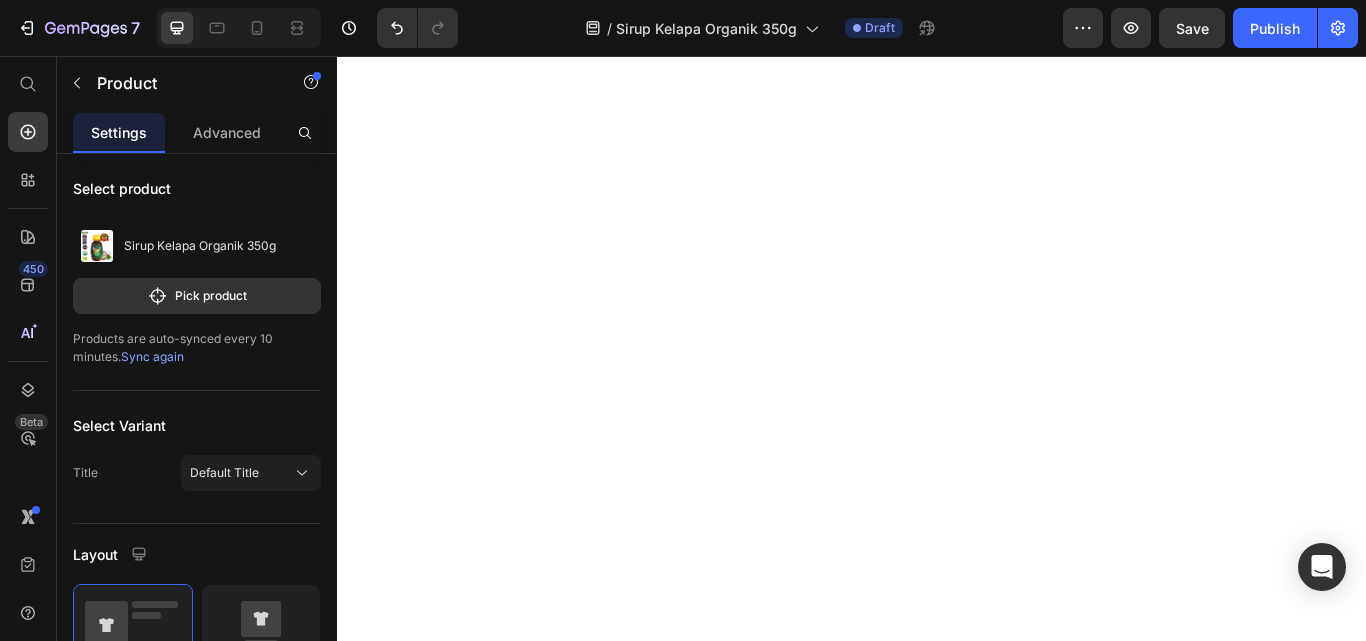 scroll, scrollTop: 0, scrollLeft: 0, axis: both 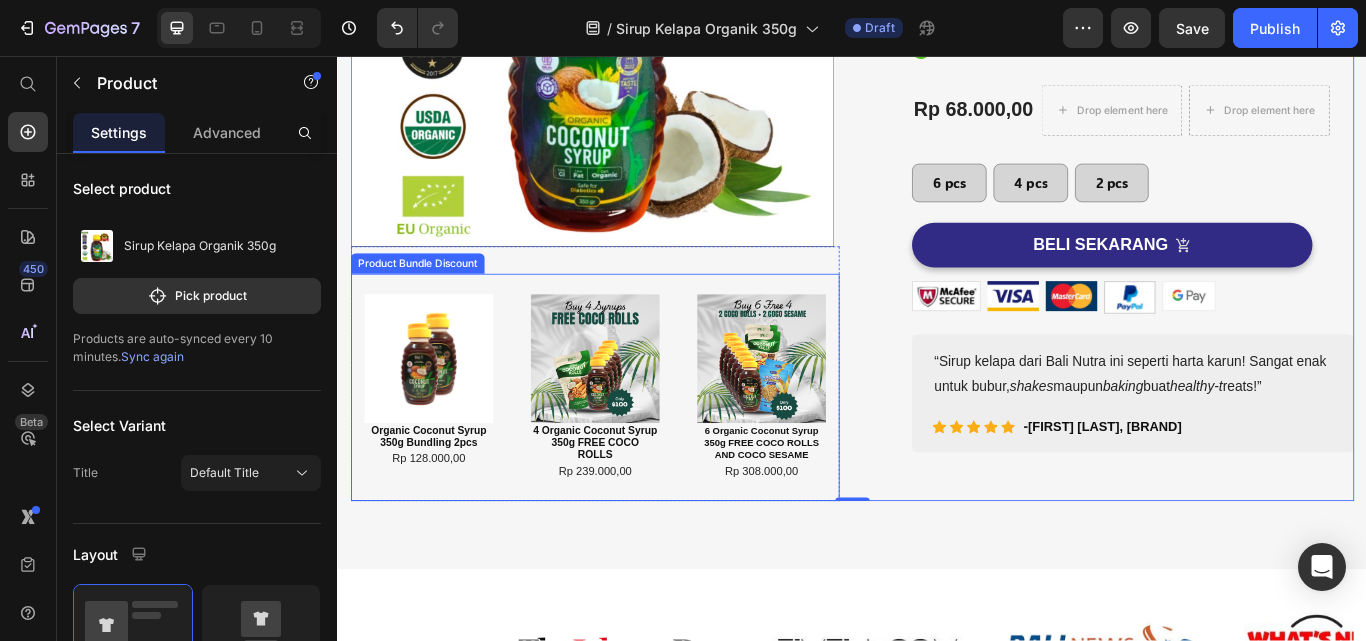click at bounding box center [637, 409] 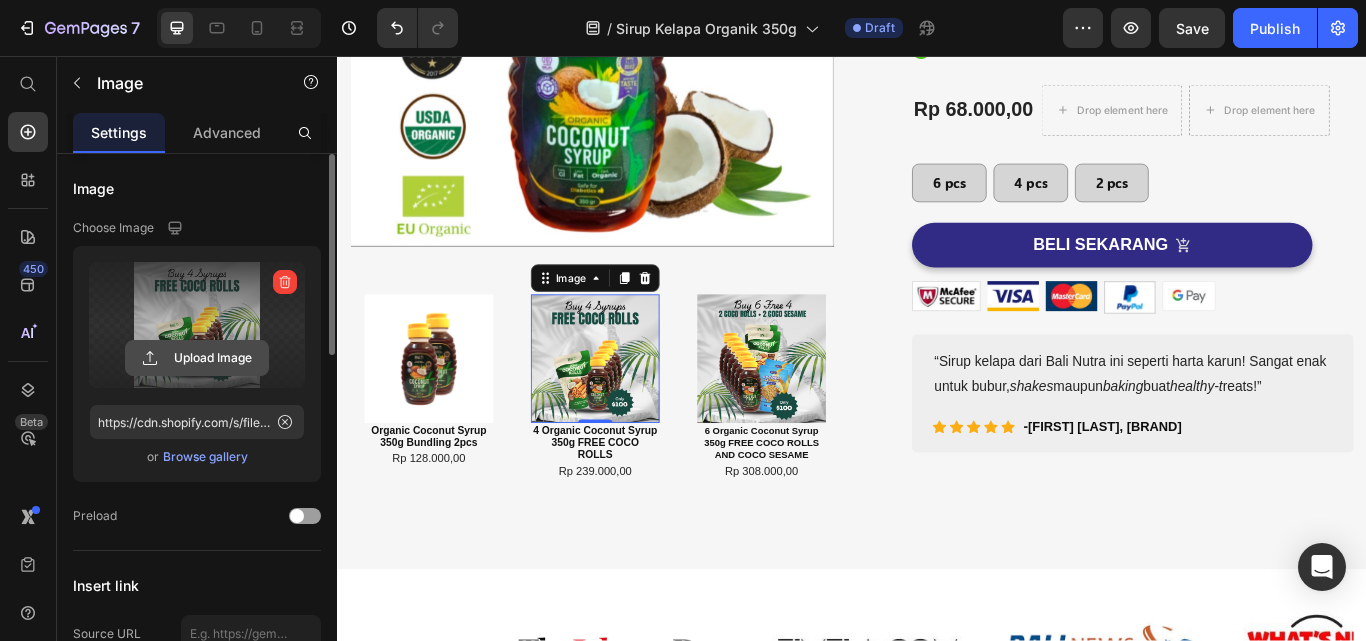 click 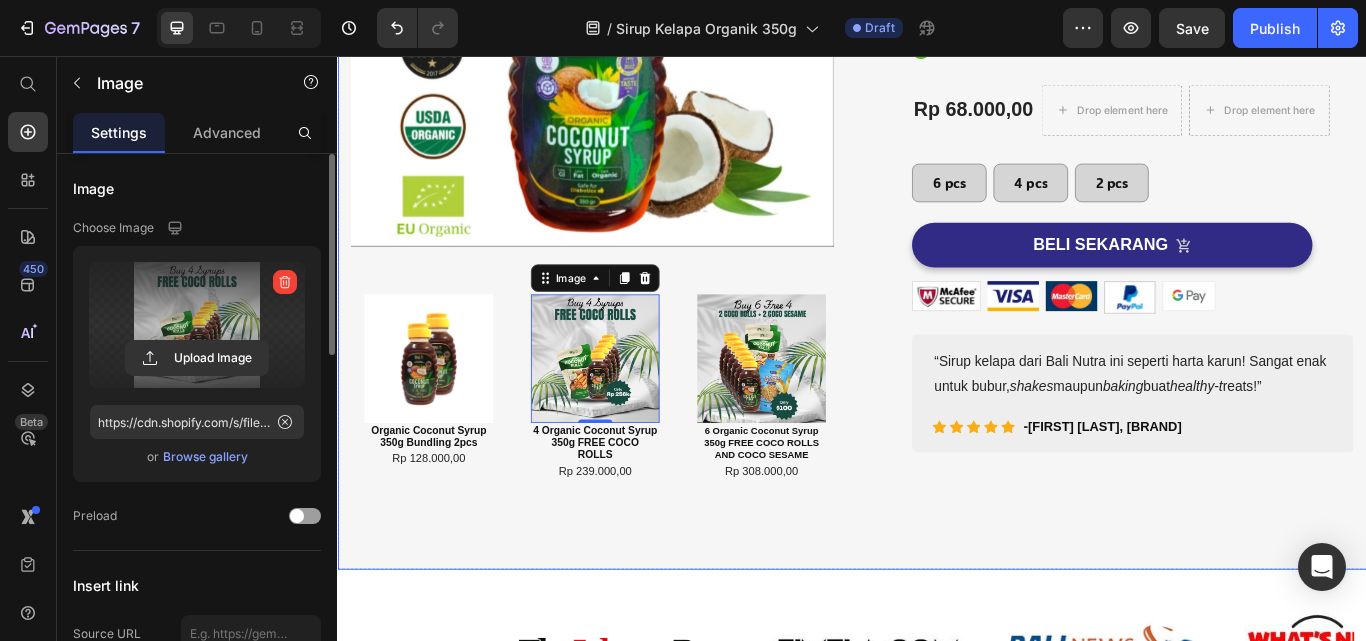 click at bounding box center [637, 409] 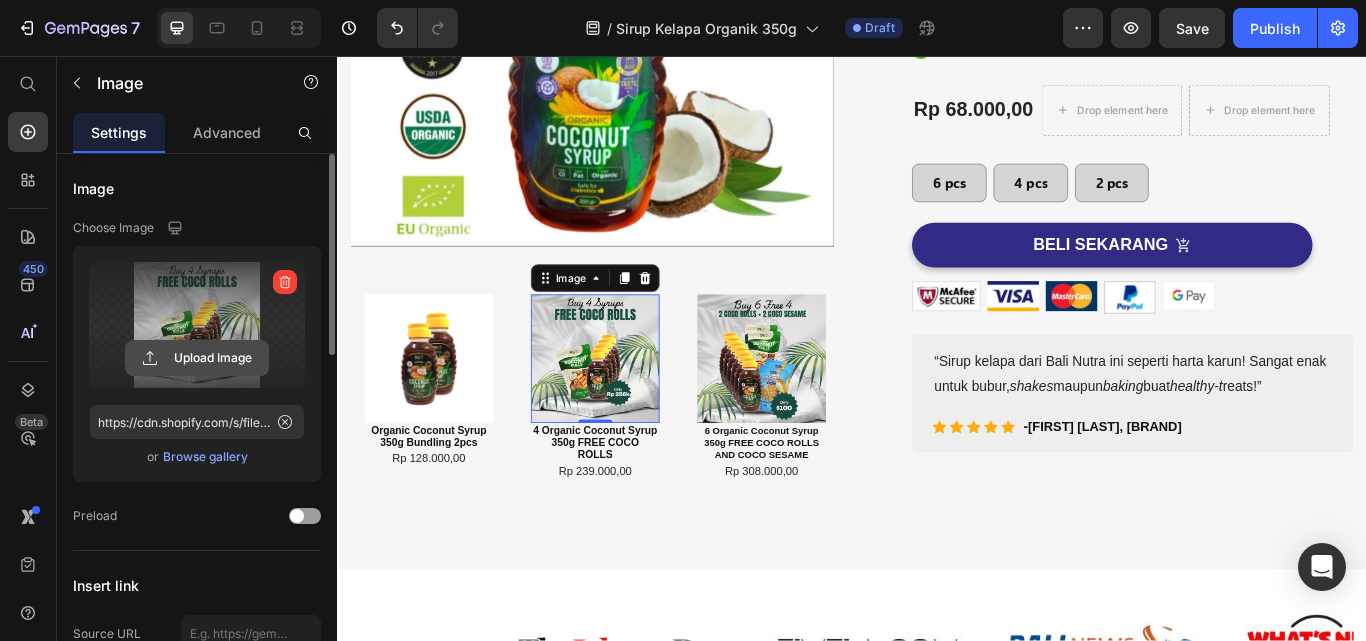 click 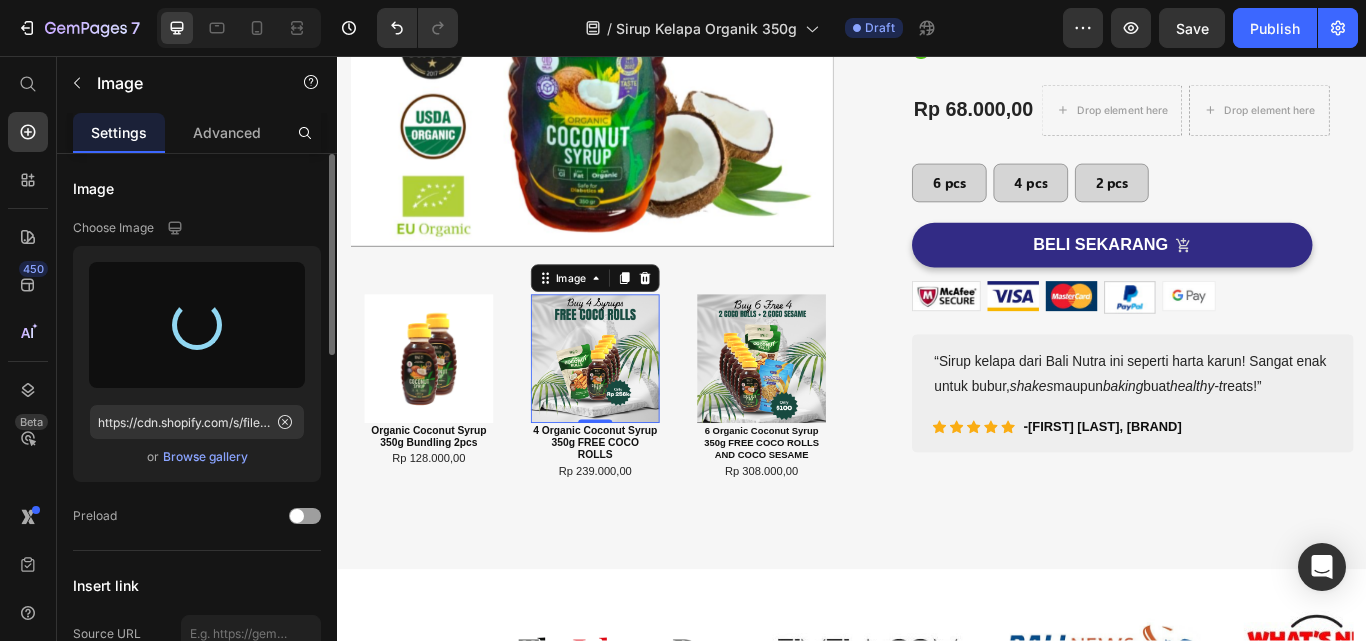 type on "https://cdn.shopify.com/s/files/1/0554/8032/0061/files/gempages_572444325800051864-7a7800f8-ce94-43bb-85f8-f90286c756b0.png" 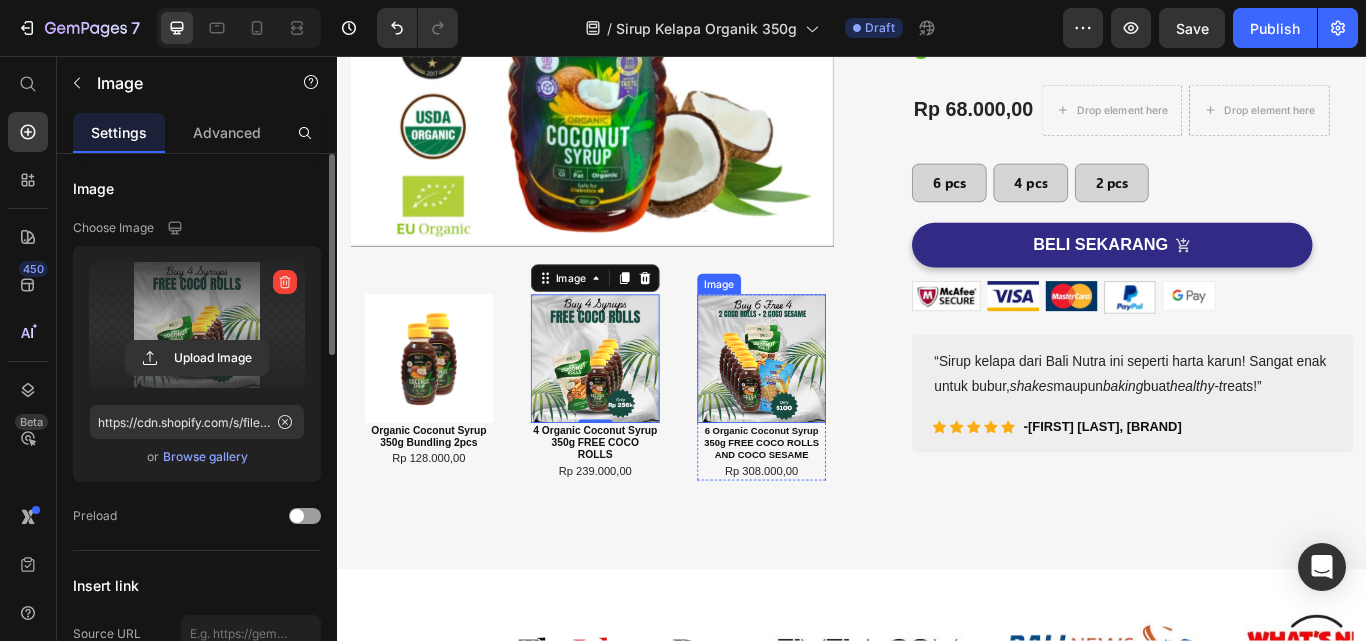 click at bounding box center [831, 409] 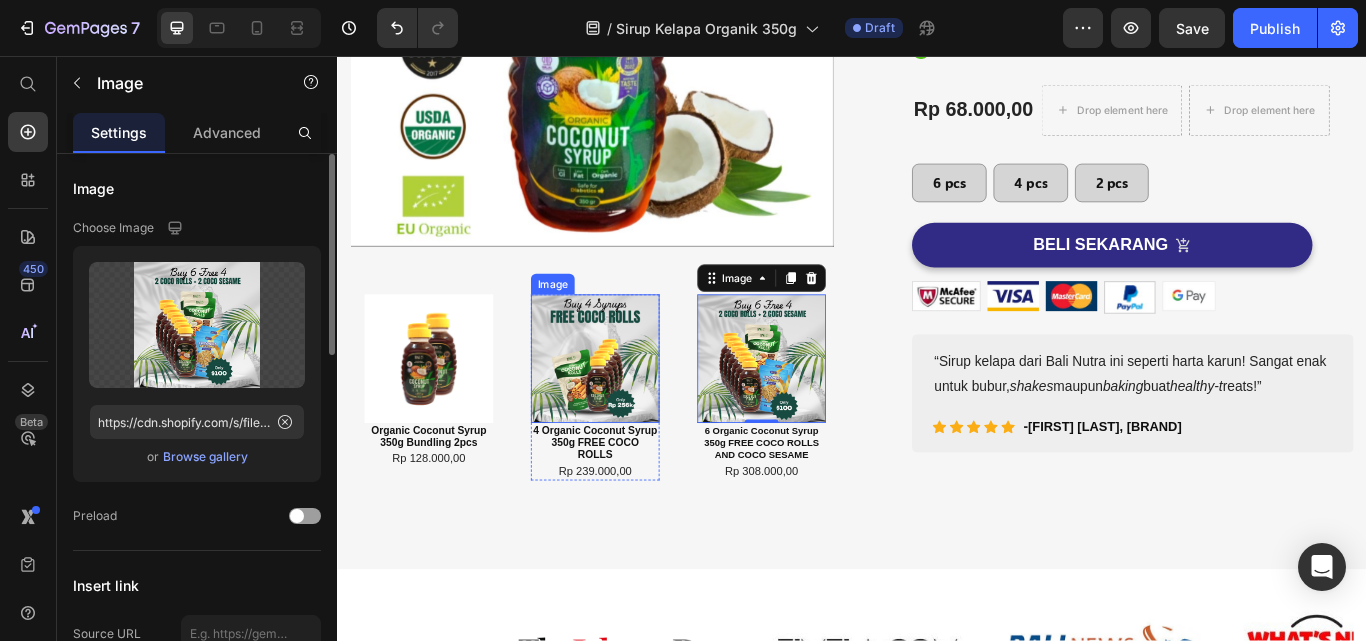 click at bounding box center (637, 409) 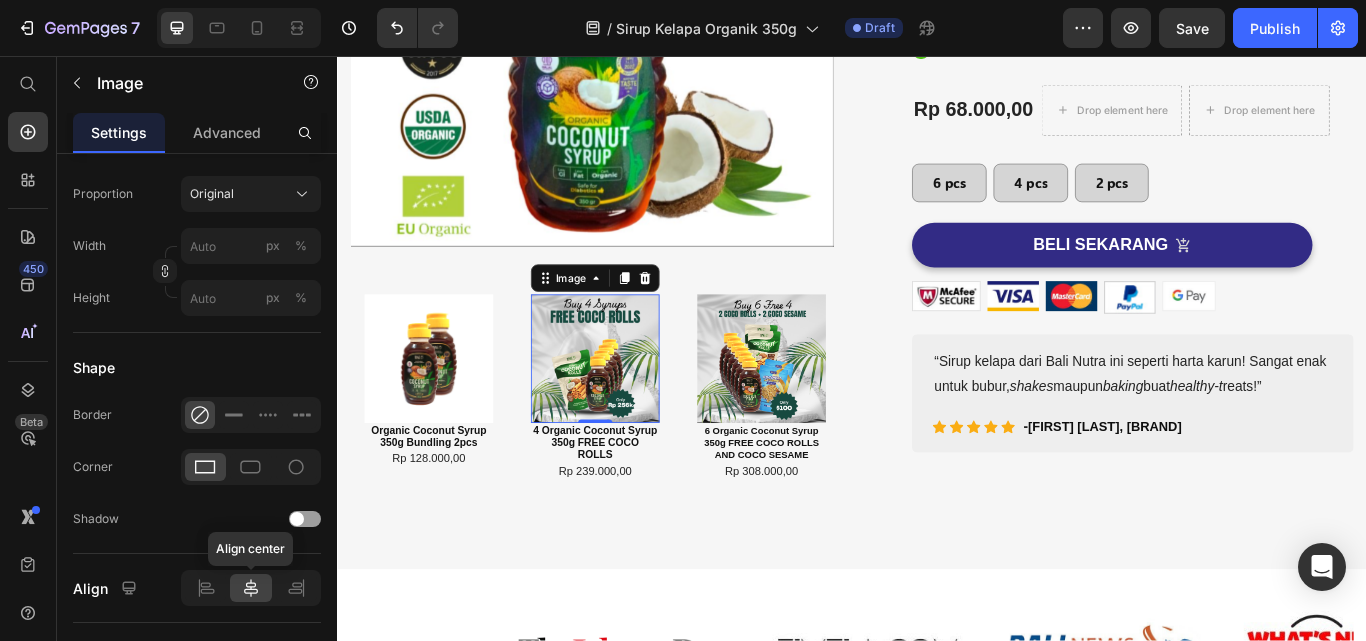 scroll, scrollTop: 927, scrollLeft: 0, axis: vertical 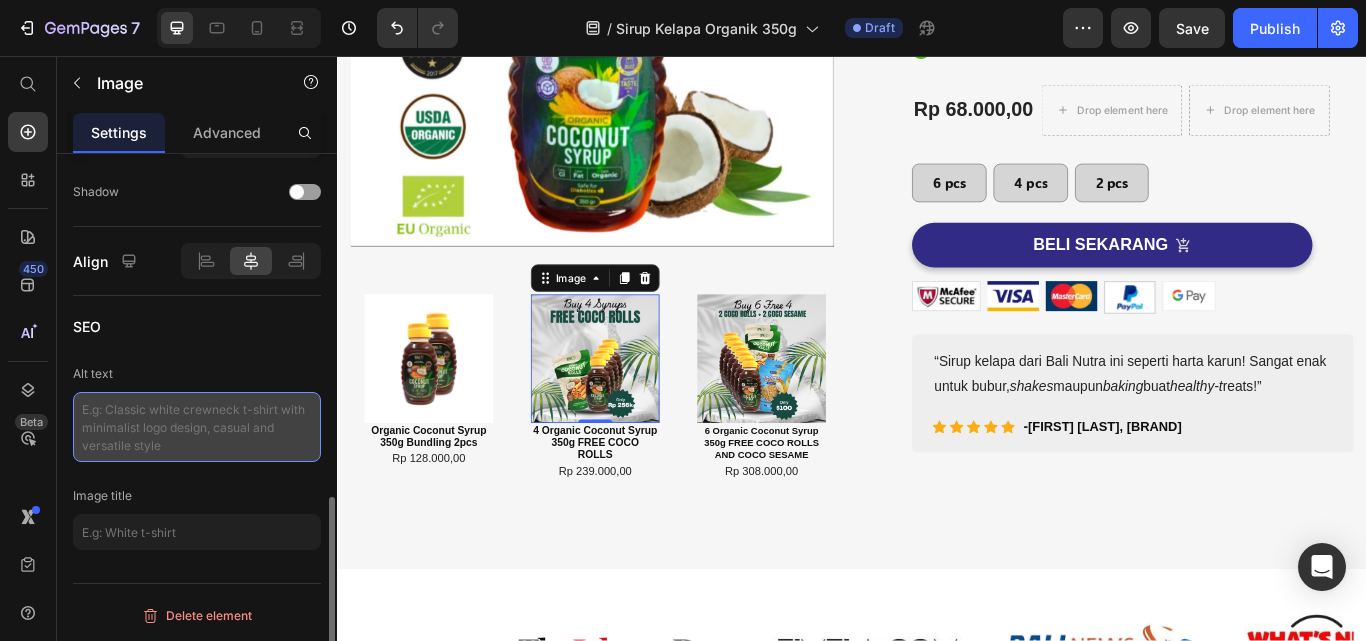 click at bounding box center (197, 427) 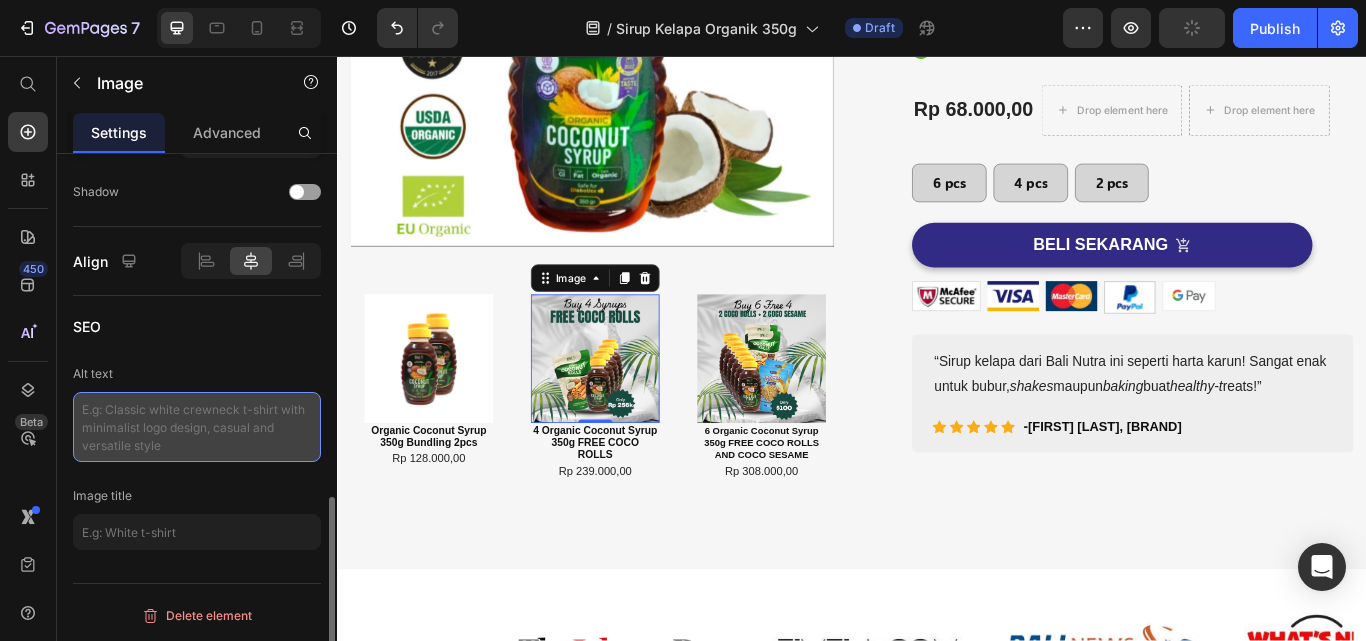 paste on "6 syrups + 2 coco rolls + 2 sesame" 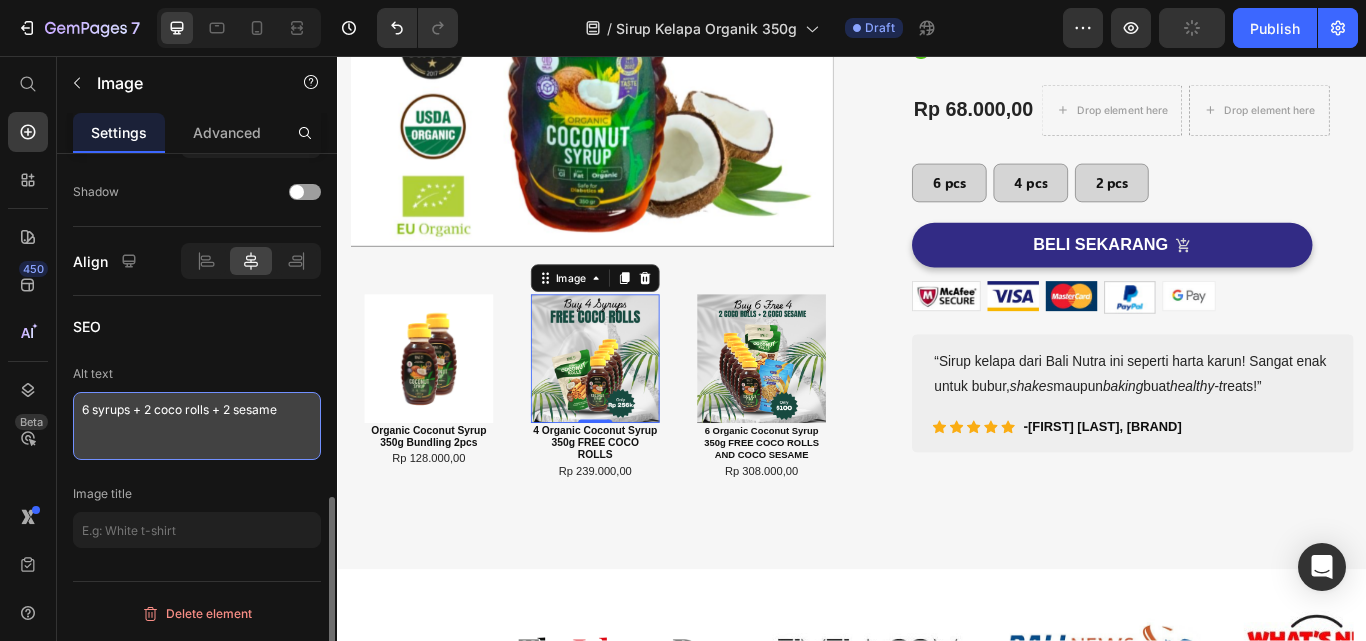 type 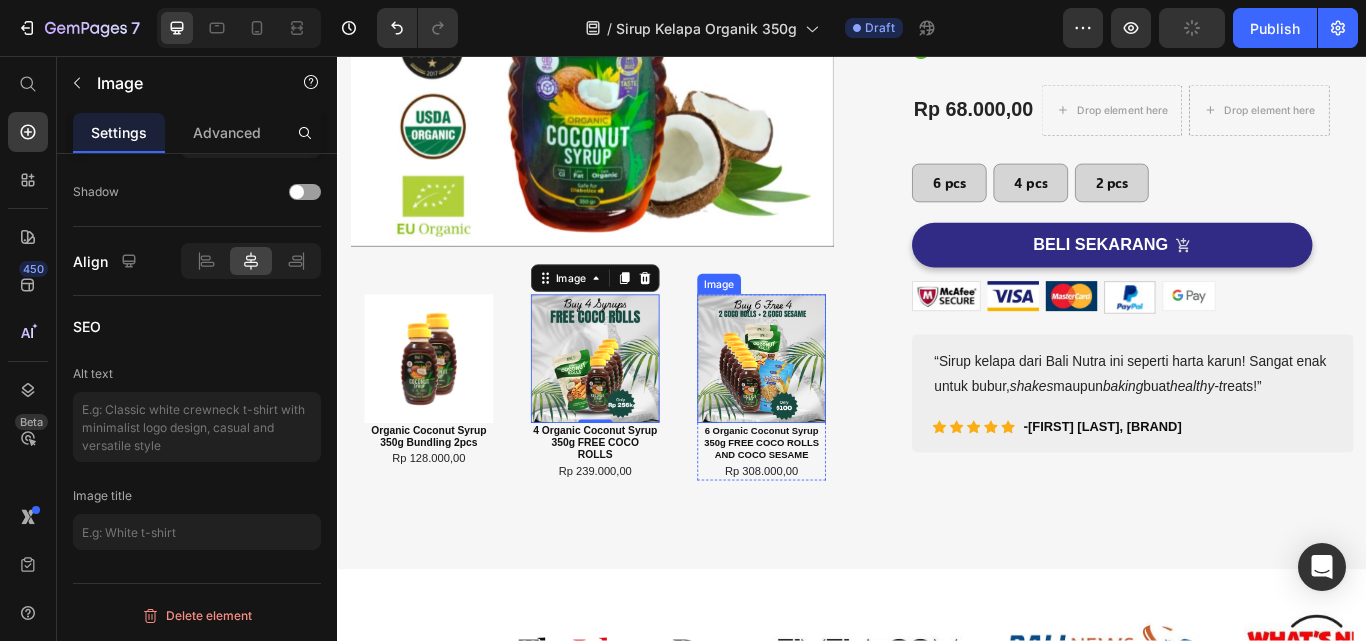 click at bounding box center [831, 409] 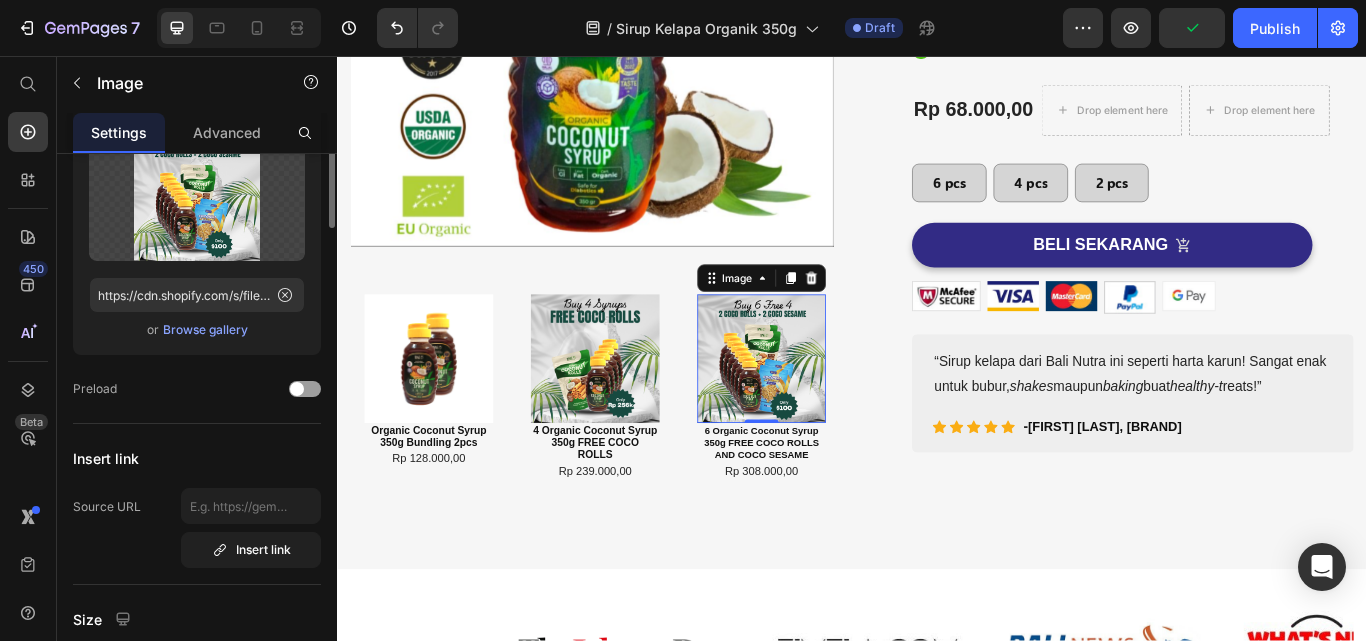 scroll, scrollTop: 0, scrollLeft: 0, axis: both 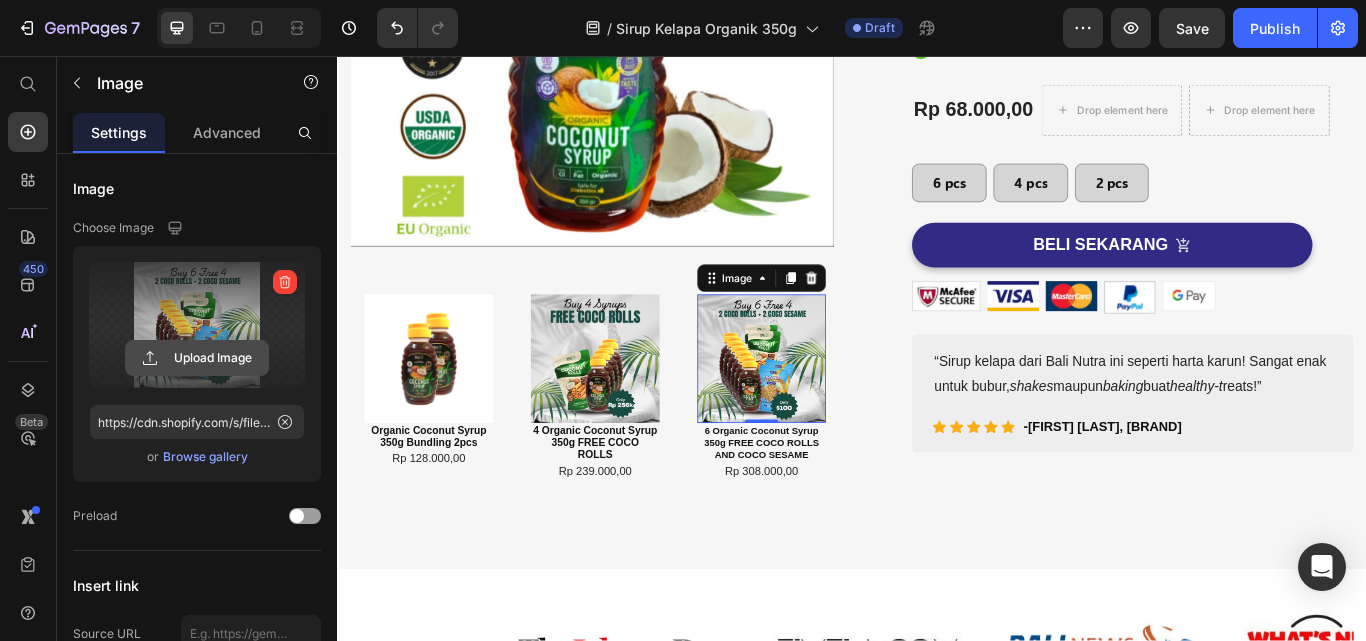 click 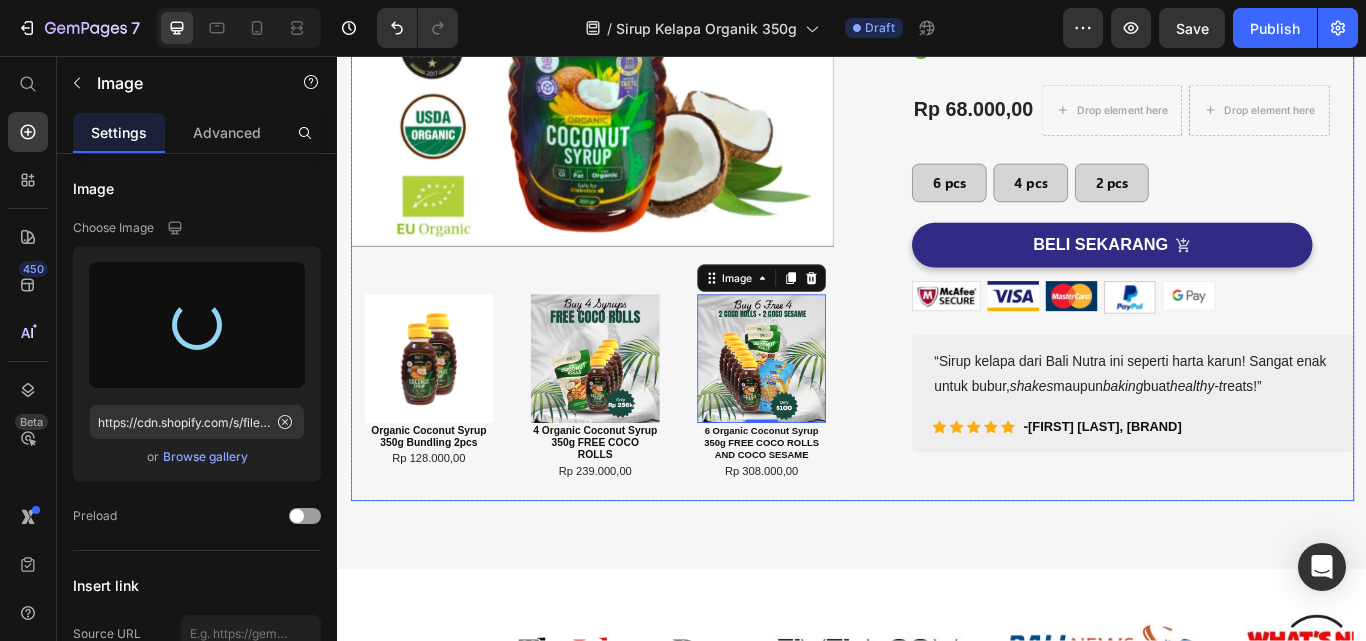 type on "https://cdn.shopify.com/s/files/1/0554/8032/0061/files/gempages_572444325800051864-517a3247-3a6c-4c3a-8586-8c7675f589a3.png" 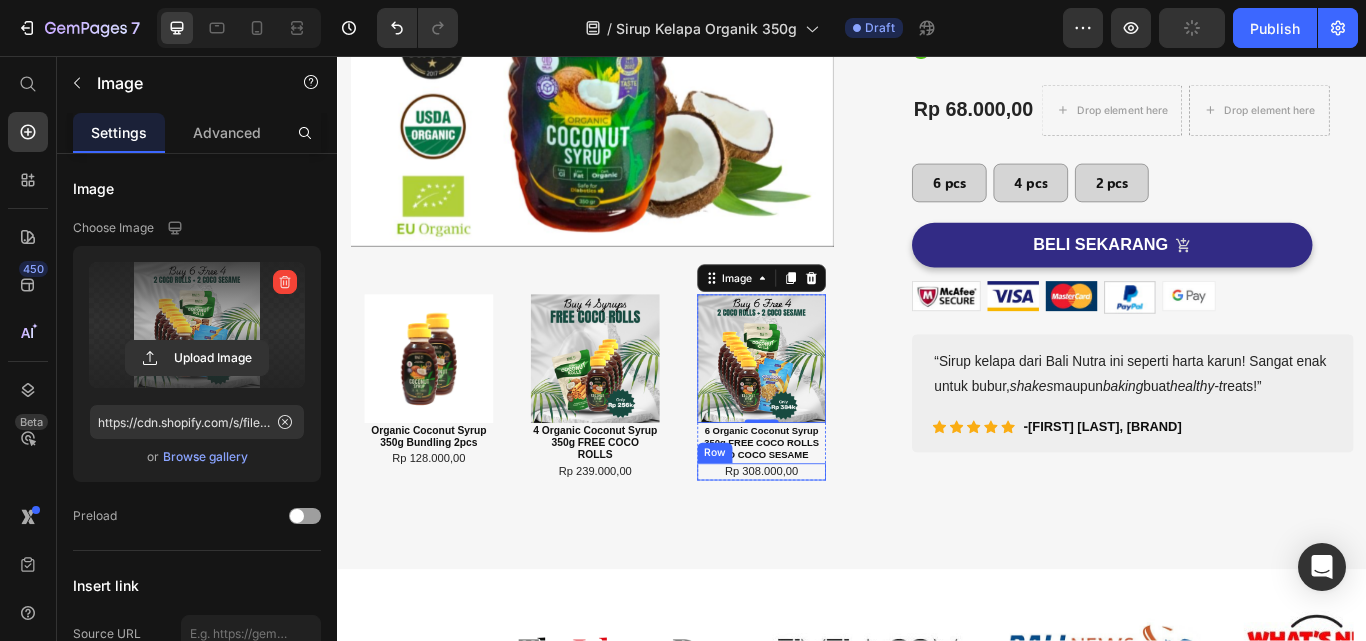 click on "Image   0 6 Organic Coconut Syrup 350g FREE COCO ROLLS AND COCO SESAME Text Block Rp 308.000,00 Product Price Row Row" at bounding box center [831, 443] 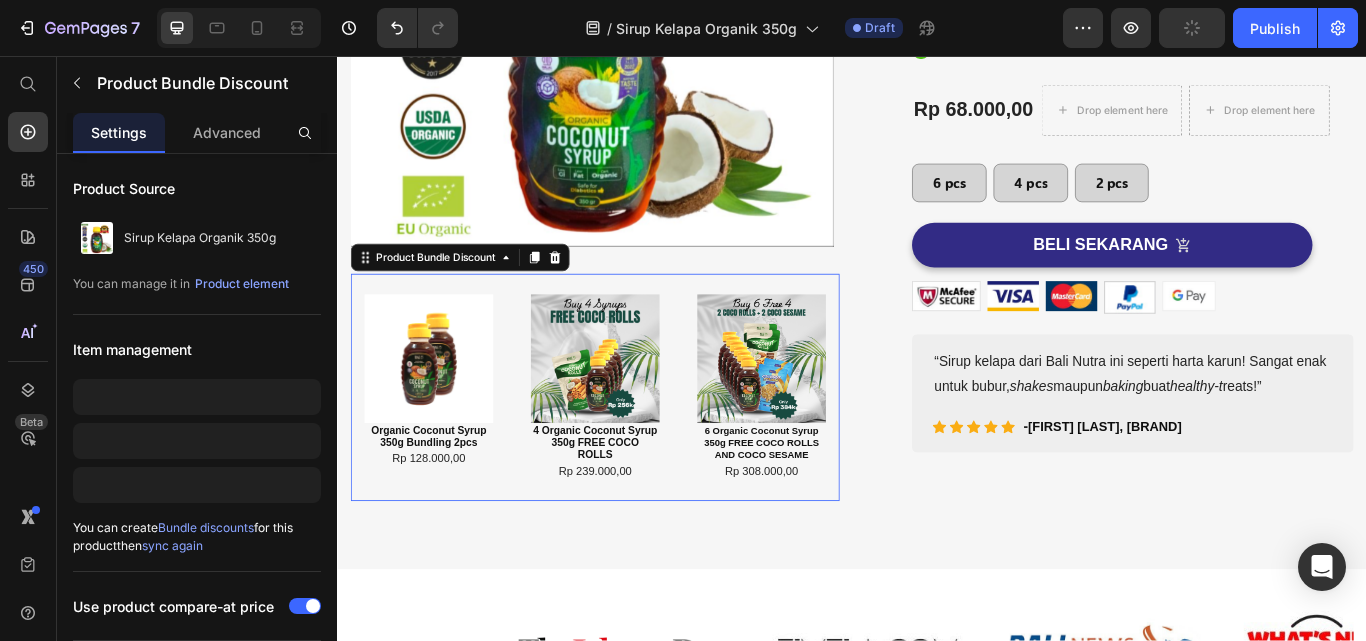 click on "Image Organic Coconut Syrup 350g Bundling 2pcs Text Block Rp 128.000,00 Product Price Row Row" at bounding box center [443, 437] 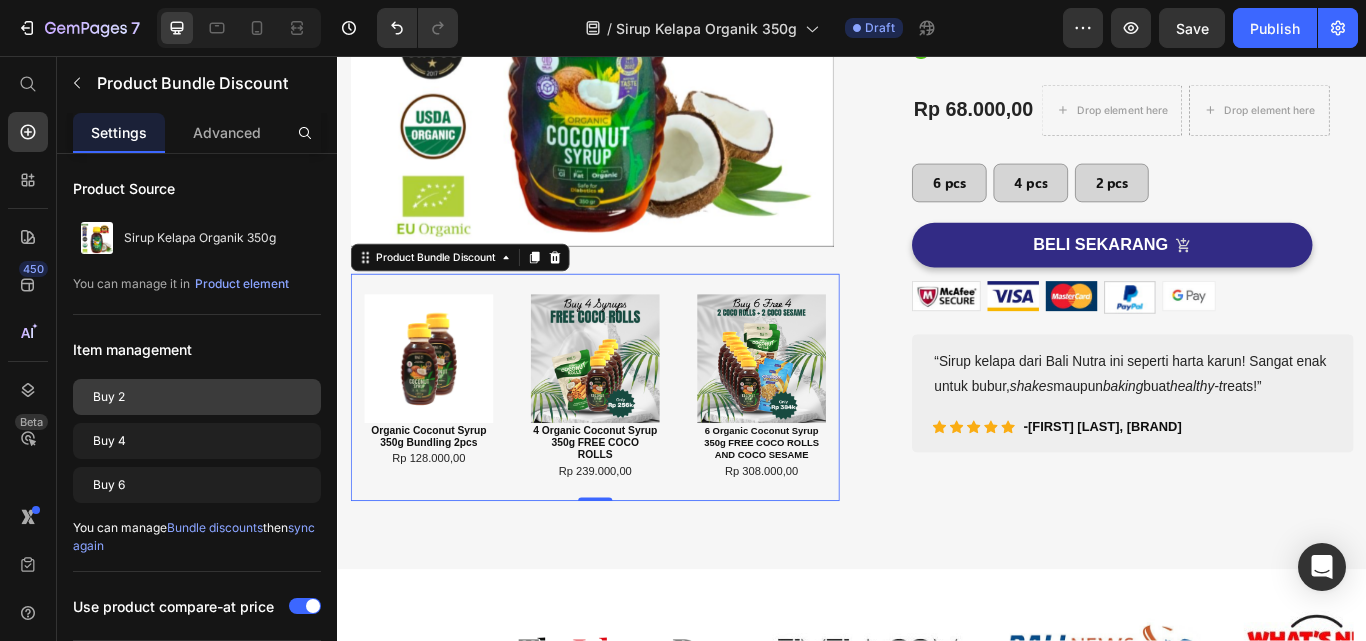 click on "Buy 2" at bounding box center [197, 397] 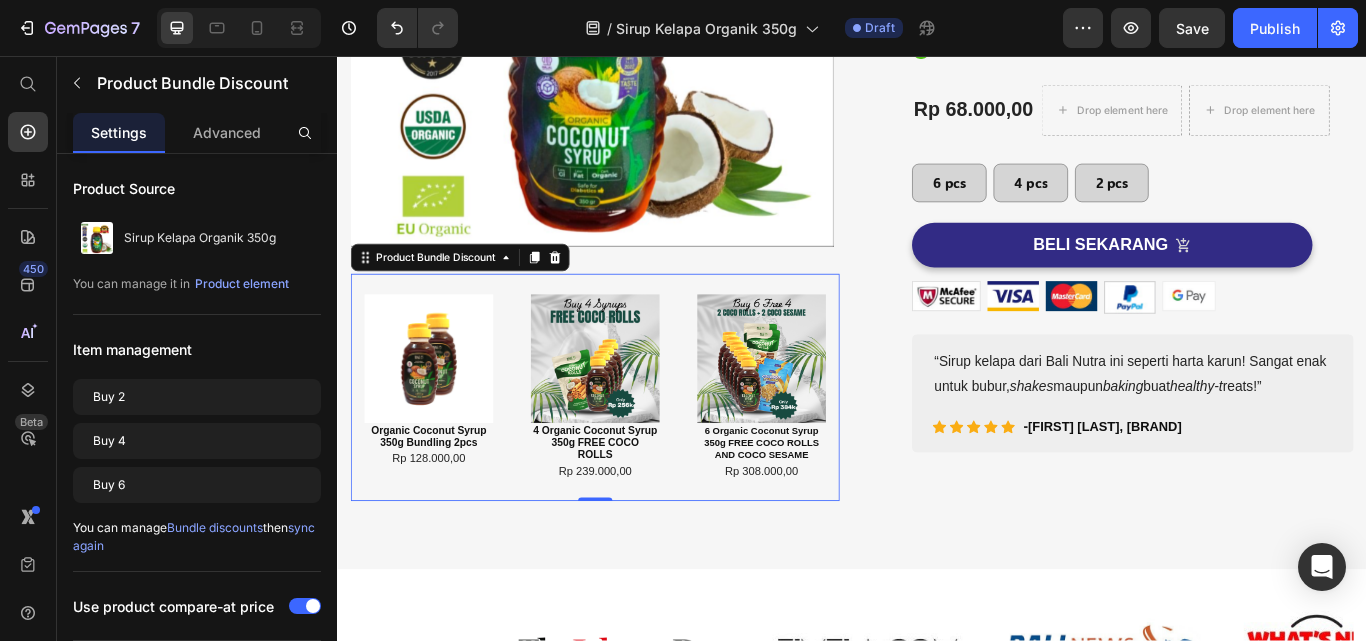 drag, startPoint x: 126, startPoint y: 396, endPoint x: 95, endPoint y: 312, distance: 89.537704 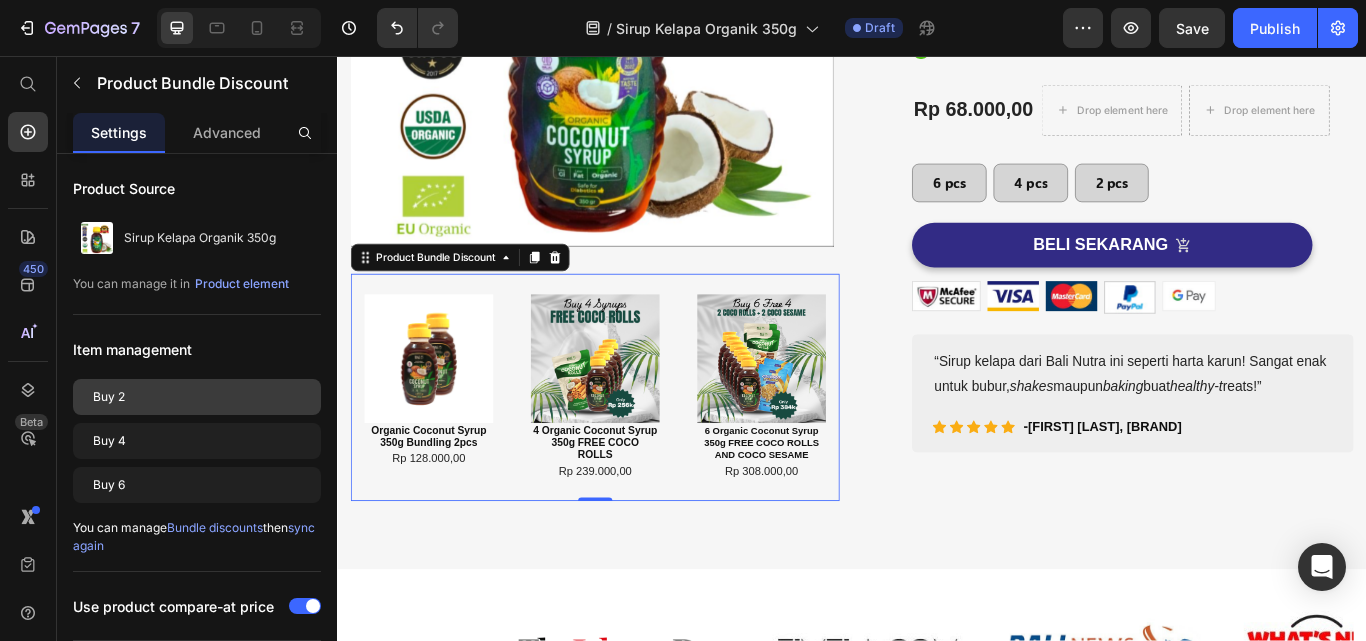 click on "Buy 2" at bounding box center (197, 397) 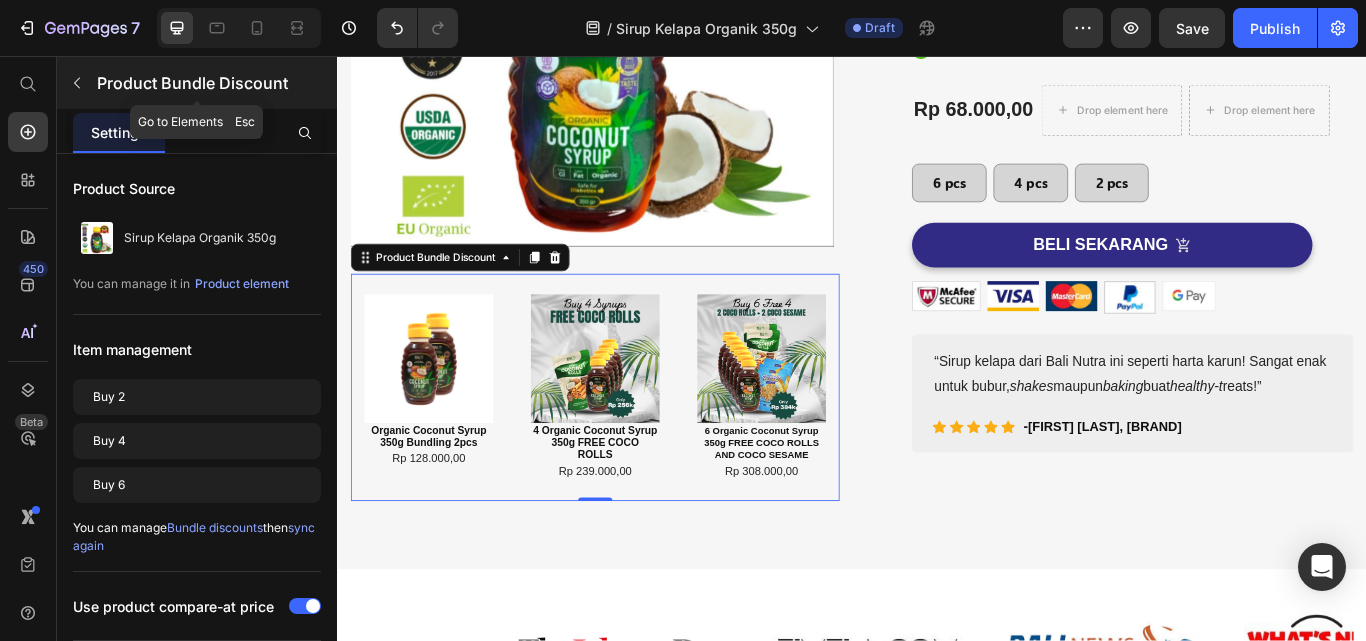 click at bounding box center (77, 83) 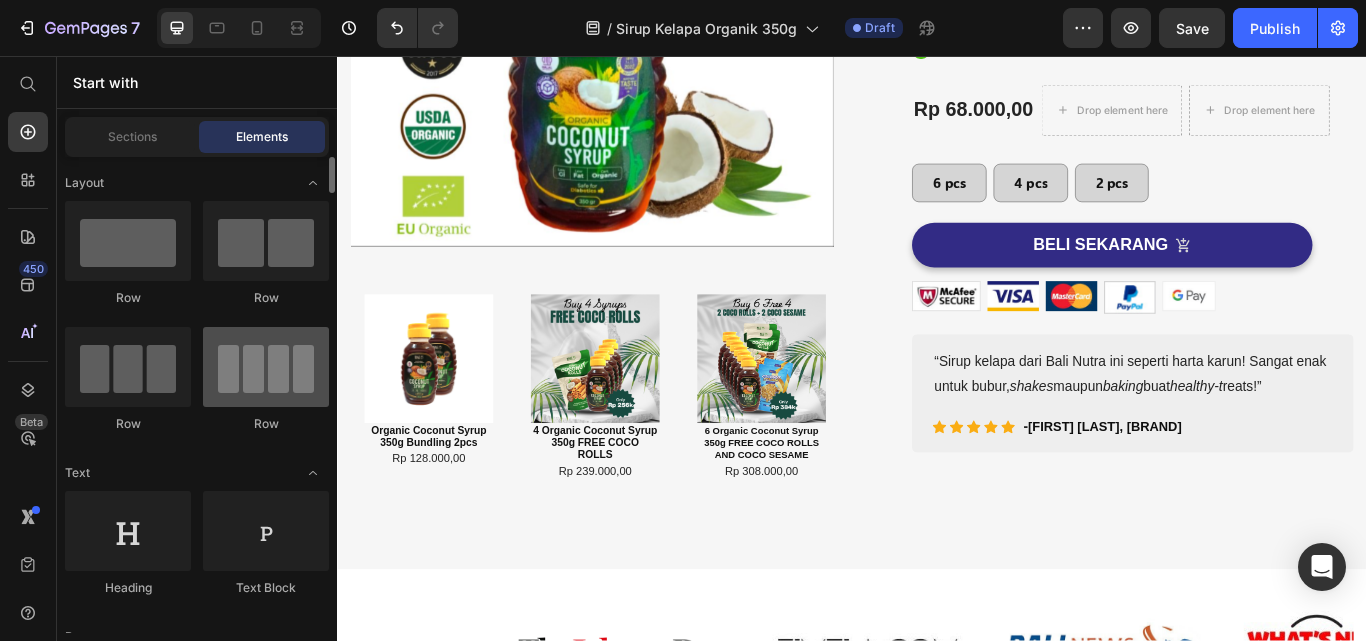 scroll, scrollTop: 100, scrollLeft: 0, axis: vertical 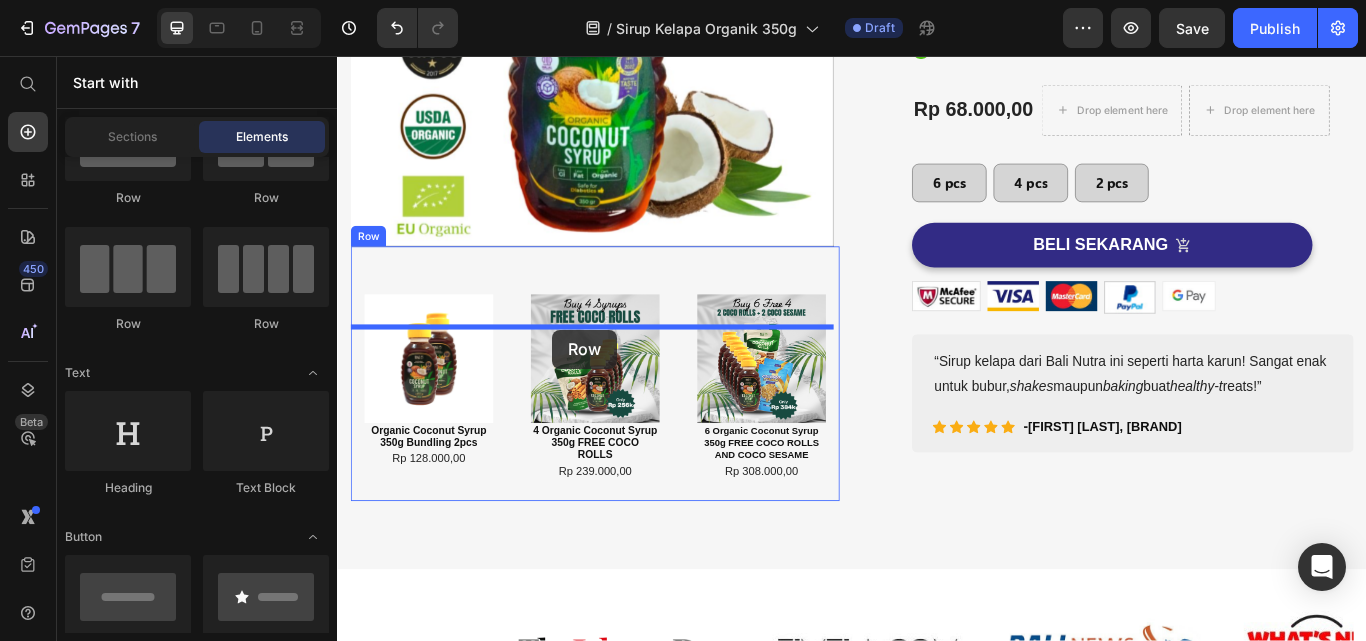 drag, startPoint x: 460, startPoint y: 332, endPoint x: 588, endPoint y: 375, distance: 135.02963 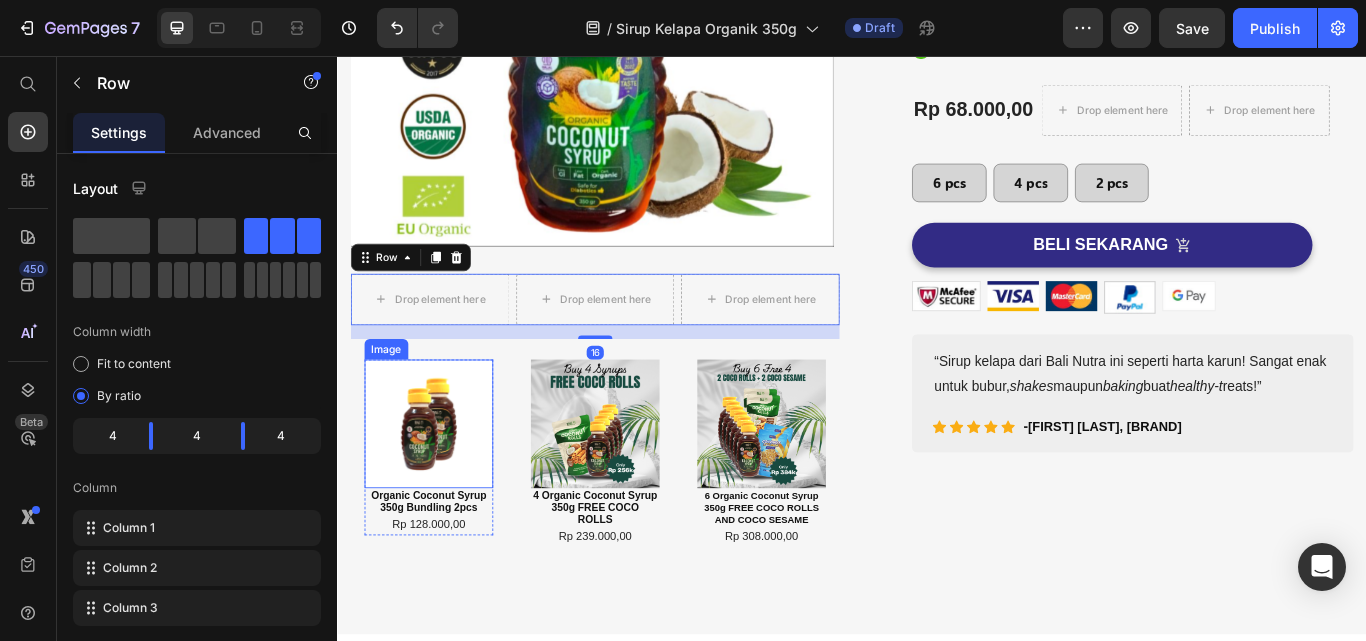 click at bounding box center (443, 485) 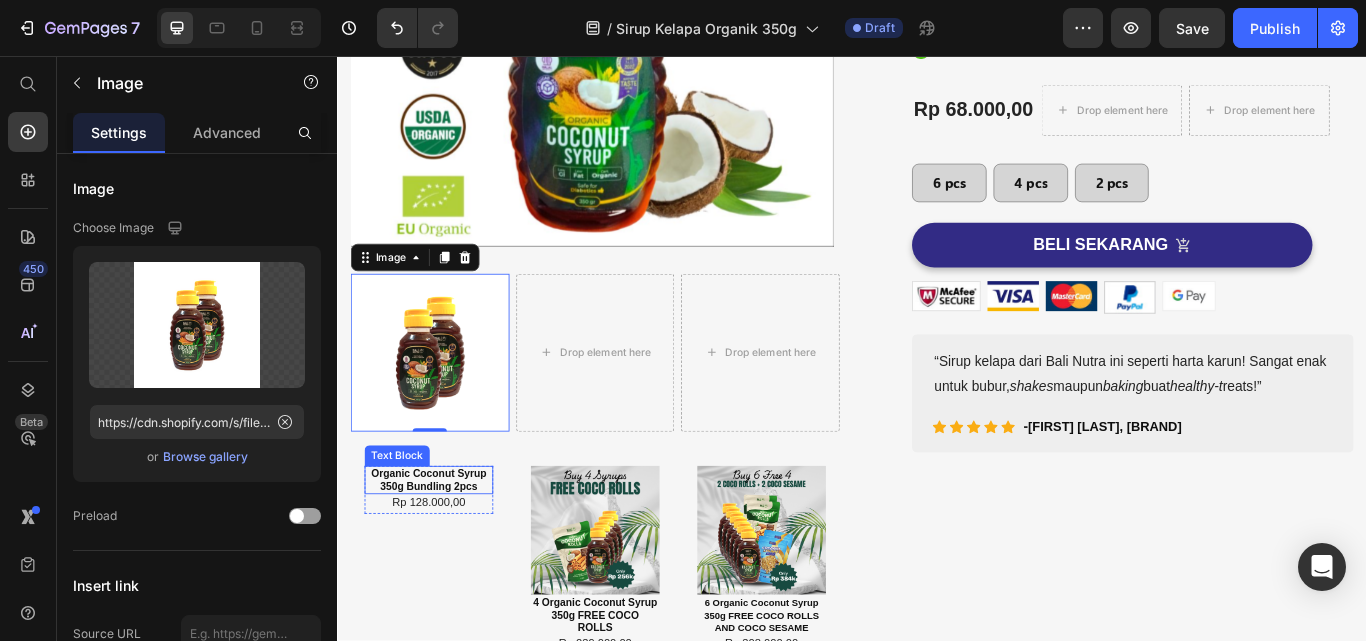 click on "Organic Coconut Syrup 350g Bundling 2pcs" at bounding box center [443, 550] 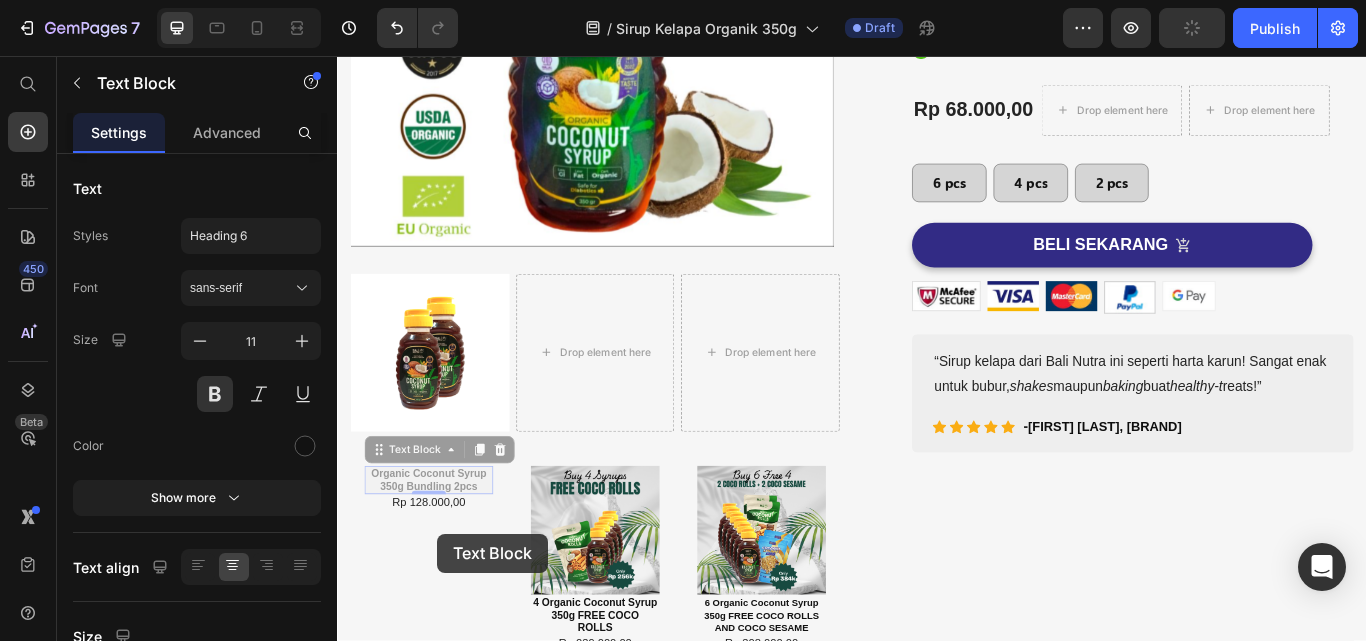 drag, startPoint x: 439, startPoint y: 528, endPoint x: 500, endPoint y: 592, distance: 88.4138 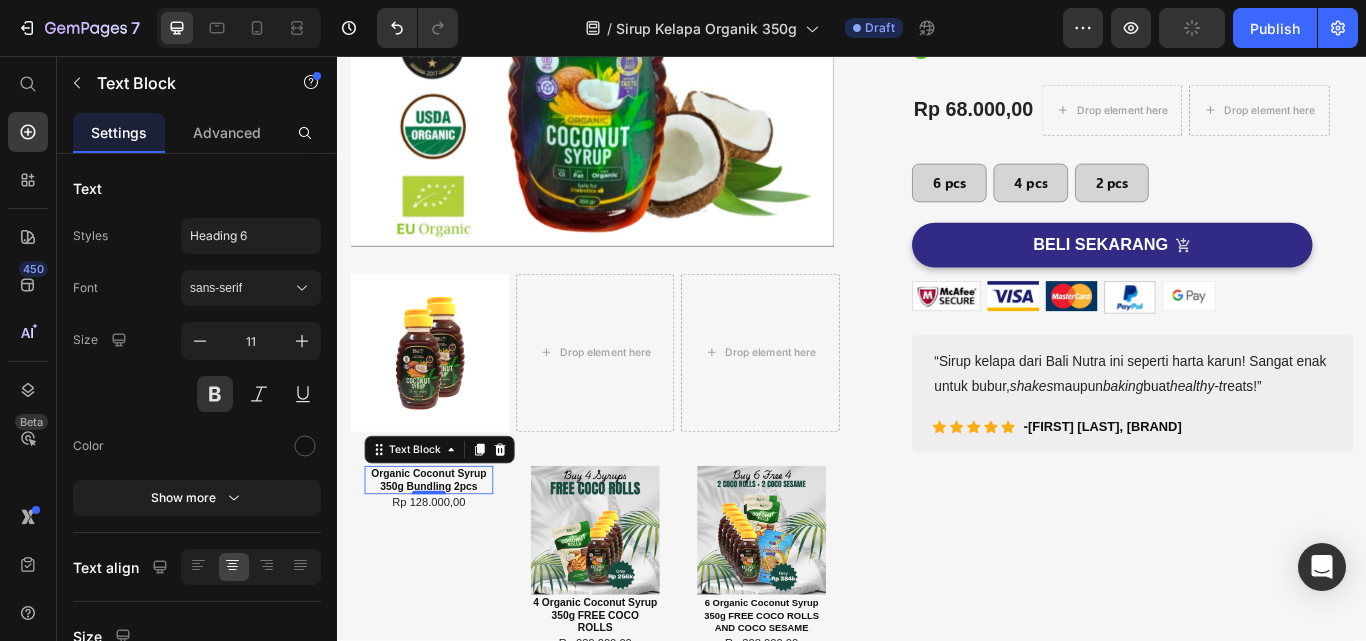 scroll, scrollTop: 414, scrollLeft: 0, axis: vertical 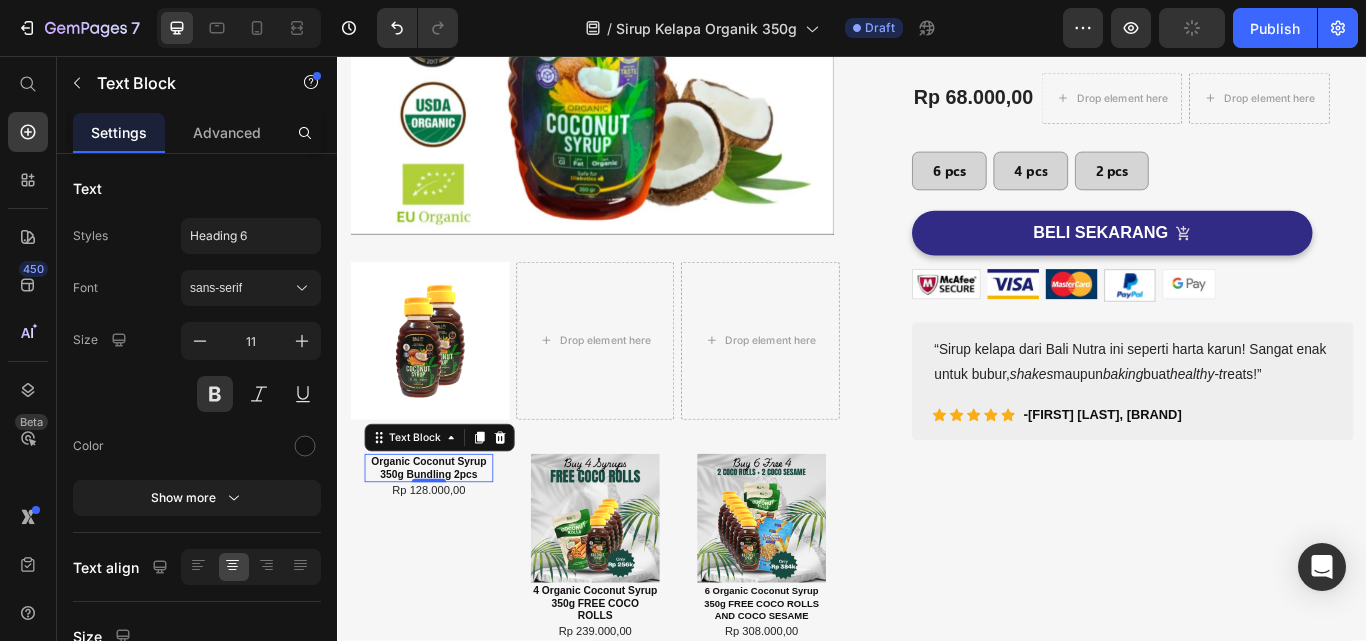 click on "Rp 128.000,00 Product Price Row" at bounding box center (443, 564) 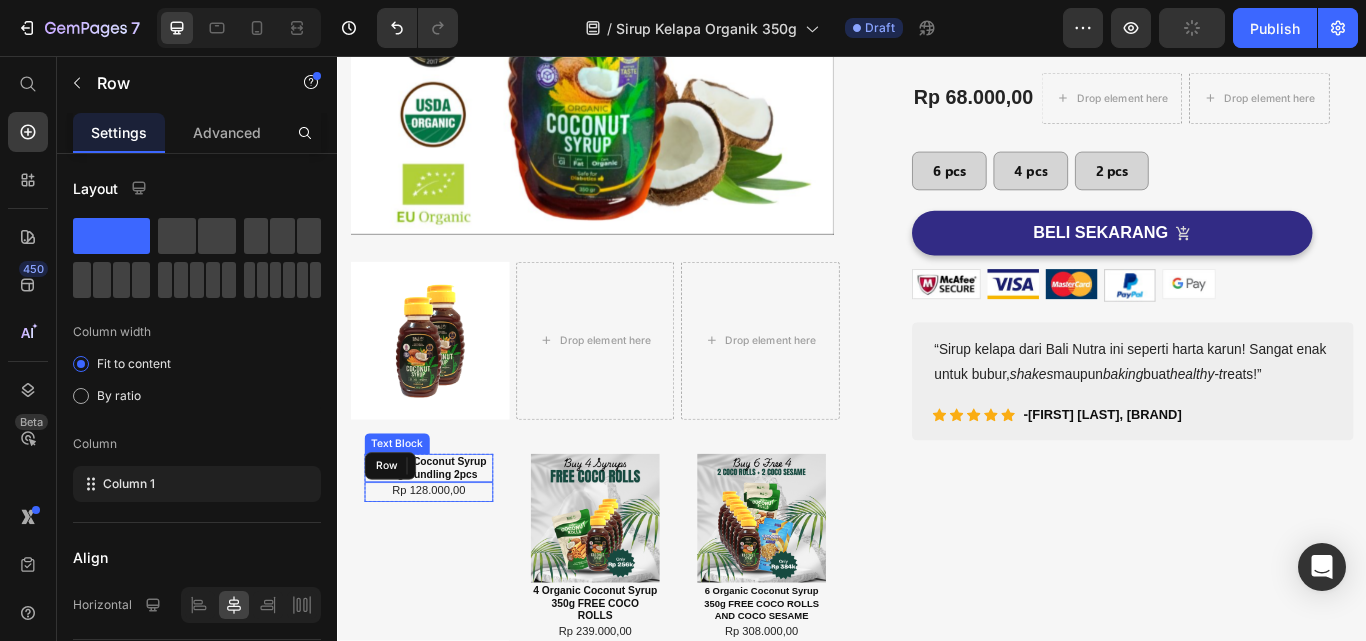 click on "Row" at bounding box center (398, 534) 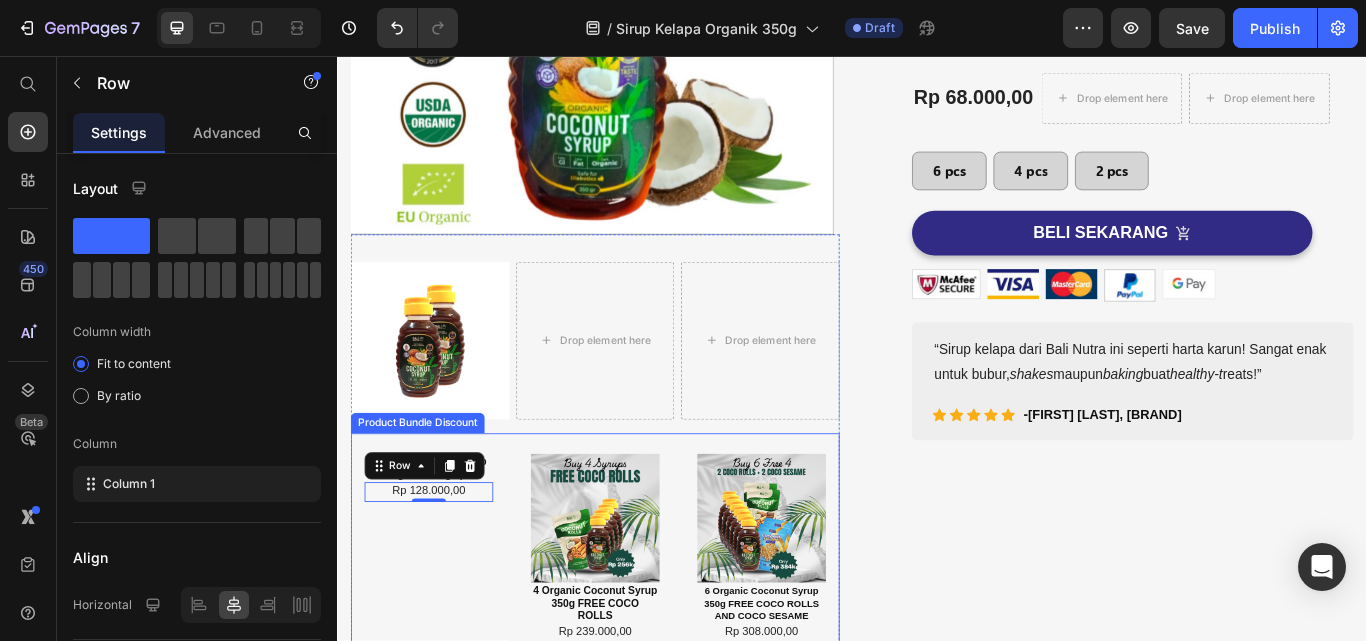 drag, startPoint x: 528, startPoint y: 618, endPoint x: 728, endPoint y: 628, distance: 200.24985 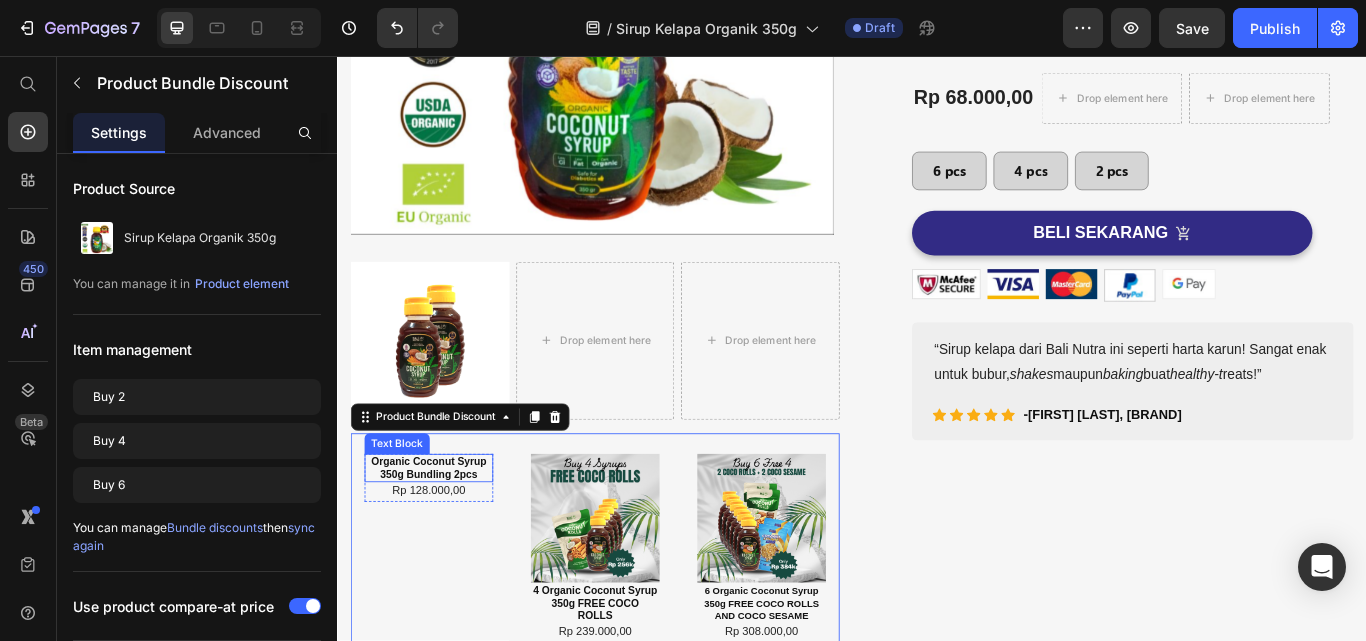 click on "Organic Coconut Syrup 350g Bundling 2pcs" at bounding box center [443, 536] 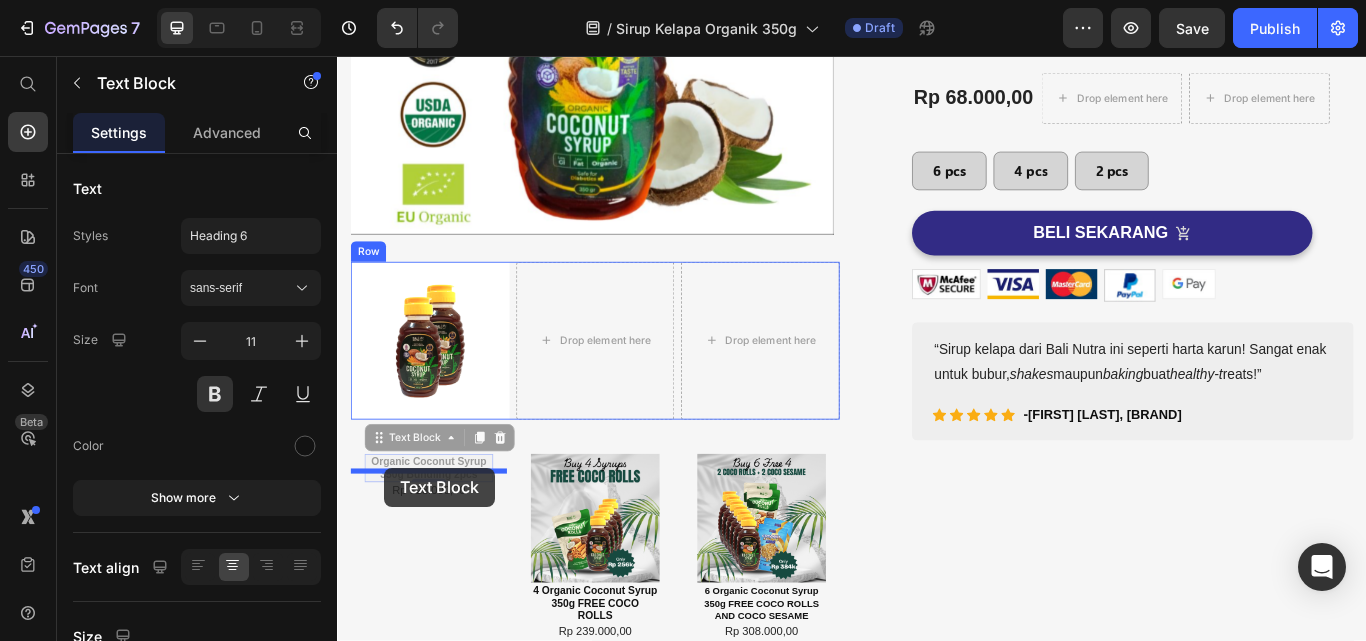 drag, startPoint x: 384, startPoint y: 571, endPoint x: 392, endPoint y: 536, distance: 35.902645 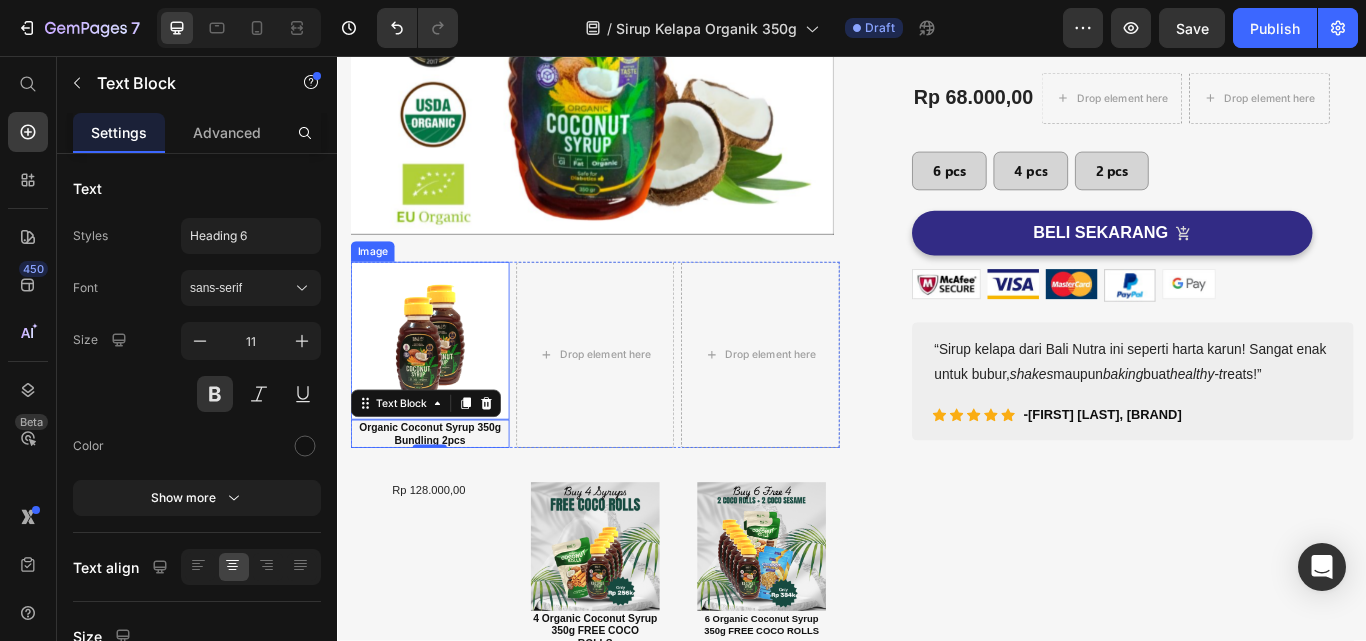 click at bounding box center [444, 388] 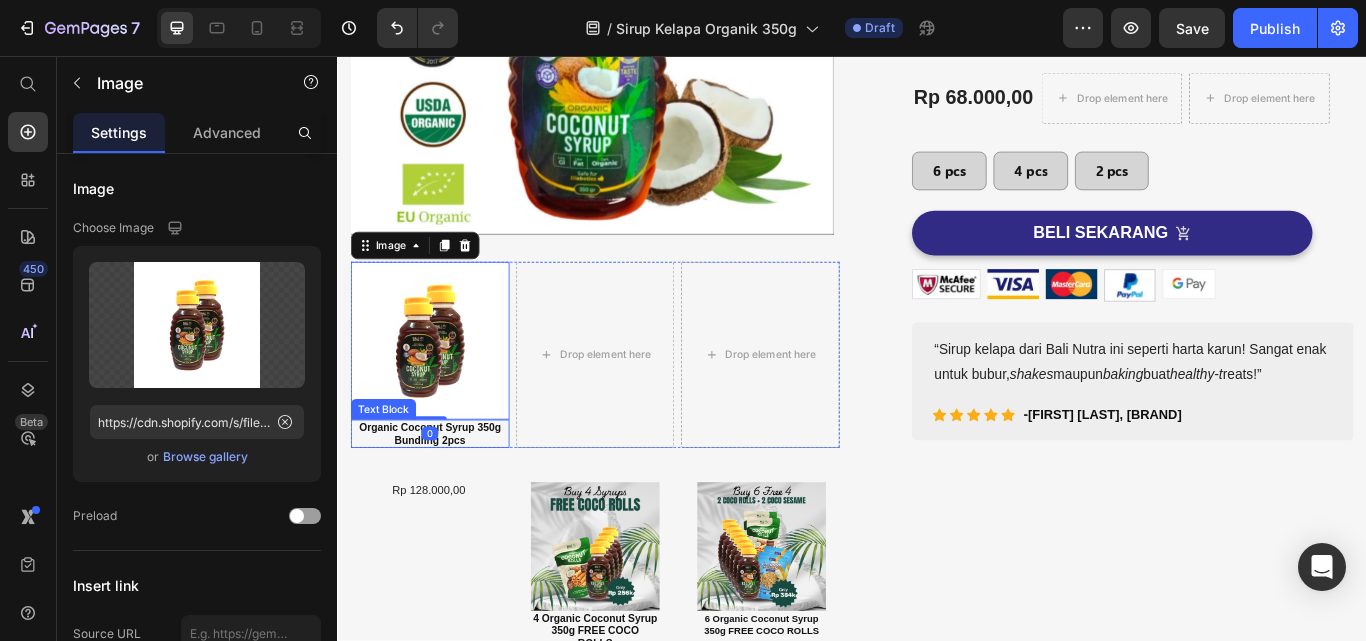 click on "Organic Coconut Syrup 350g Bundling 2pcs" at bounding box center [444, 496] 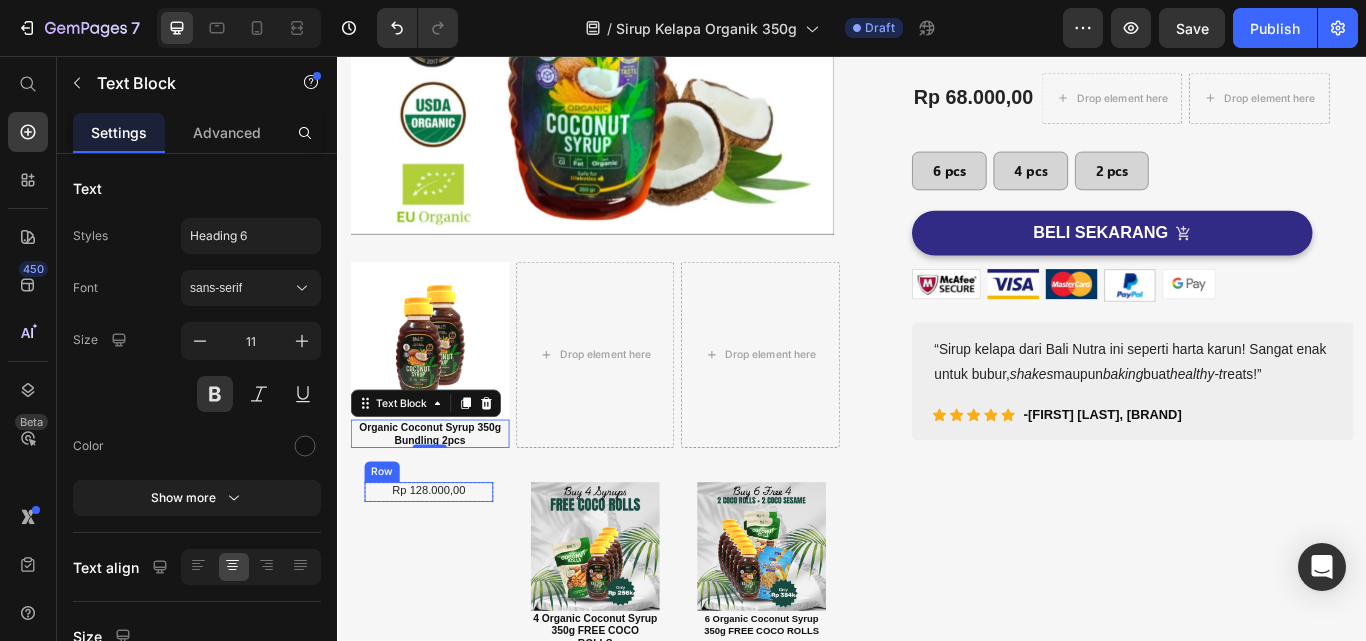 click on "Rp 128.000,00 Product Price Row" at bounding box center [443, 564] 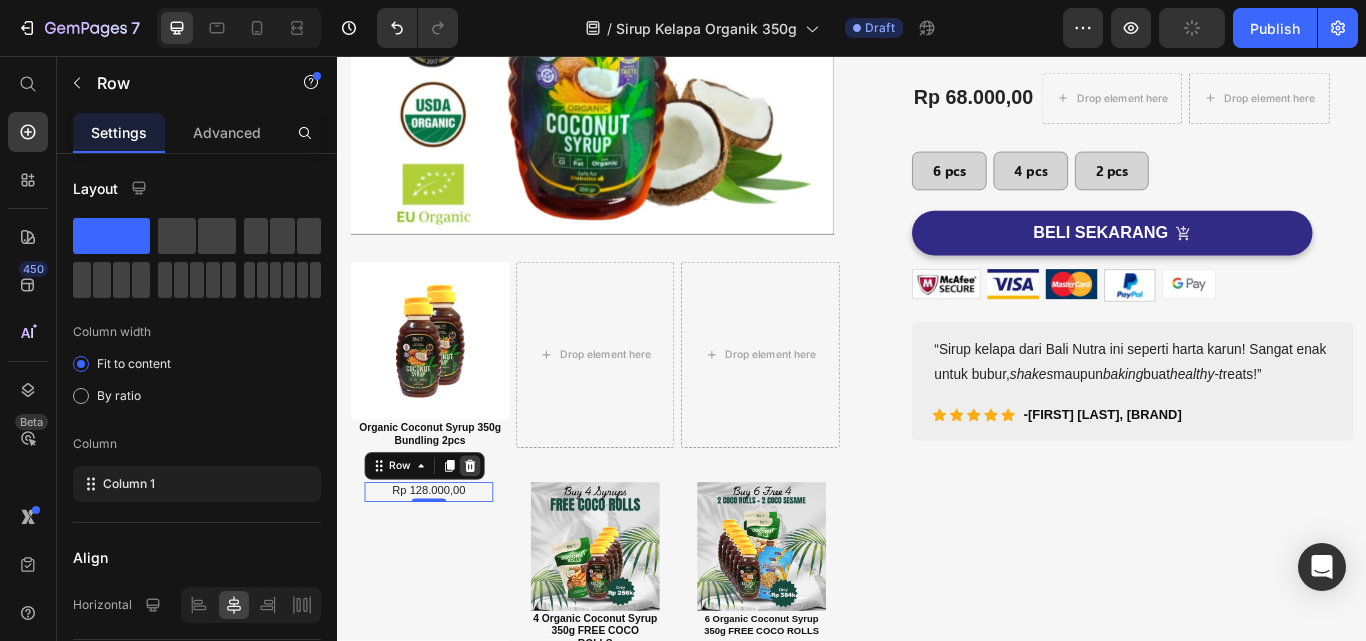 click 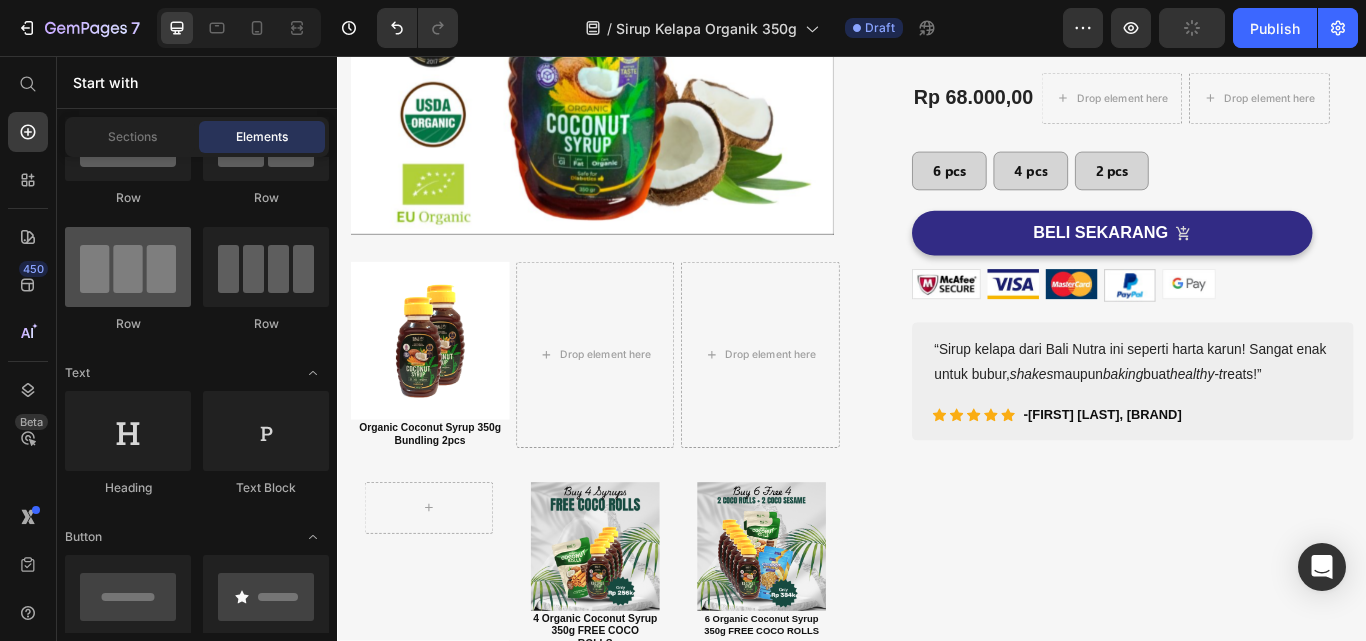 scroll, scrollTop: 0, scrollLeft: 0, axis: both 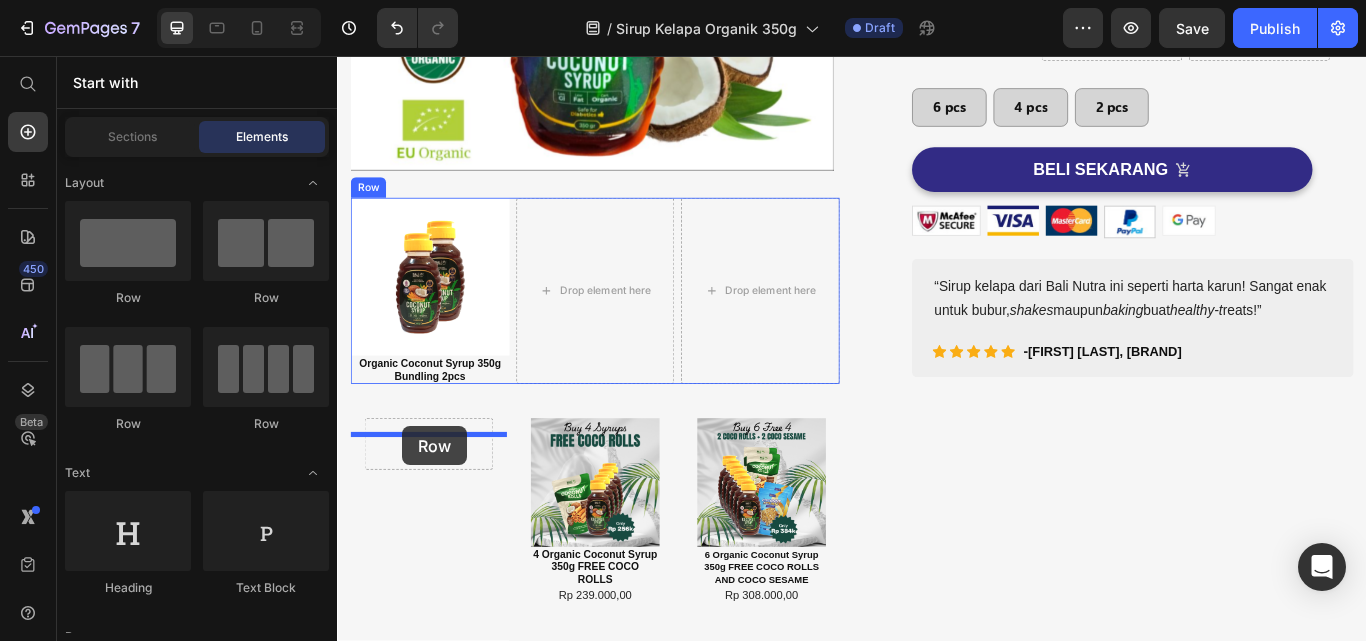 drag, startPoint x: 626, startPoint y: 439, endPoint x: 413, endPoint y: 488, distance: 218.56349 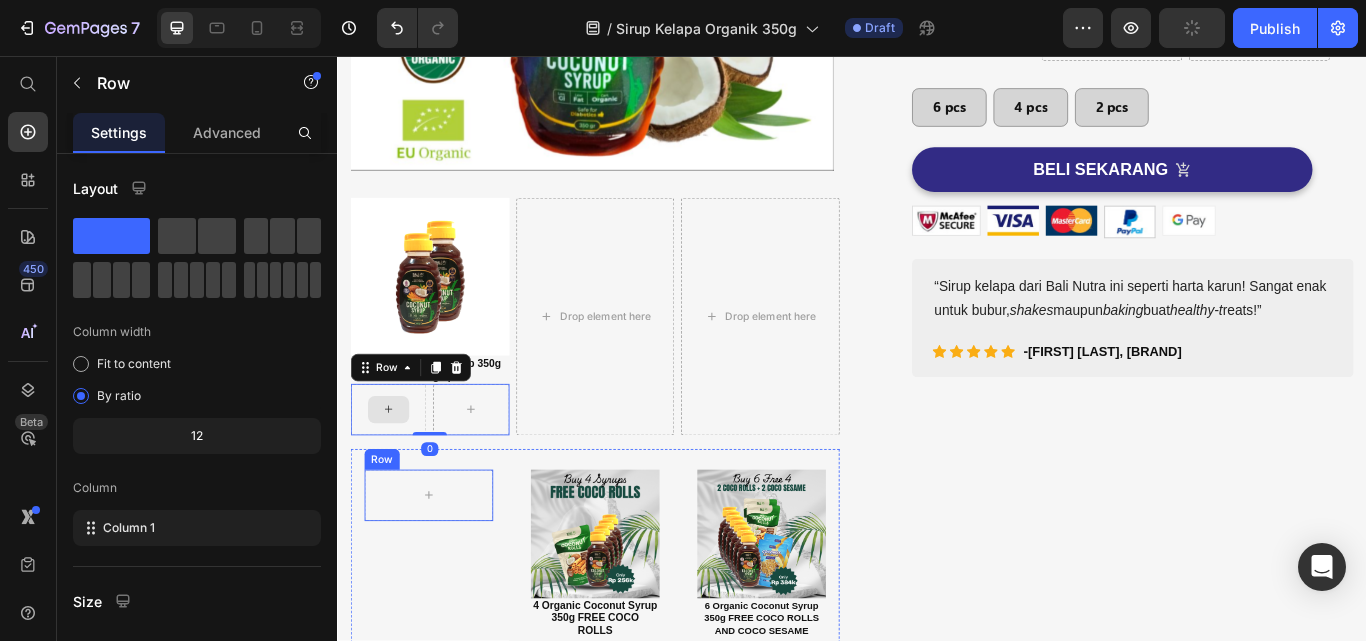 click at bounding box center (443, 569) 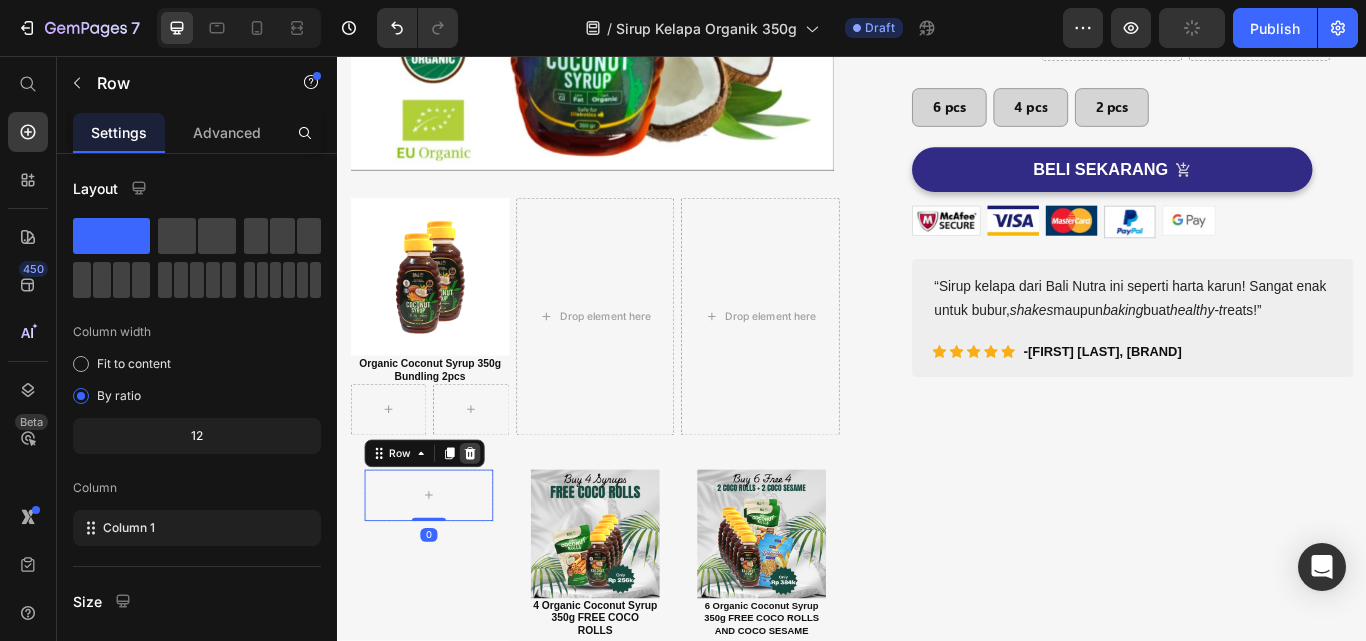 click 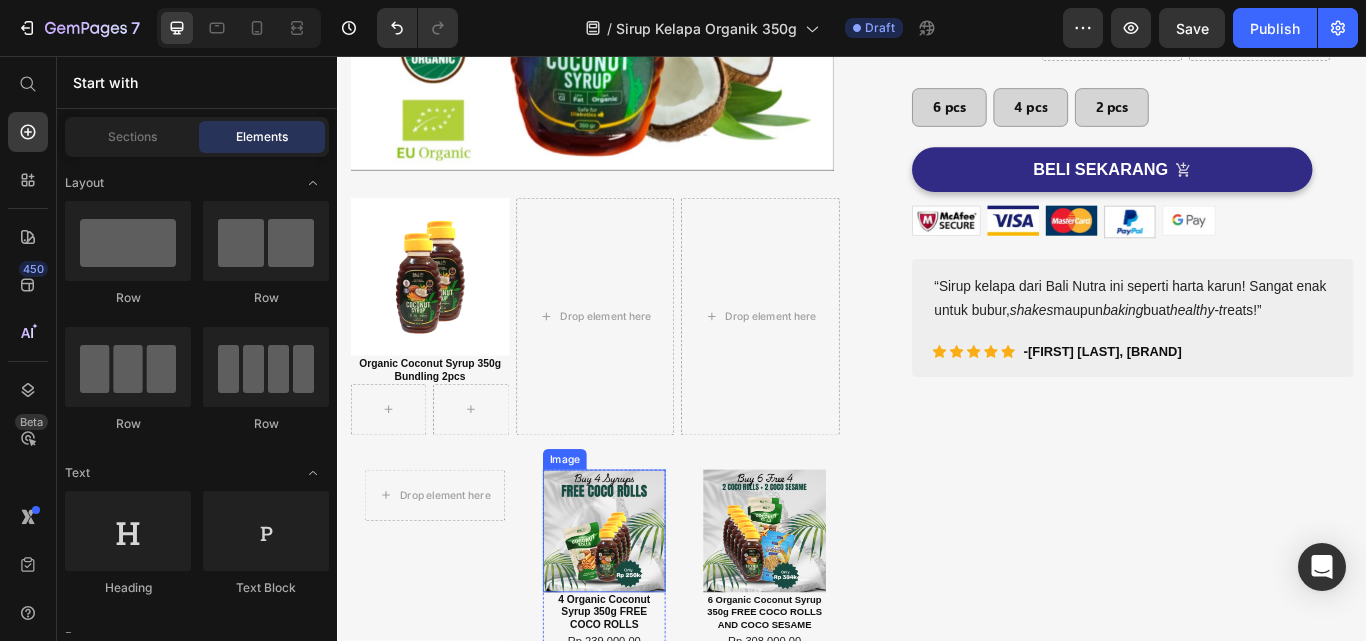 click at bounding box center (647, 610) 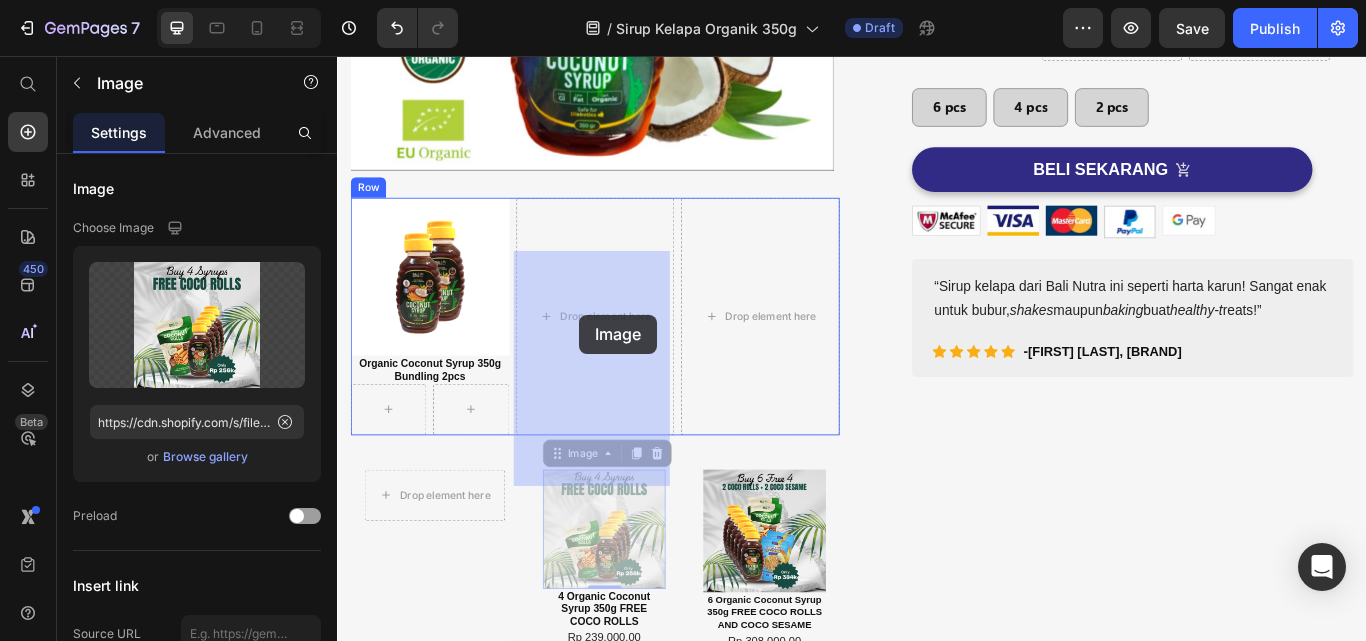 drag, startPoint x: 653, startPoint y: 667, endPoint x: 614, endPoint y: 363, distance: 306.49142 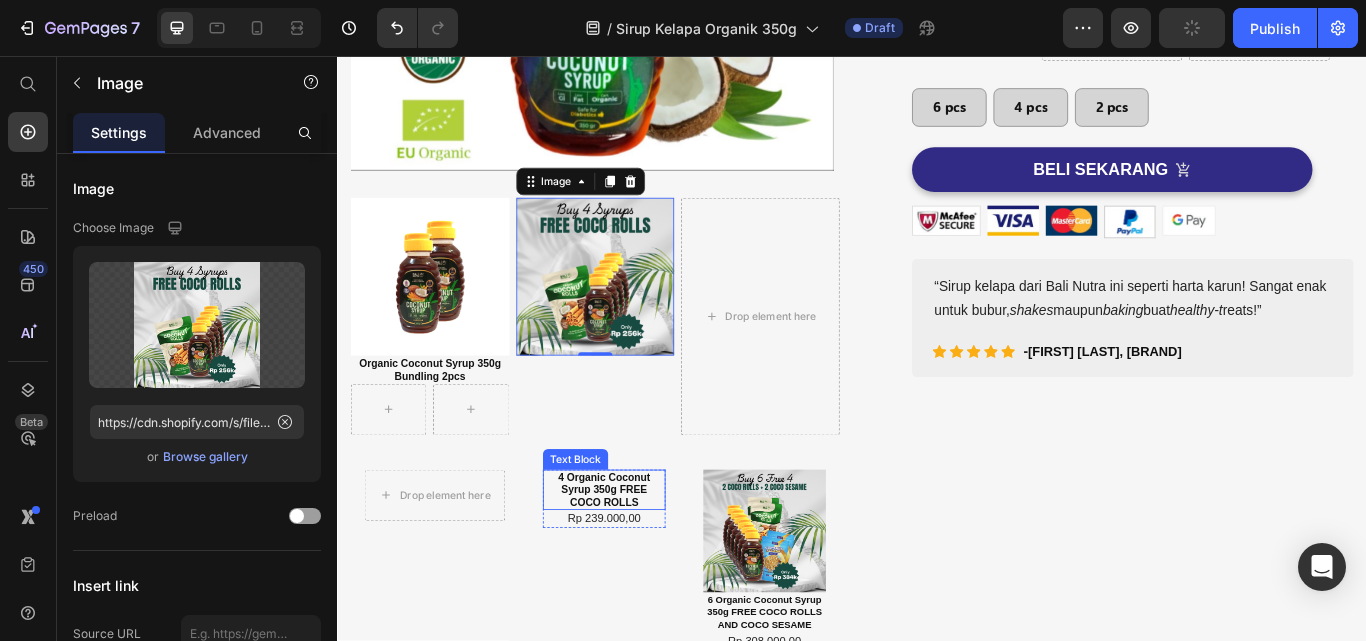click on "4 Organic Coconut Syrup 350g FREE COCO ROLLS" at bounding box center [647, 562] 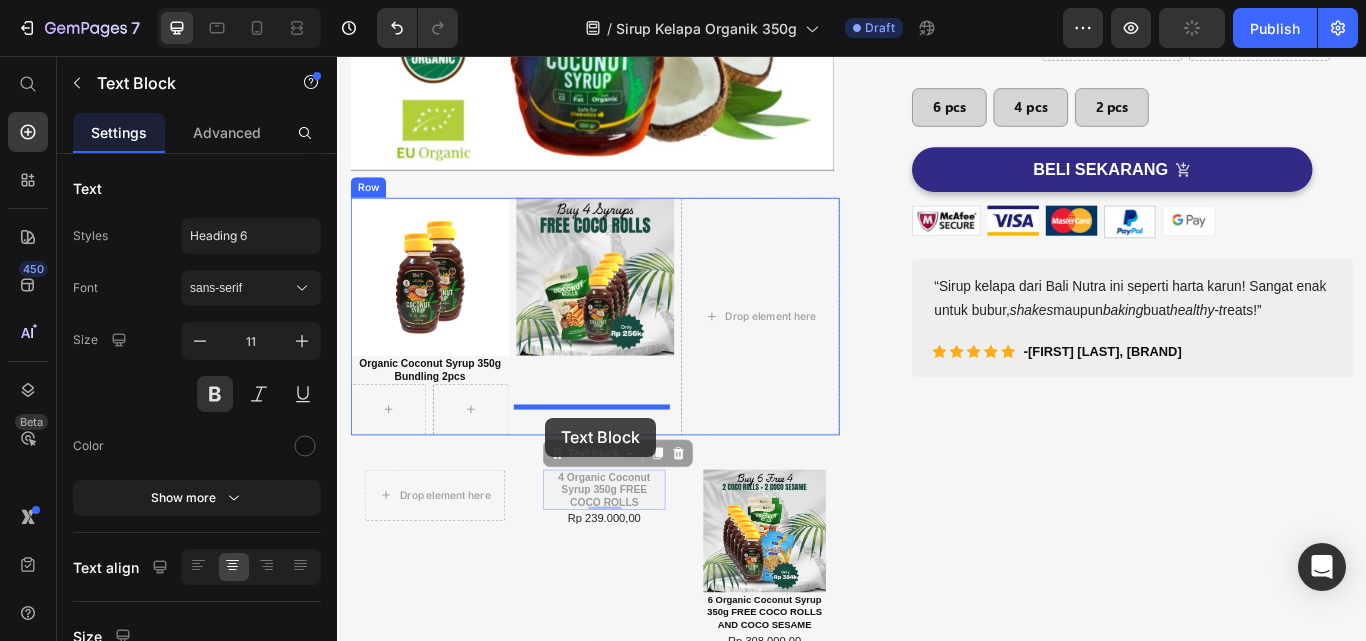 drag, startPoint x: 591, startPoint y: 576, endPoint x: 580, endPoint y: 478, distance: 98.61542 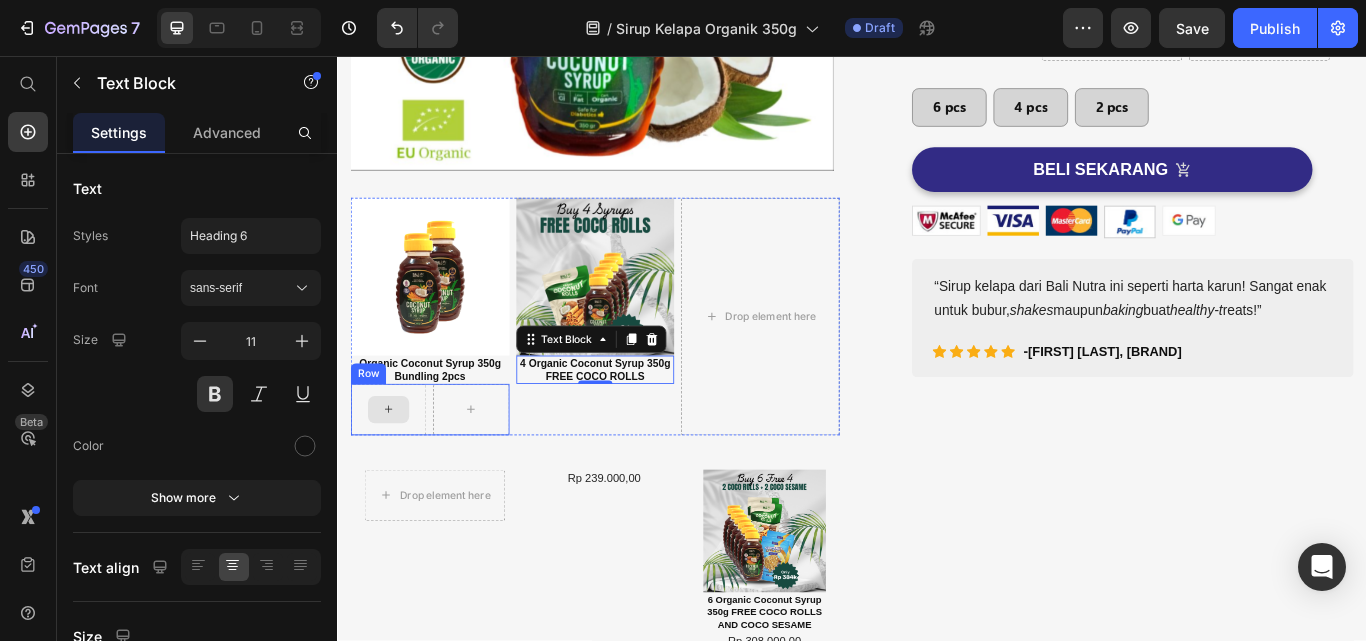 click at bounding box center (396, 469) 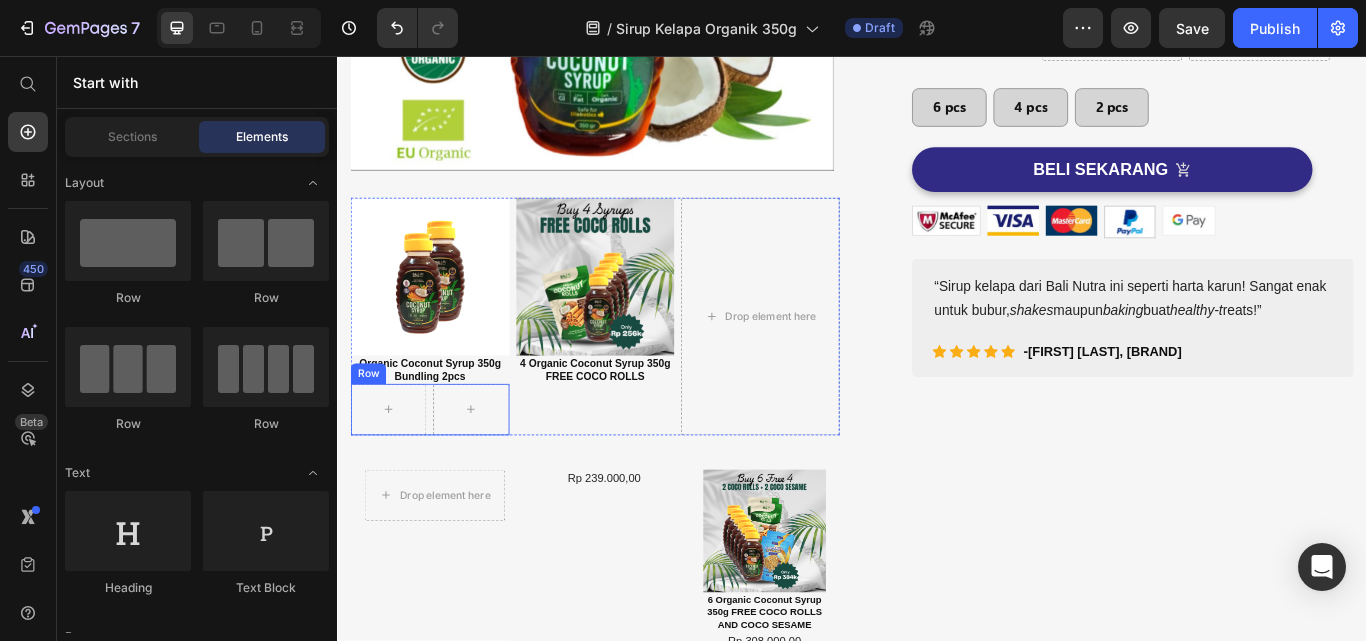 click on "Row" at bounding box center (372, 427) 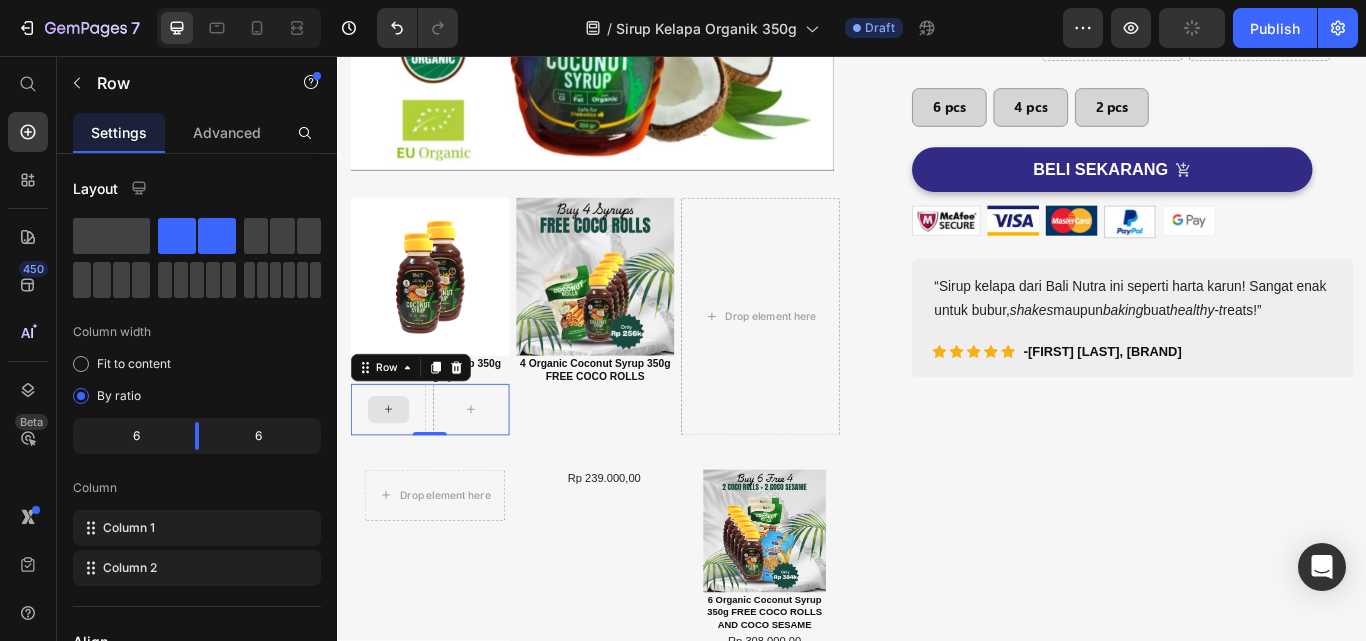 click 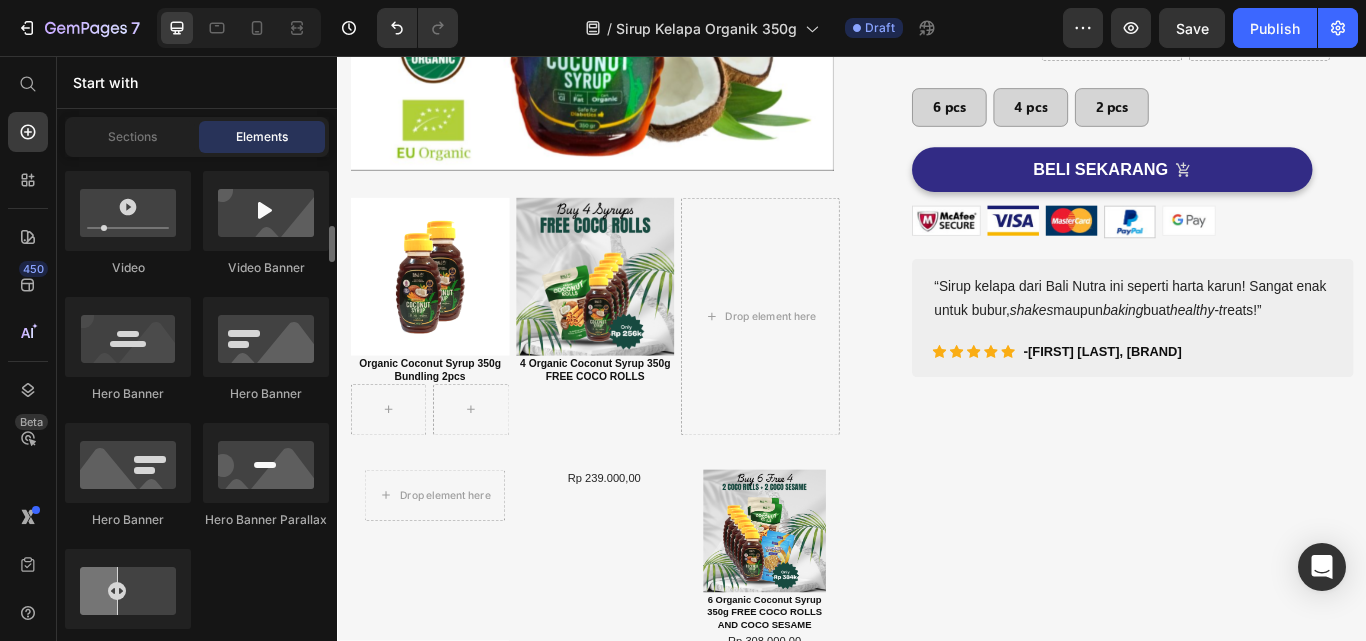 scroll, scrollTop: 1000, scrollLeft: 0, axis: vertical 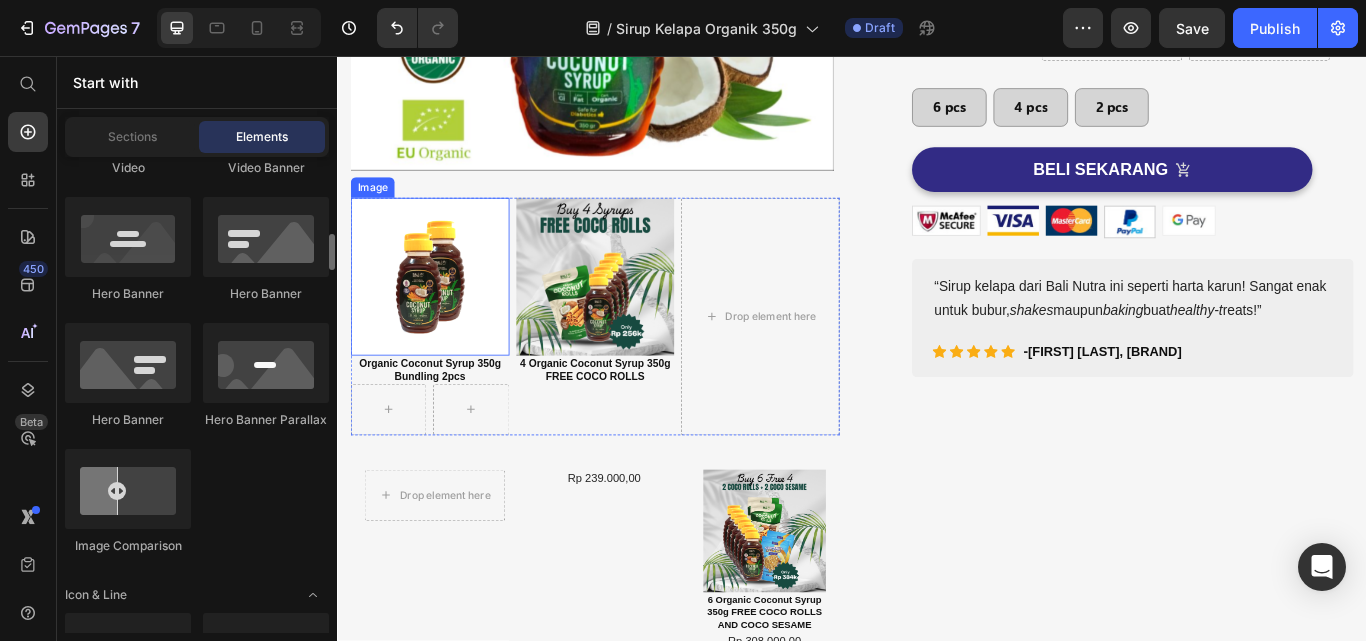 click at bounding box center [444, 314] 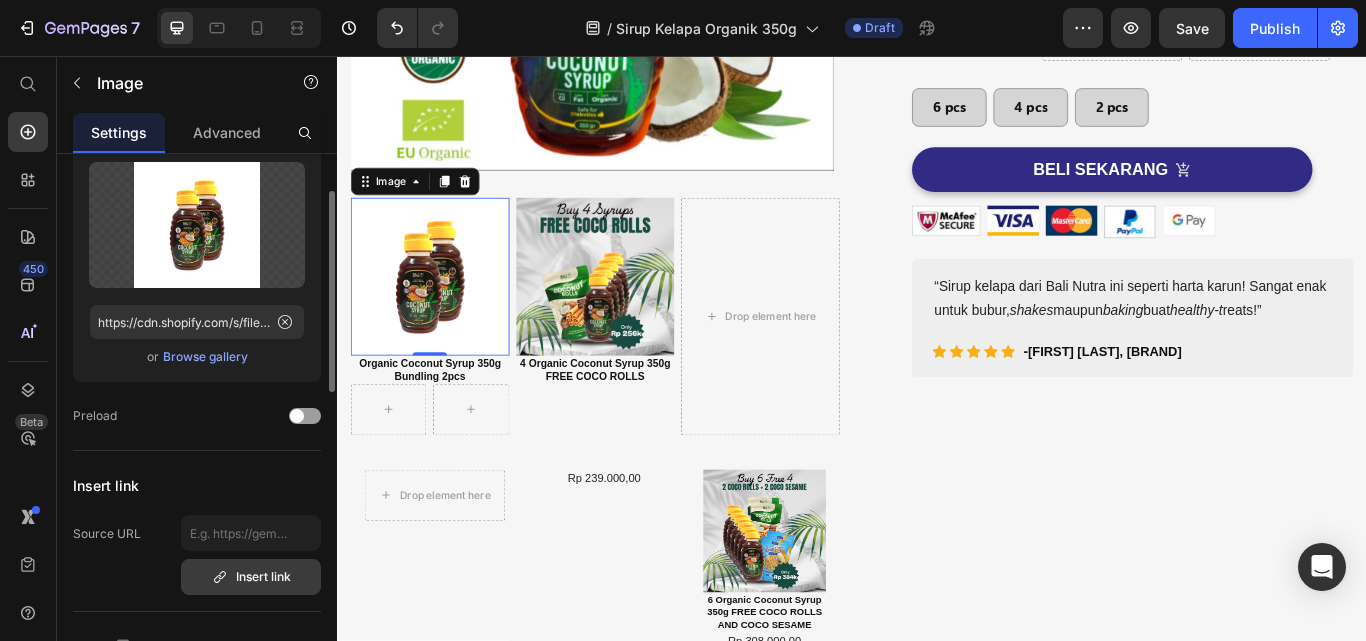 scroll, scrollTop: 0, scrollLeft: 0, axis: both 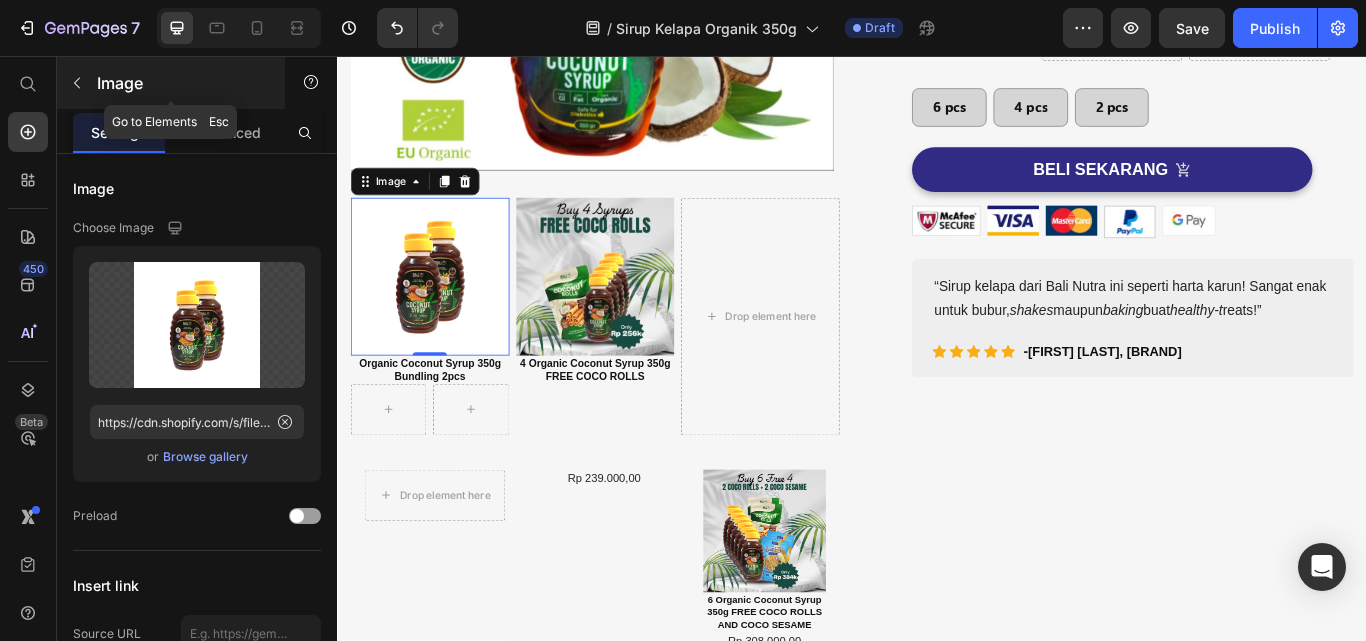 click on "Image" at bounding box center [182, 83] 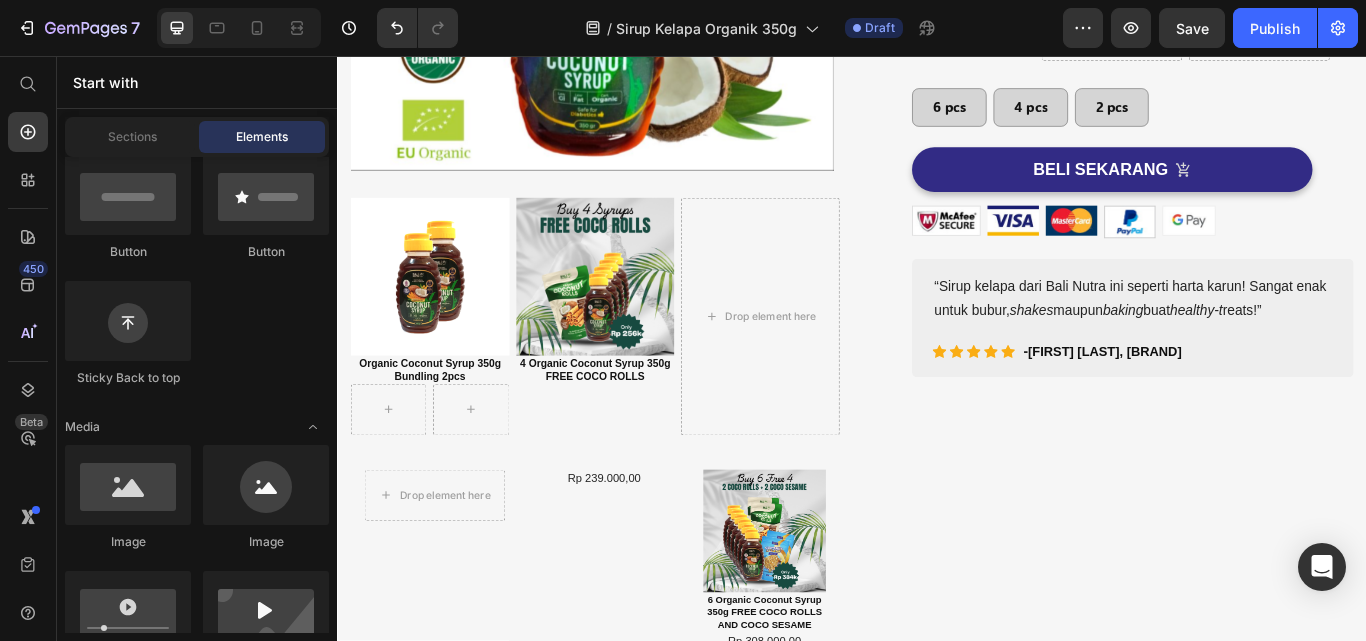 scroll, scrollTop: 300, scrollLeft: 0, axis: vertical 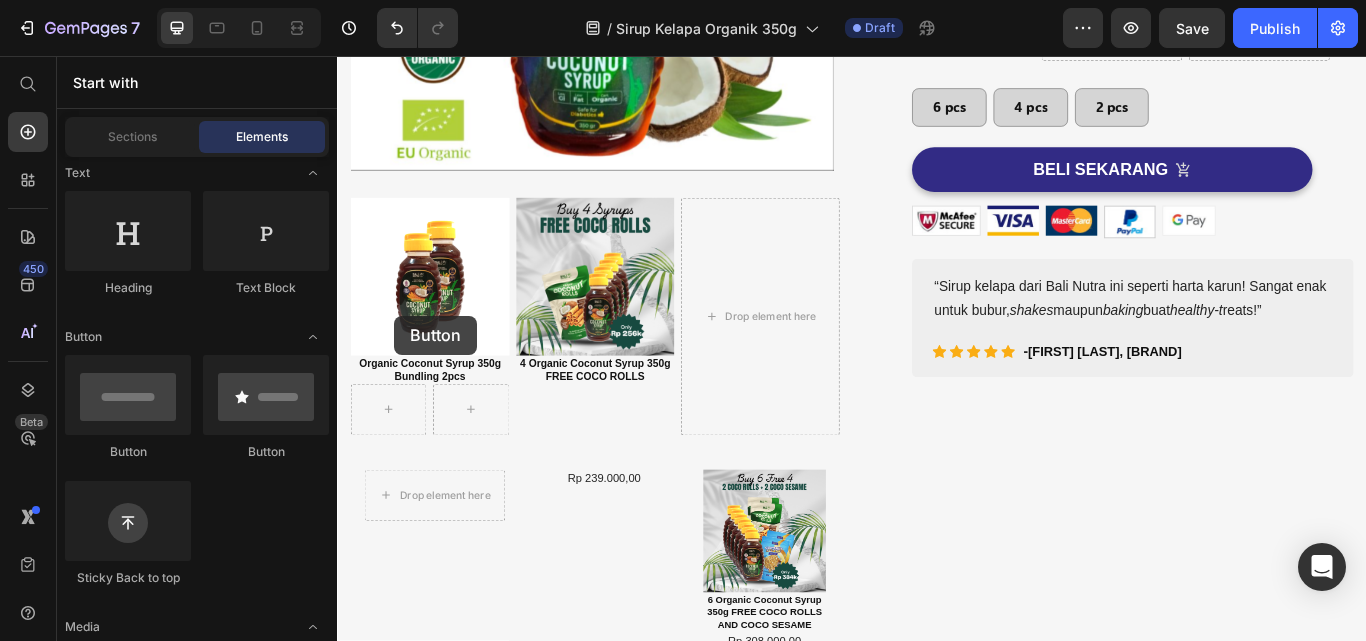 drag, startPoint x: 474, startPoint y: 455, endPoint x: 434, endPoint y: 372, distance: 92.13577 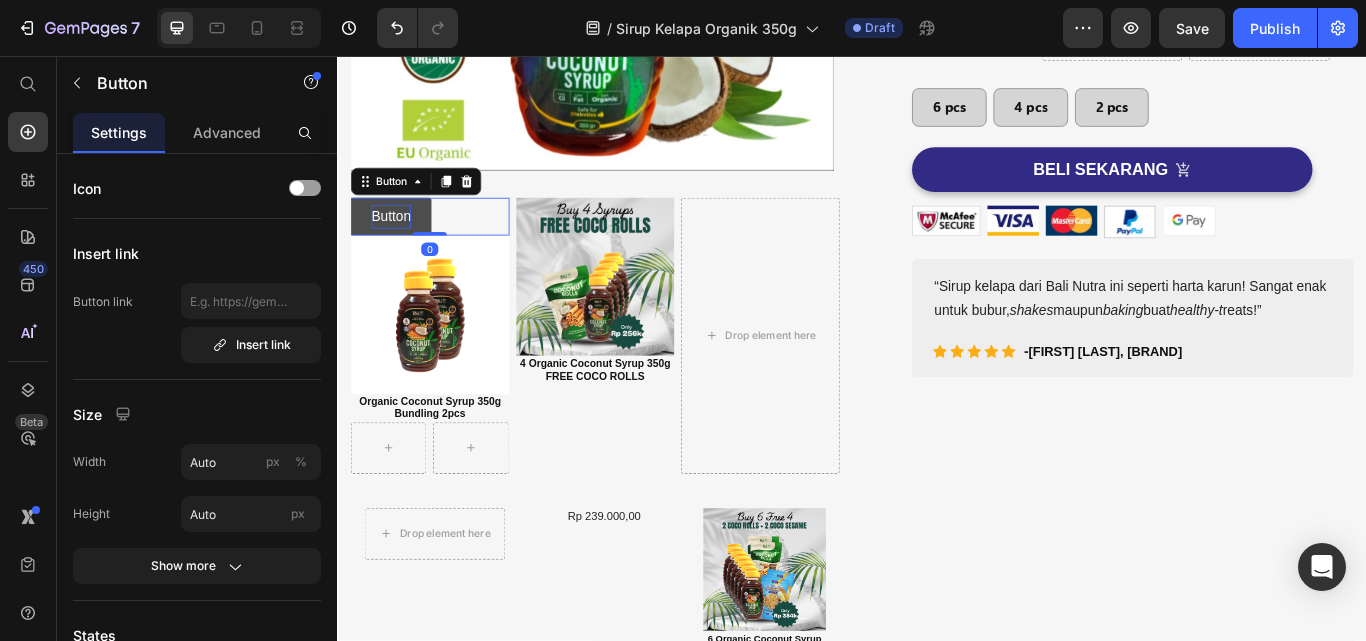 click on "Button" at bounding box center (399, 244) 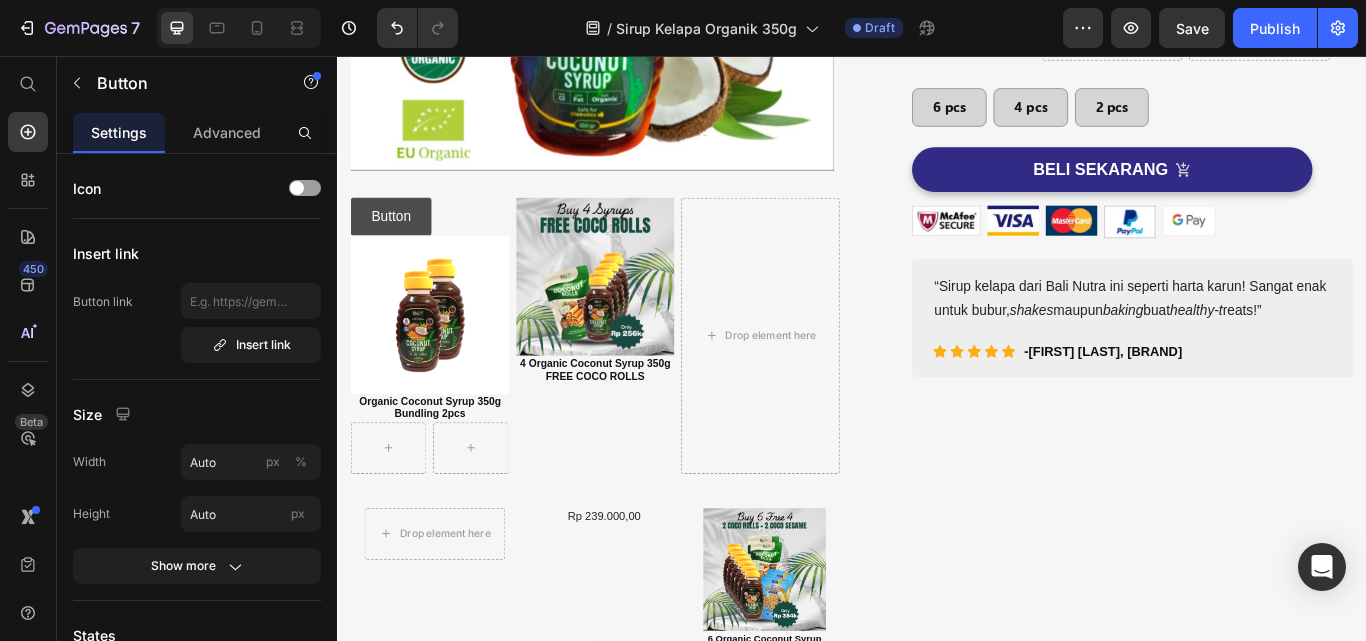 click on "Button" at bounding box center [399, 244] 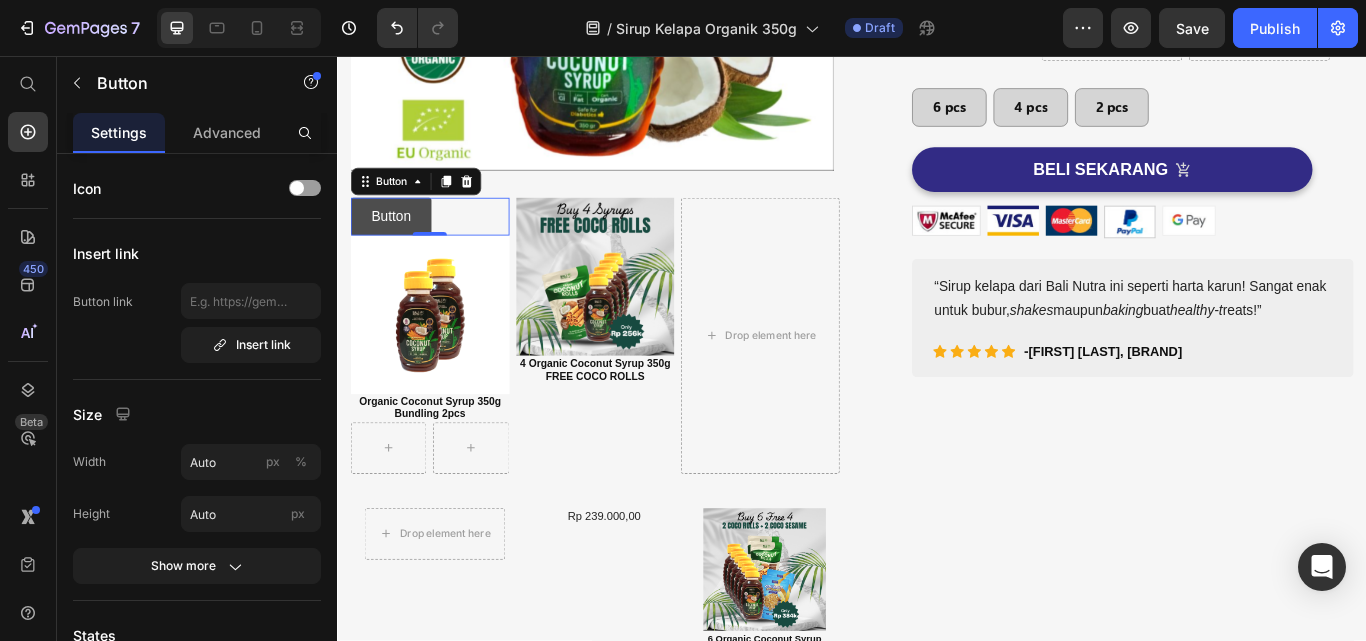 click on "Button" at bounding box center (399, 244) 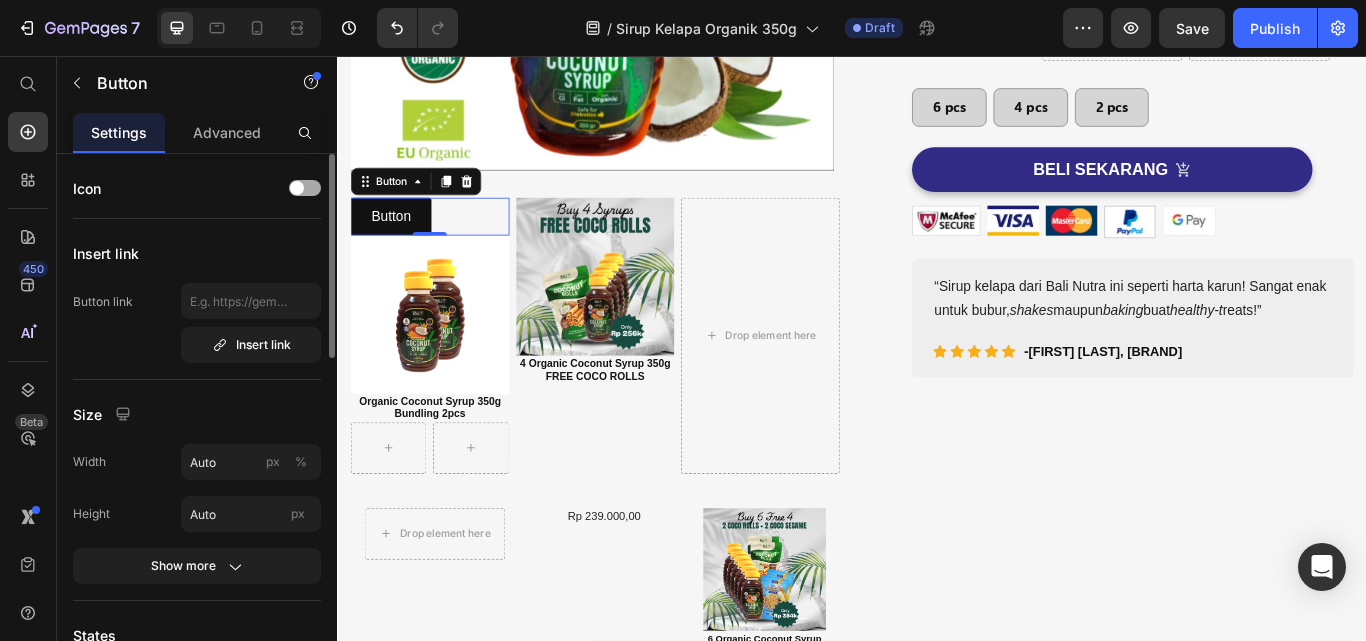 click at bounding box center [297, 188] 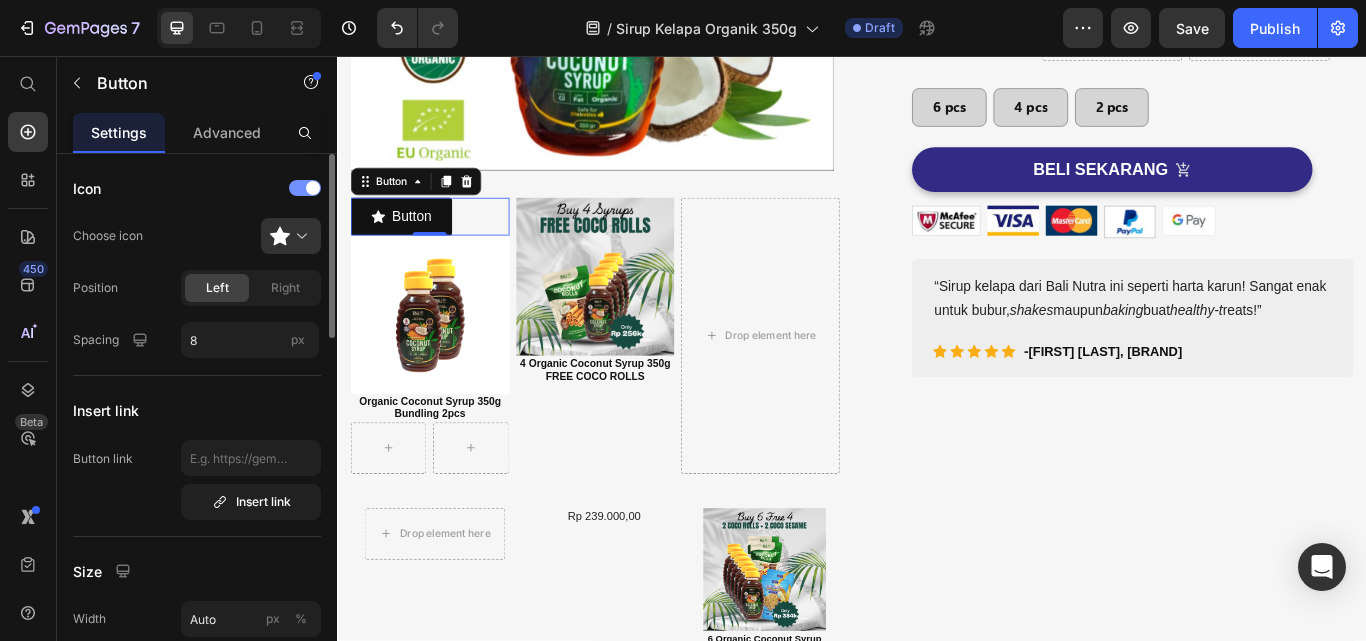 click at bounding box center (305, 188) 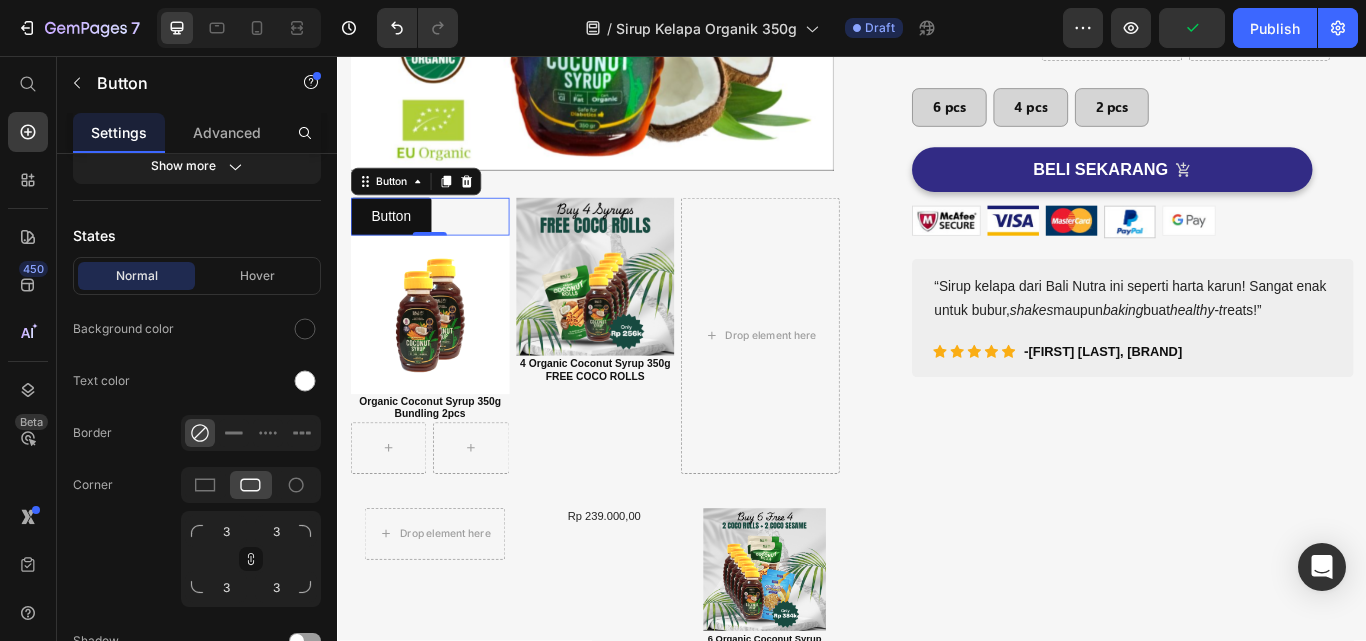 scroll, scrollTop: 0, scrollLeft: 0, axis: both 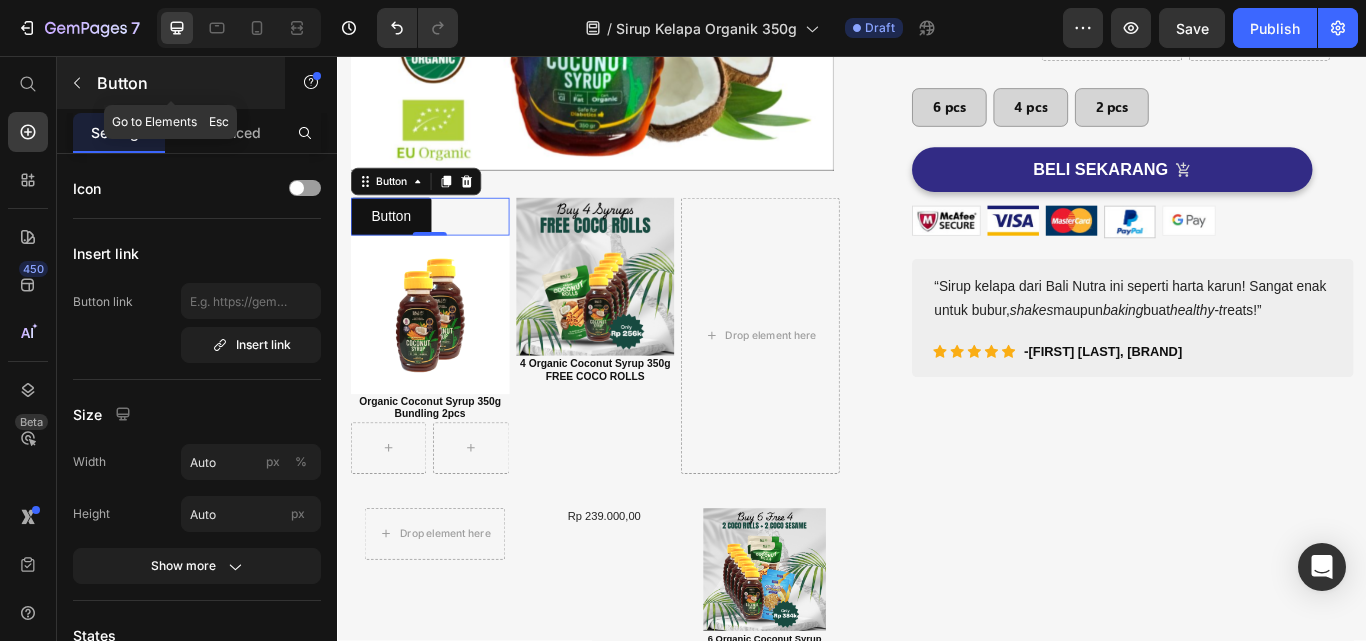 click at bounding box center [77, 83] 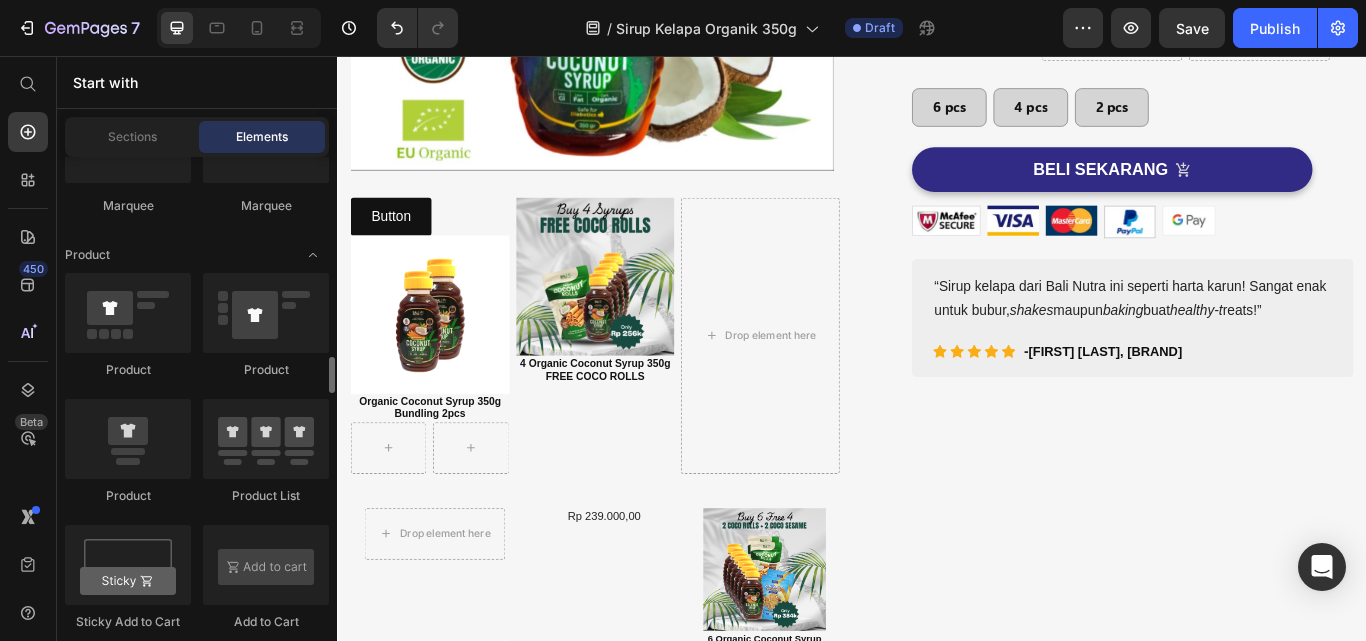 scroll, scrollTop: 2700, scrollLeft: 0, axis: vertical 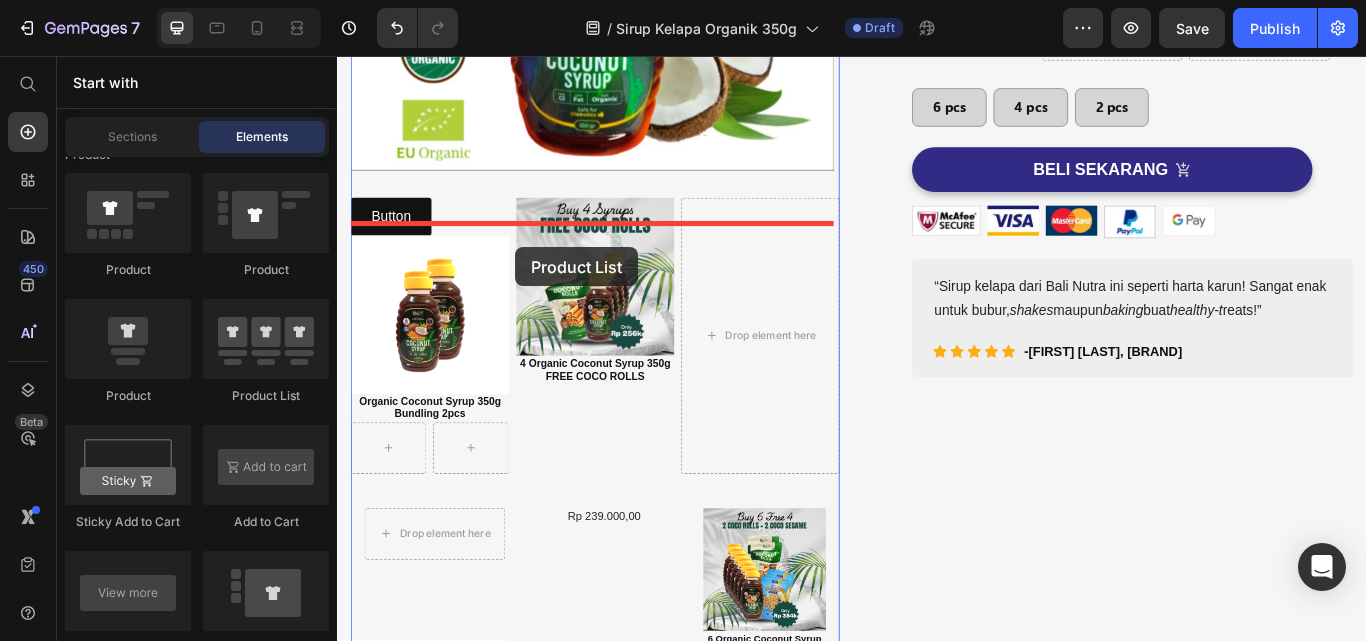 drag, startPoint x: 602, startPoint y: 410, endPoint x: 544, endPoint y: 279, distance: 143.26549 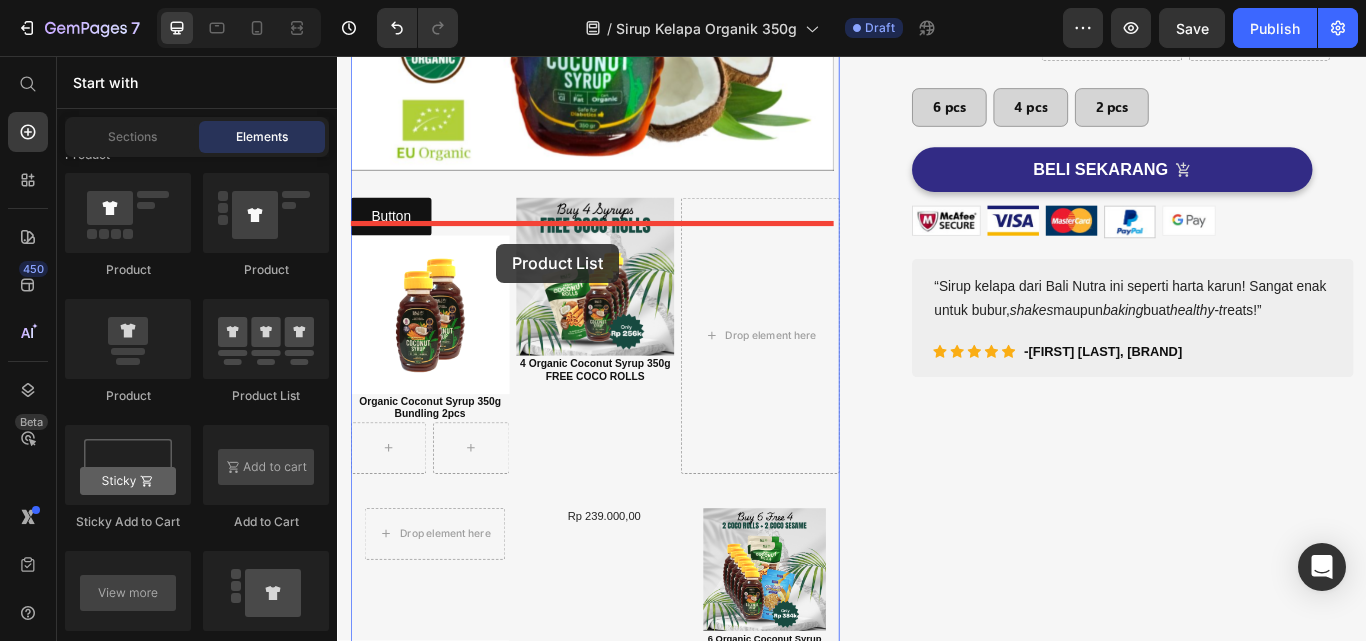 drag, startPoint x: 587, startPoint y: 389, endPoint x: 522, endPoint y: 275, distance: 131.2288 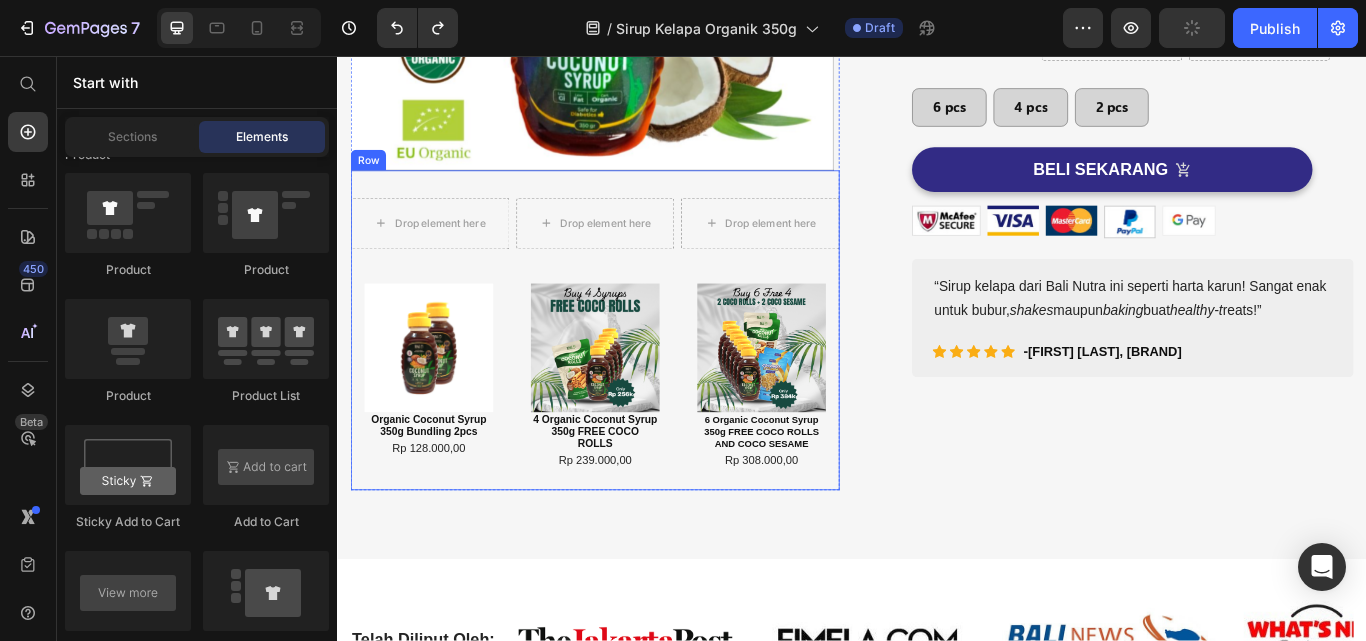 click on "Drop element here
Drop element here
Drop element here Row Image Organic Coconut Syrup 350g Bundling 2pcs Text Block Rp 128.000,00 Product Price Row Row Image 4 Organic Coconut Syrup 350g FREE COCO ROLLS Text Block Rp 239.000,00 Product Price Row Row Image 6 Organic Coconut Syrup 350g FREE COCO ROLLS AND COCO SESAME Text Block Rp 308.000,00 Product Price Row Row Product Bundle Discount Row" at bounding box center [637, 377] 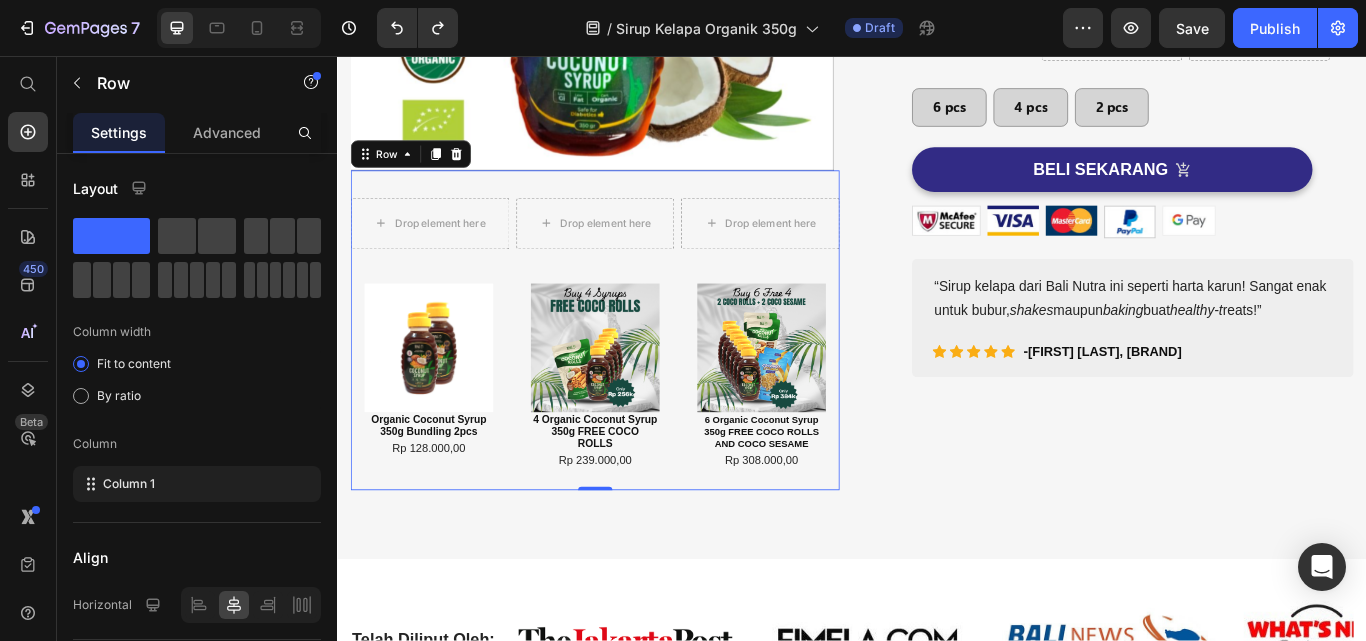 click on "Row" at bounding box center [182, 83] 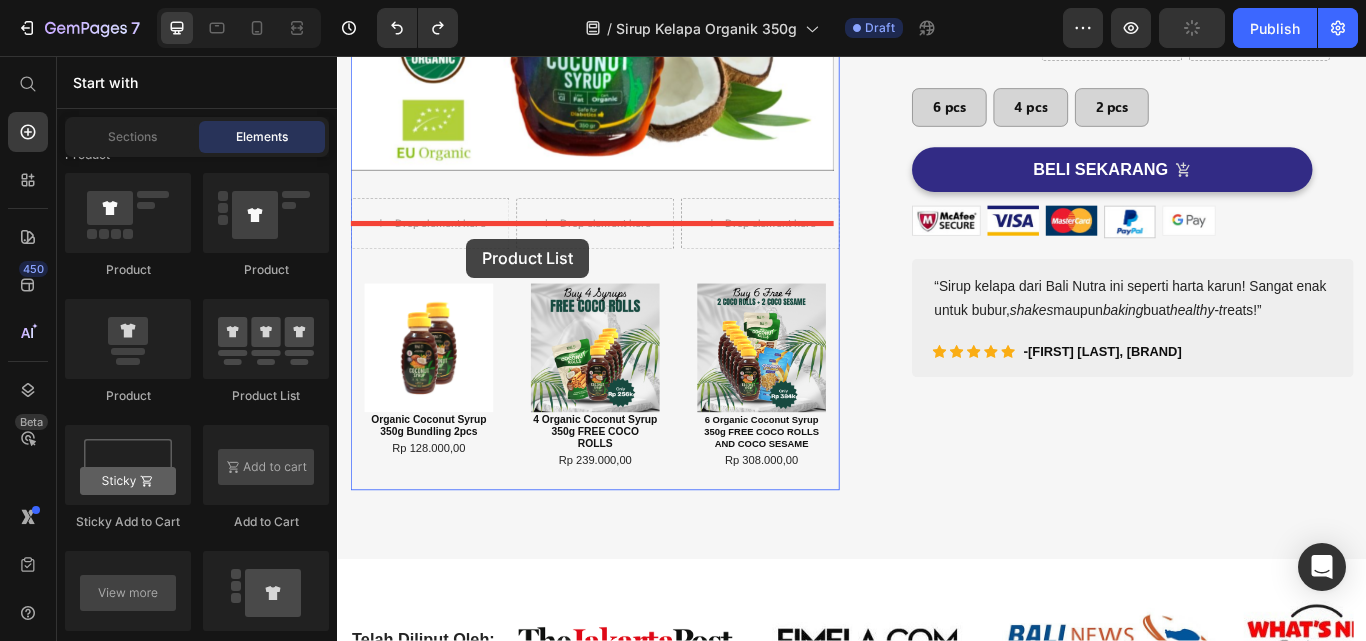 drag, startPoint x: 615, startPoint y: 394, endPoint x: 488, endPoint y: 269, distance: 178.19652 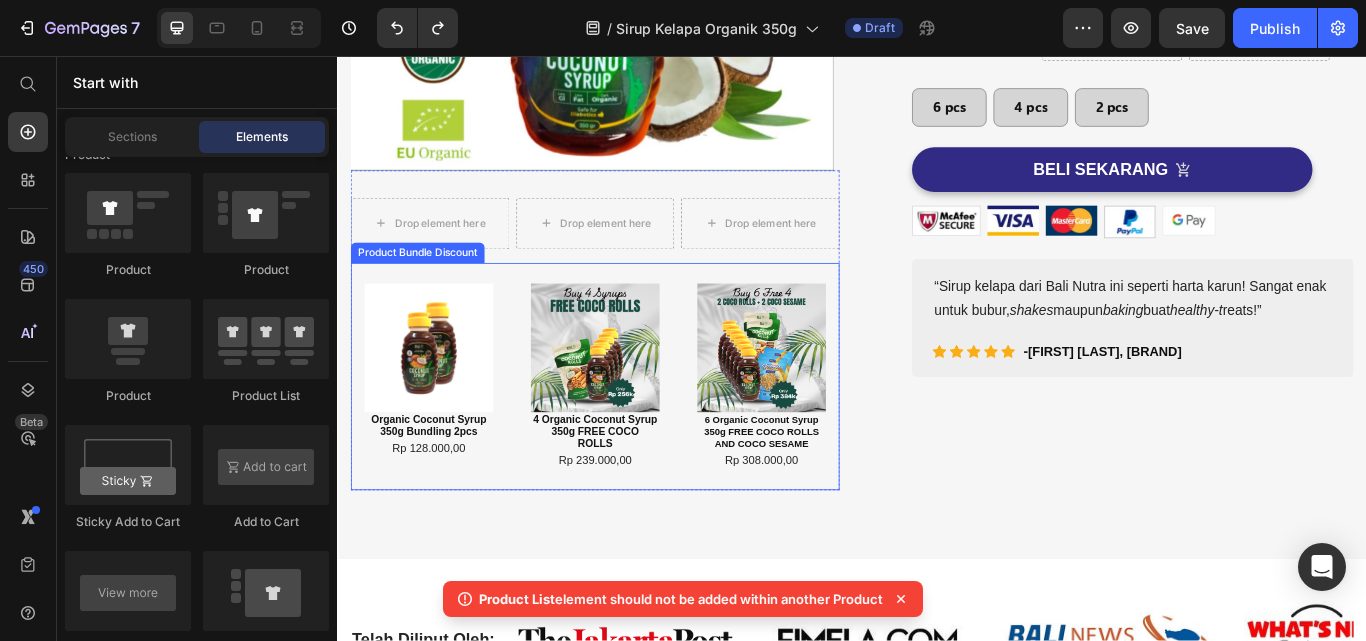 click on "Image 4 Organic Coconut Syrup 350g FREE COCO ROLLS Text Block Rp 239.000,00 Product Price Row Row" at bounding box center [637, 431] 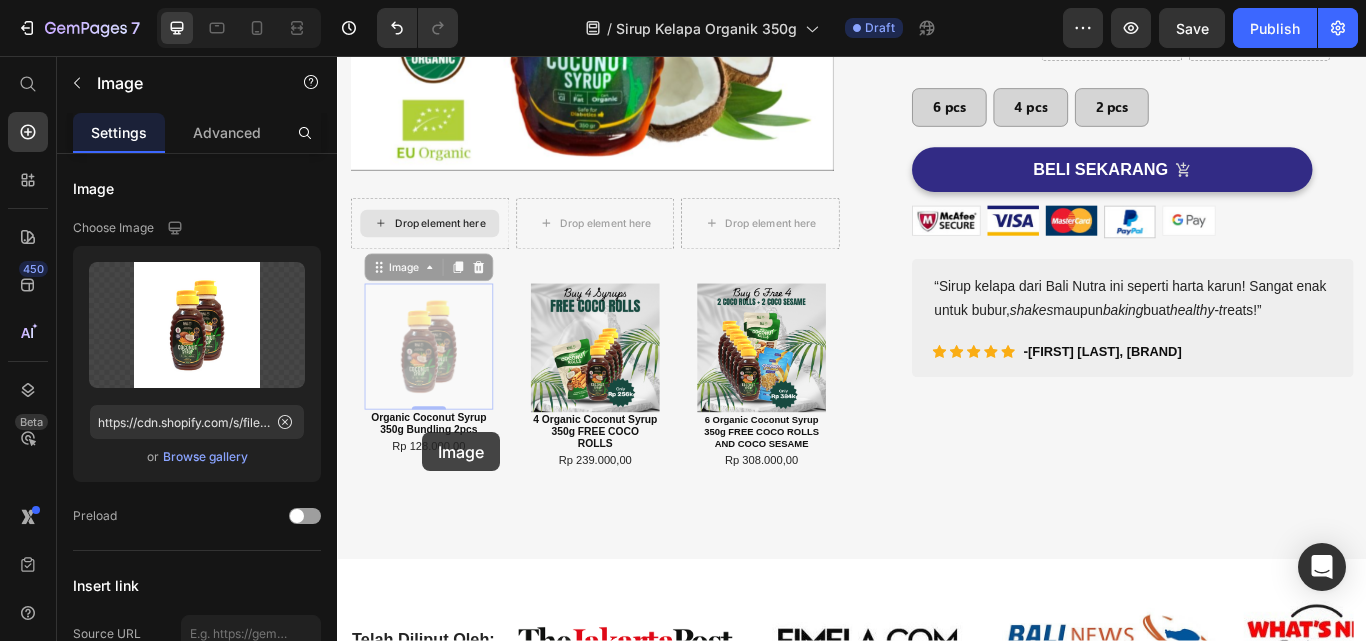 drag, startPoint x: 436, startPoint y: 495, endPoint x: 429, endPoint y: 316, distance: 179.13683 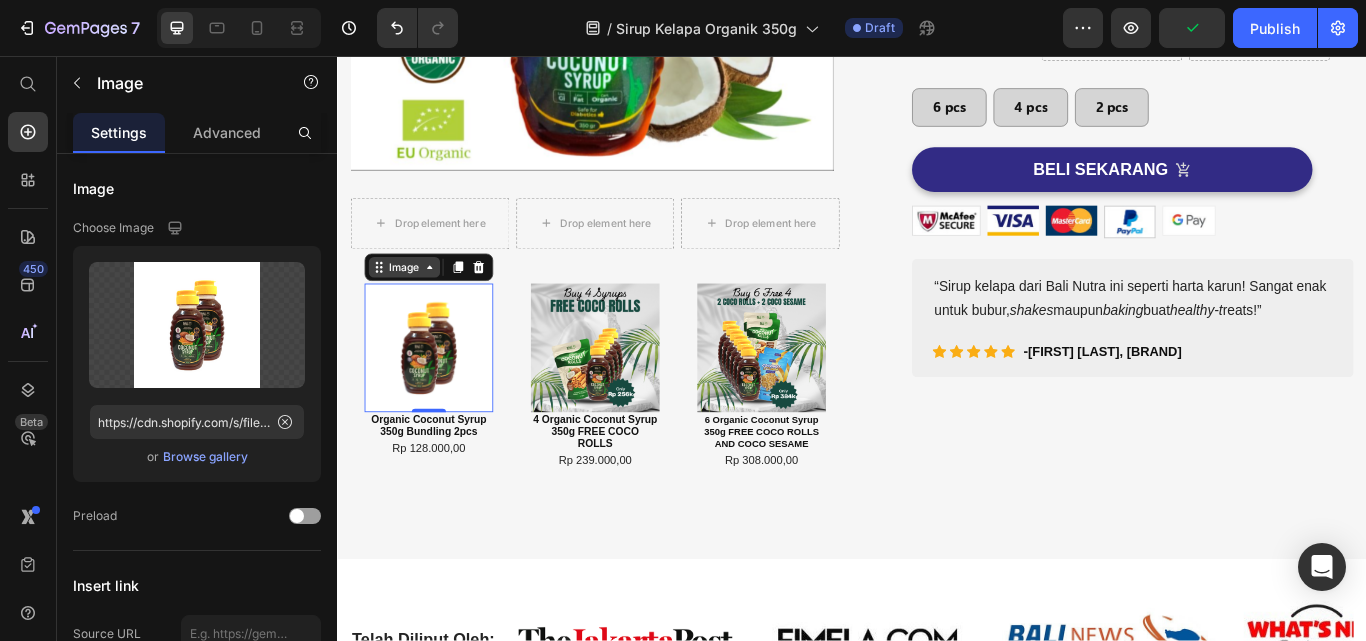 click 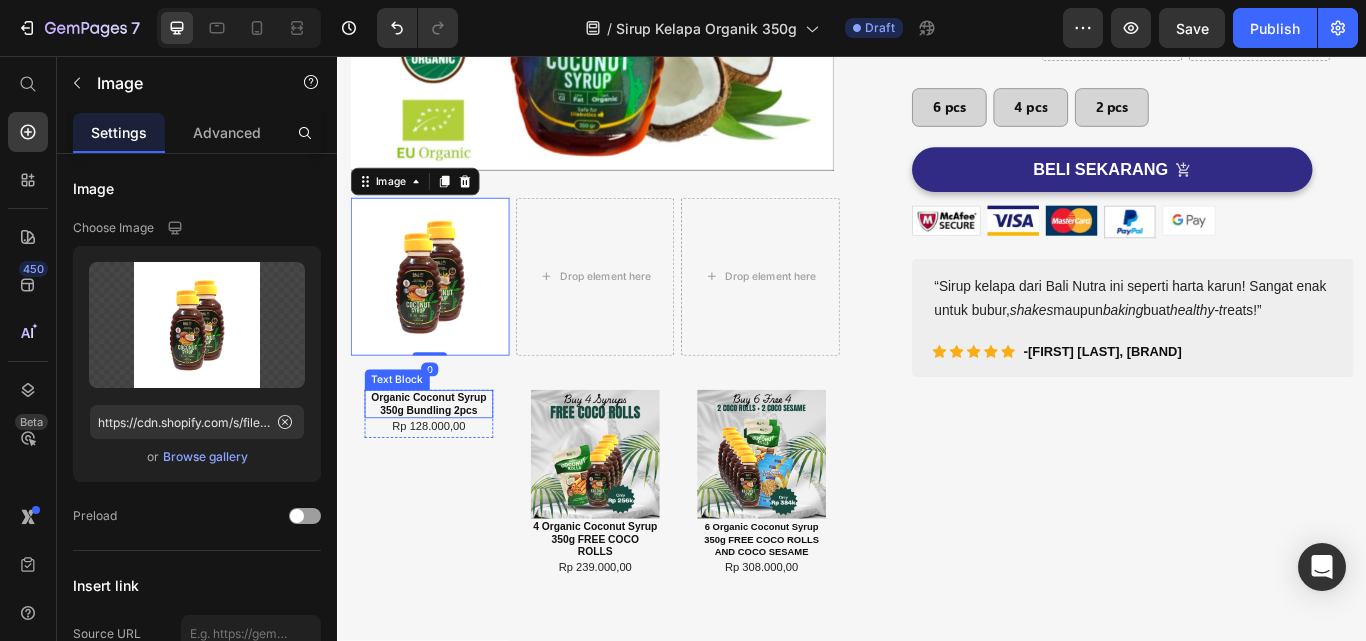 click on "Organic Coconut Syrup 350g Bundling 2pcs" at bounding box center (443, 462) 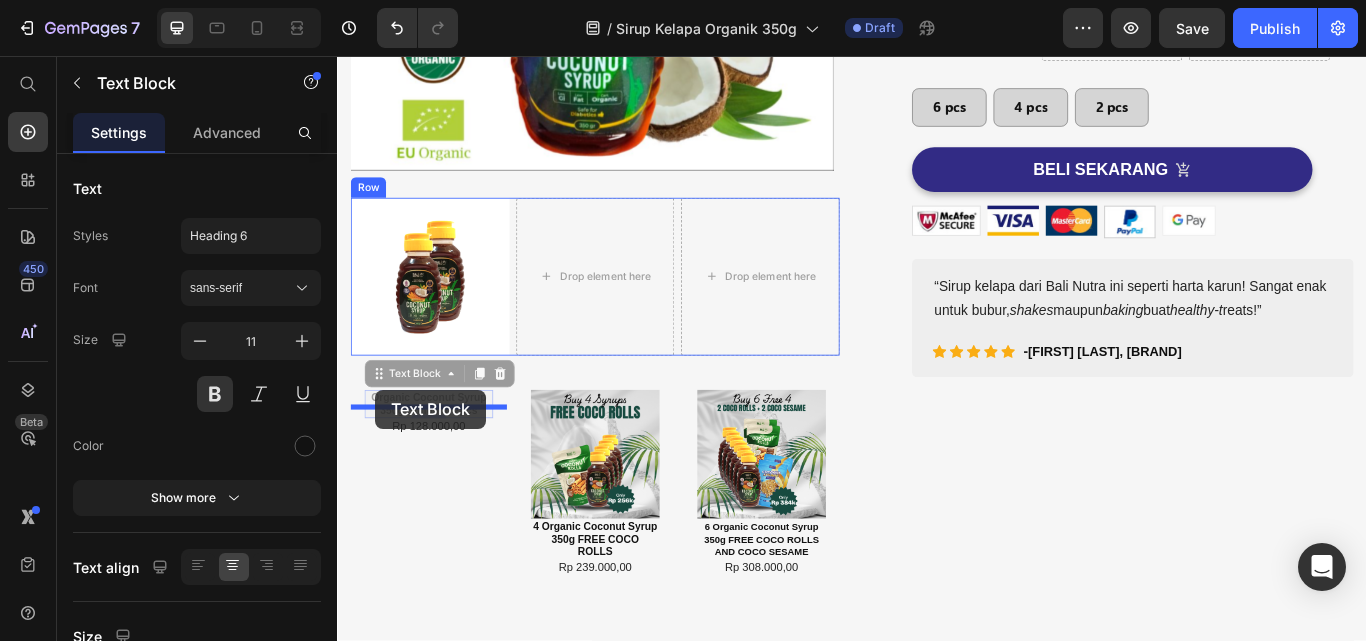 drag, startPoint x: 384, startPoint y: 488, endPoint x: 381, endPoint y: 445, distance: 43.104523 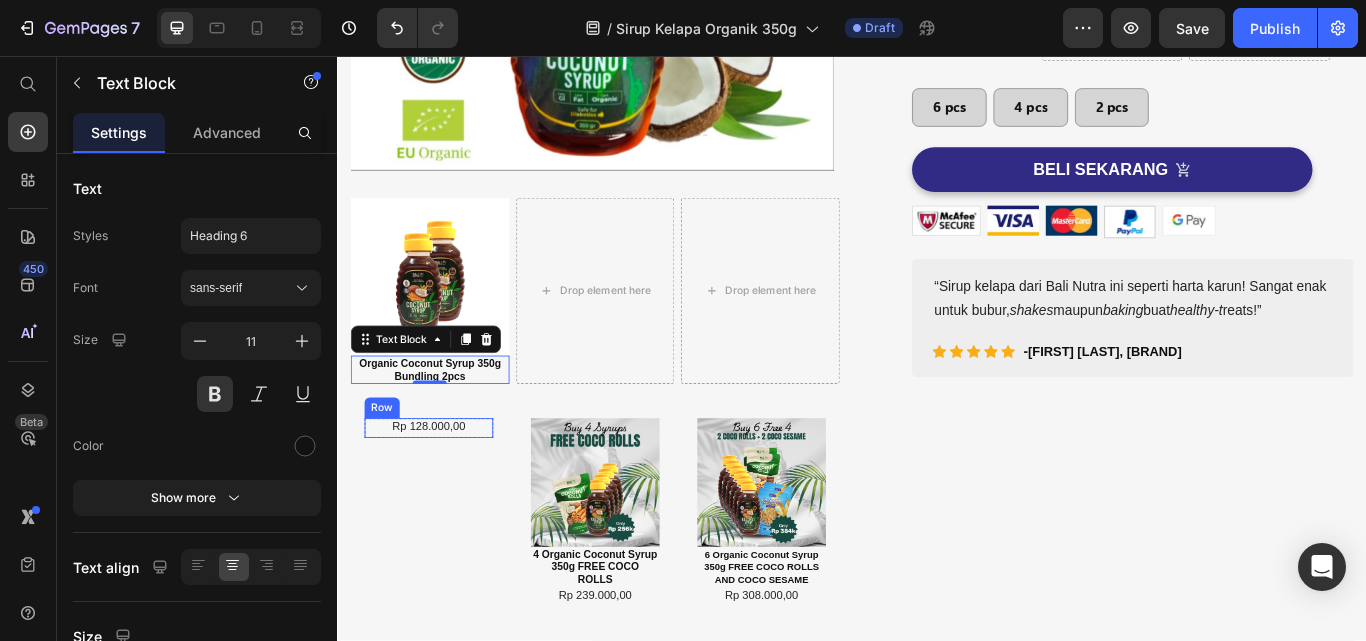 click on "Rp 128.000,00 Product Price Row" at bounding box center (443, 490) 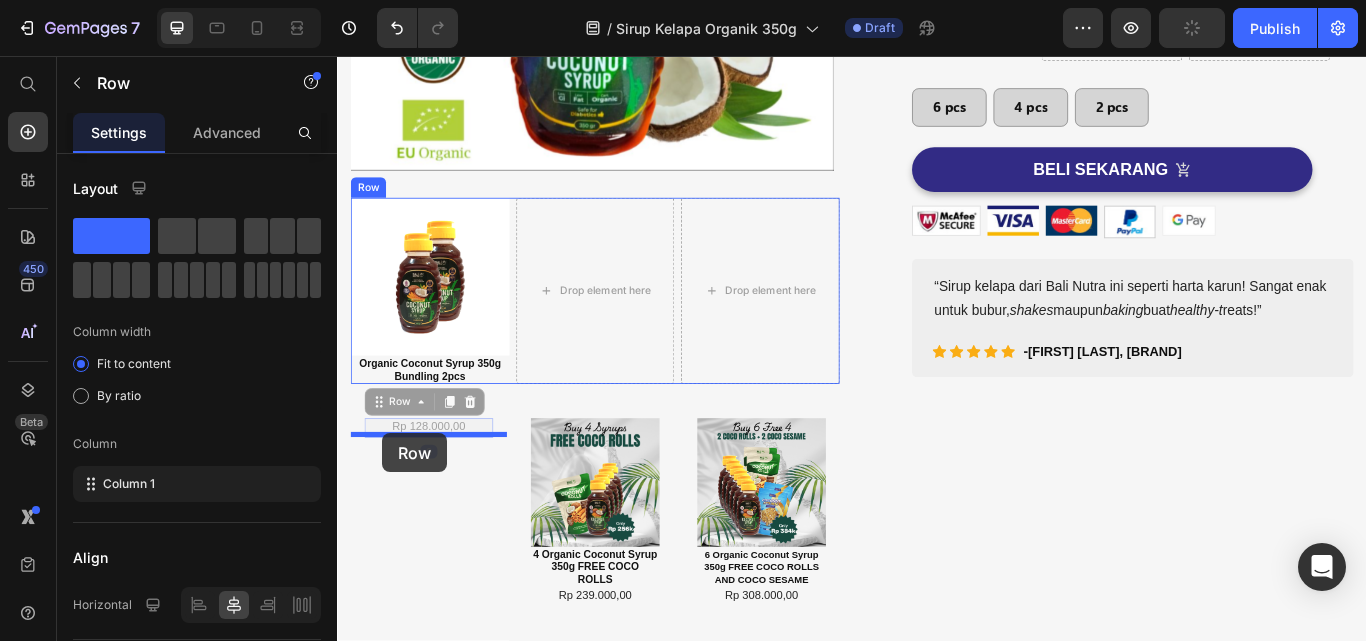drag, startPoint x: 381, startPoint y: 518, endPoint x: 389, endPoint y: 496, distance: 23.409399 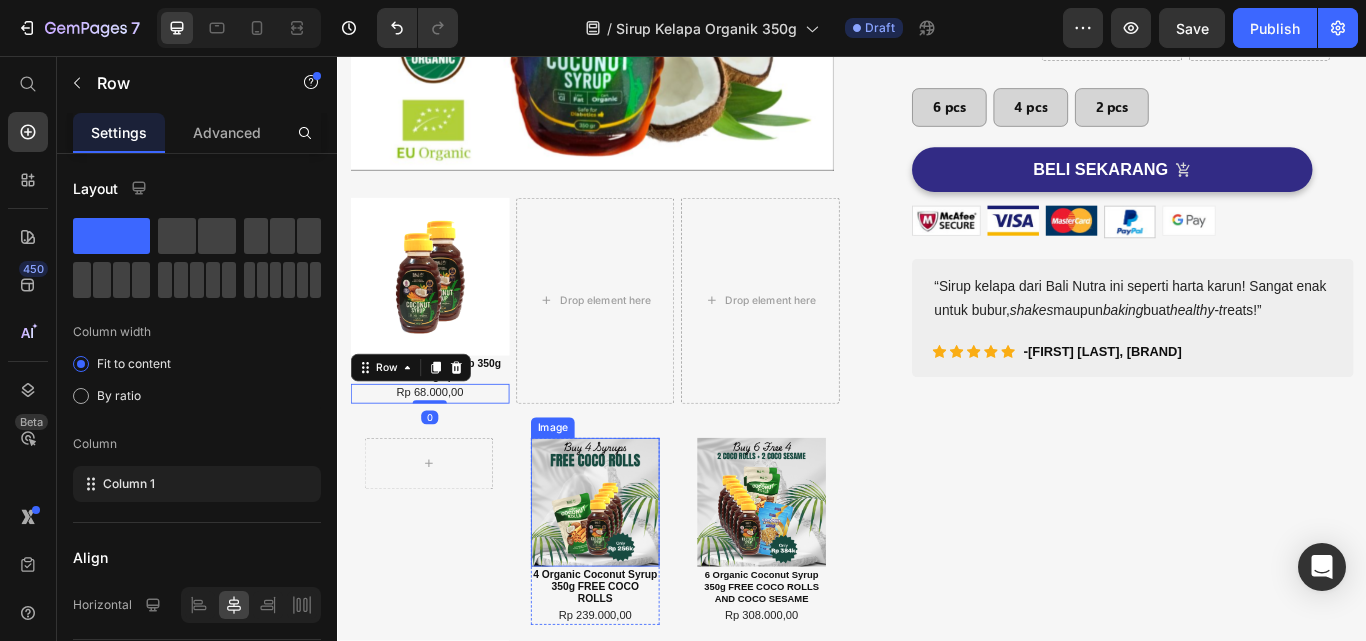 click at bounding box center (637, 577) 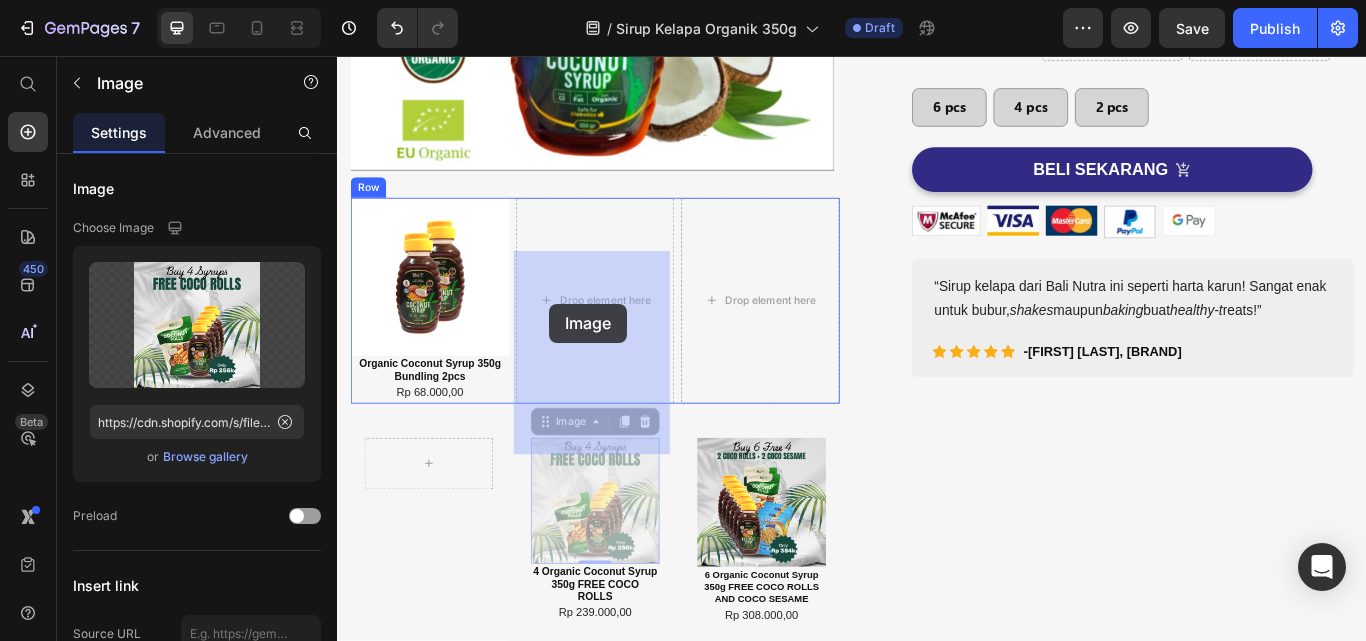 drag, startPoint x: 569, startPoint y: 542, endPoint x: 580, endPoint y: 349, distance: 193.31322 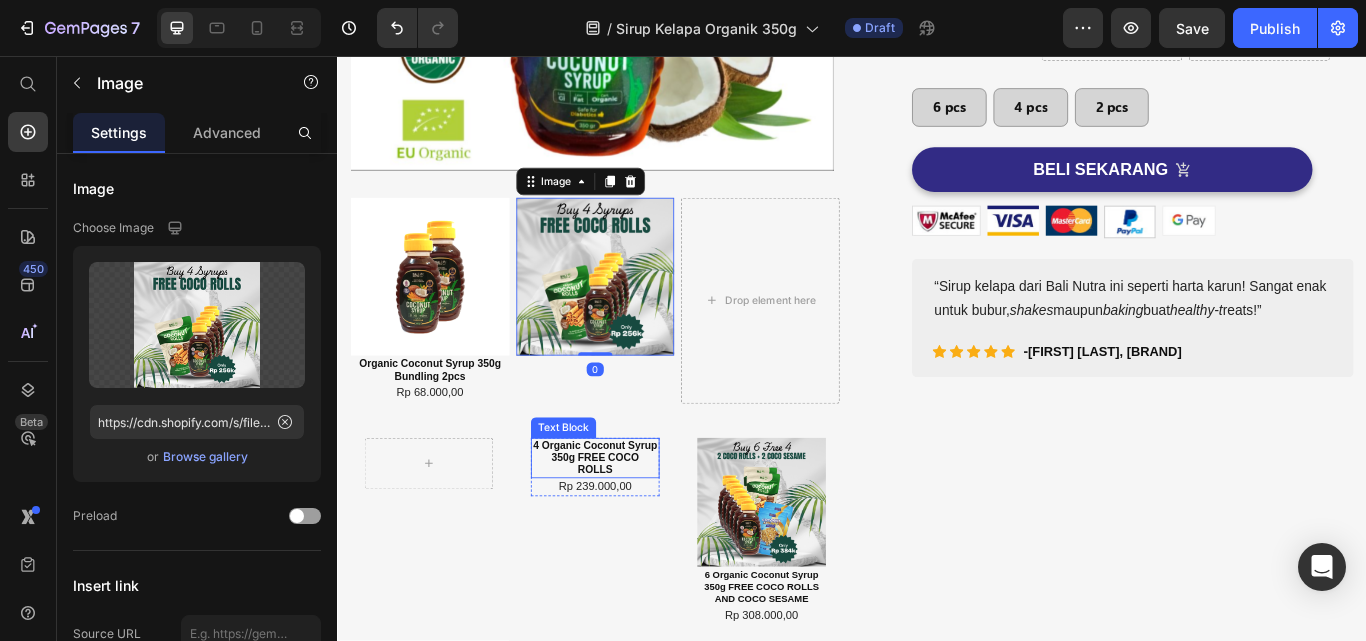 click on "Text Block" at bounding box center (600, 490) 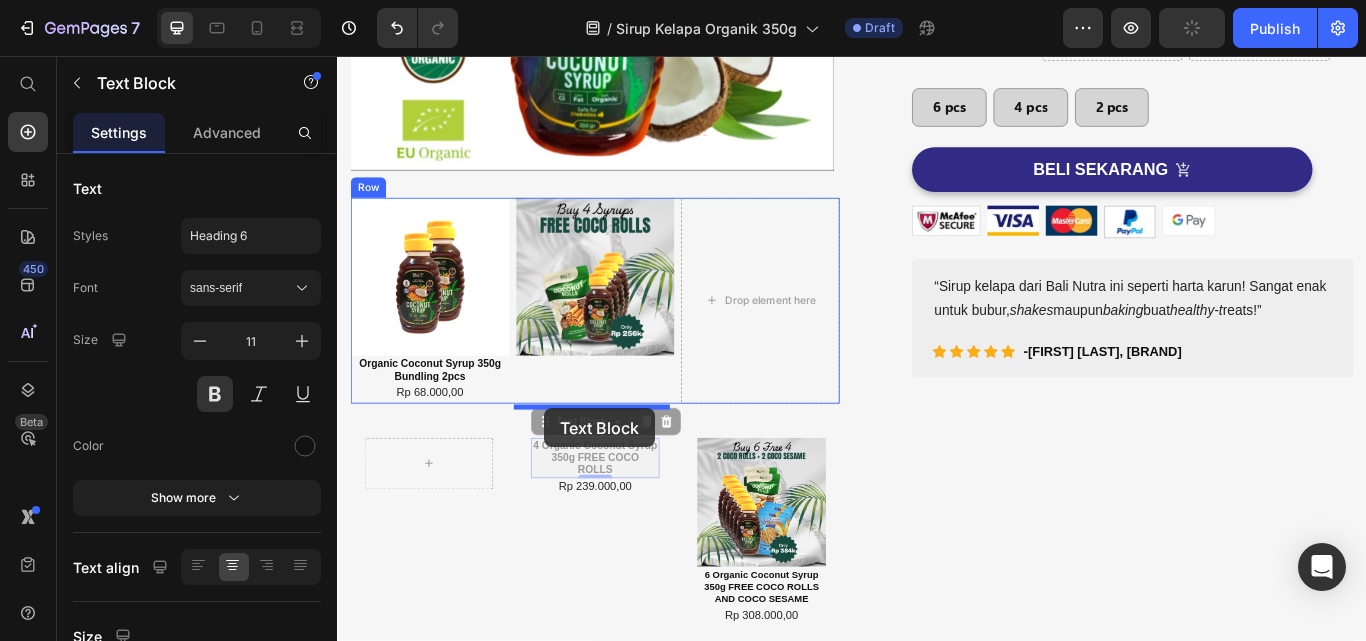 drag, startPoint x: 565, startPoint y: 472, endPoint x: 578, endPoint y: 467, distance: 13.928389 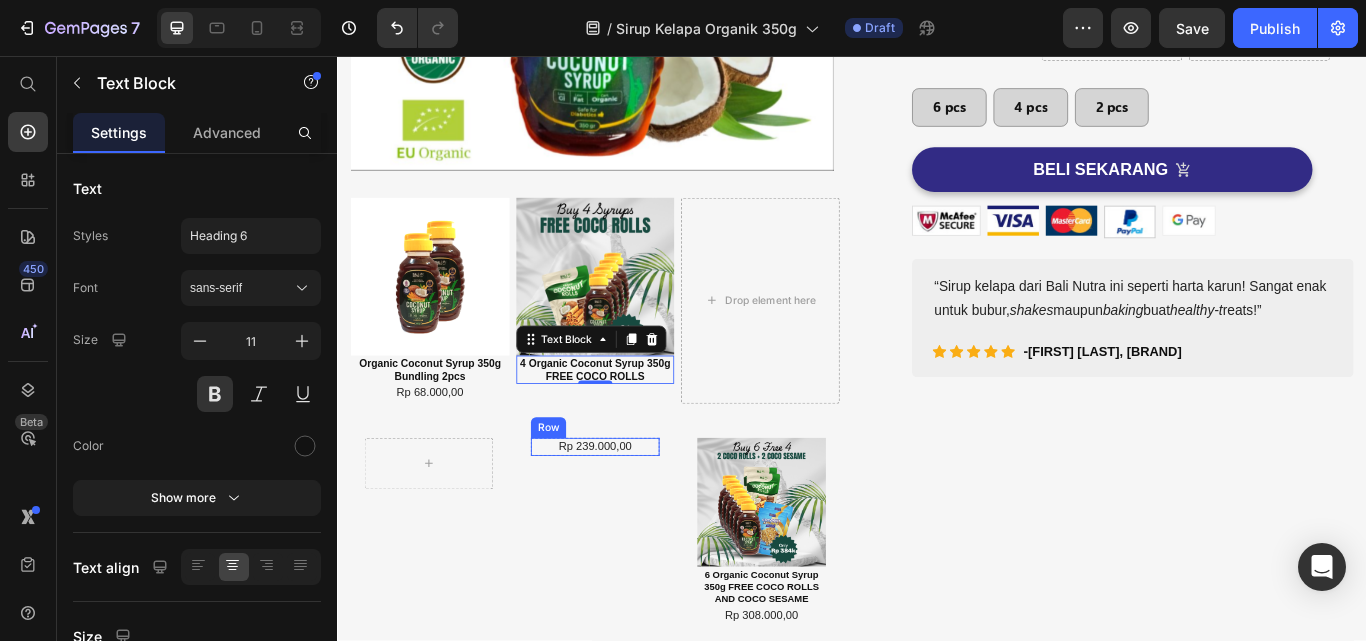 click on "Rp 239.000,00 Product Price Row" at bounding box center (637, 512) 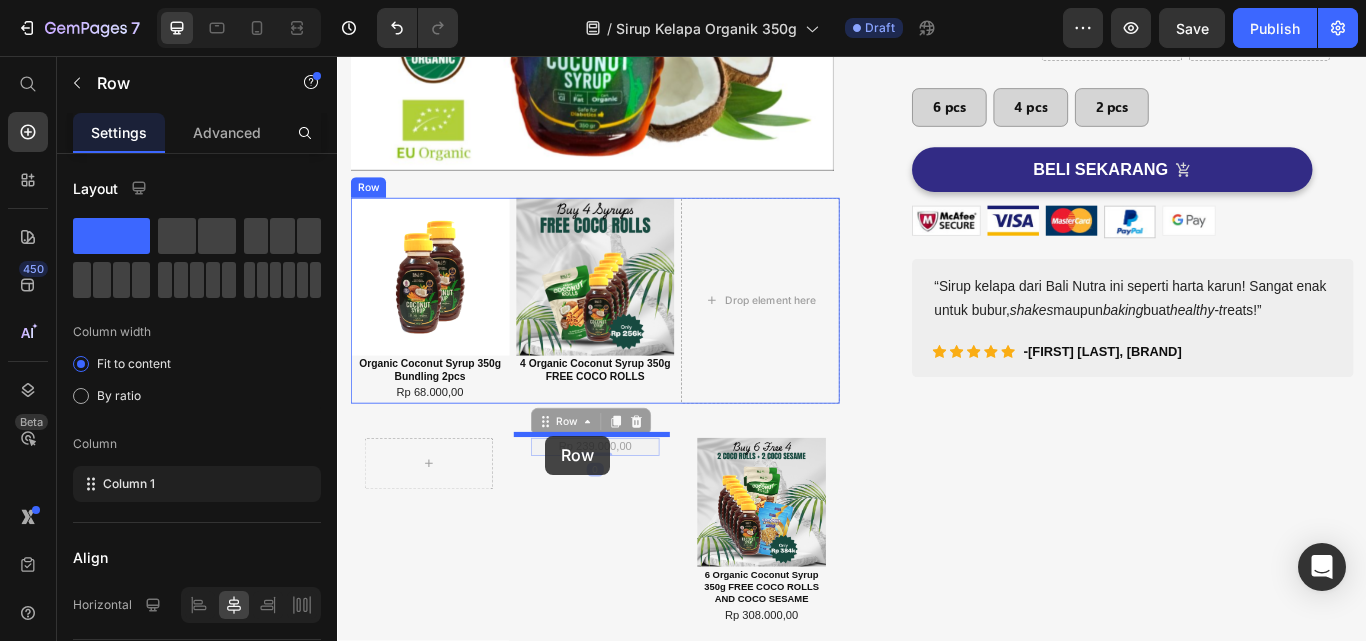 drag, startPoint x: 576, startPoint y: 543, endPoint x: 579, endPoint y: 499, distance: 44.102154 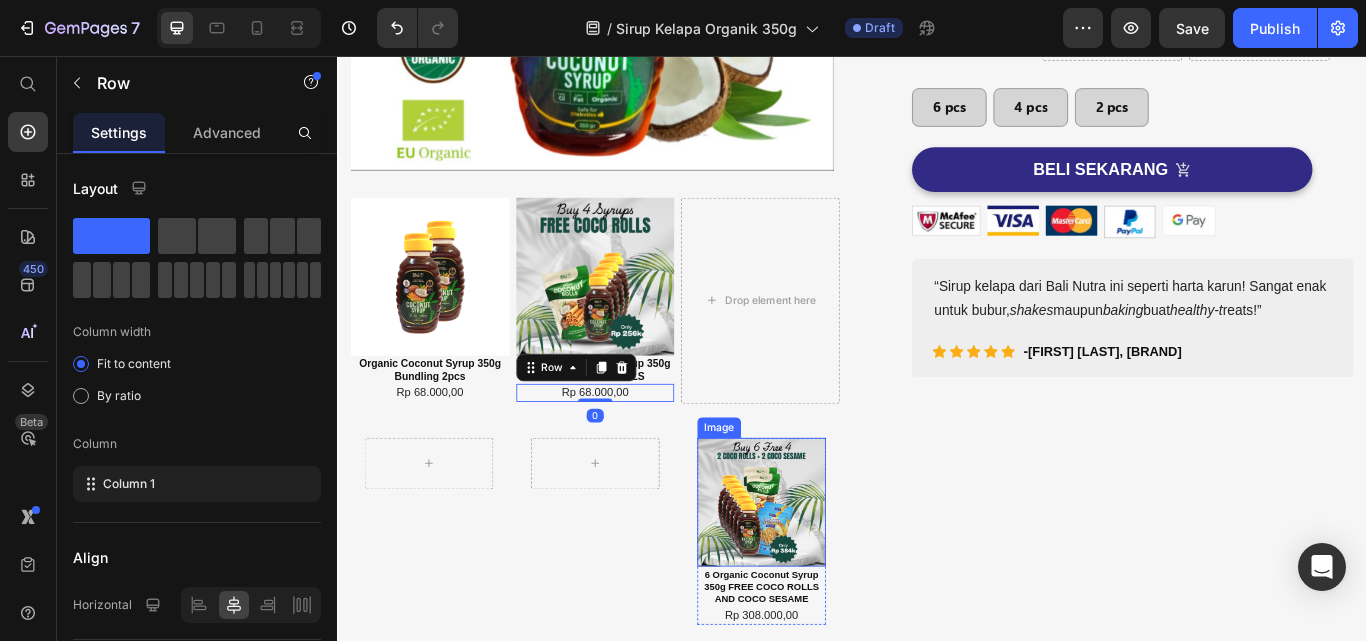 click at bounding box center [831, 577] 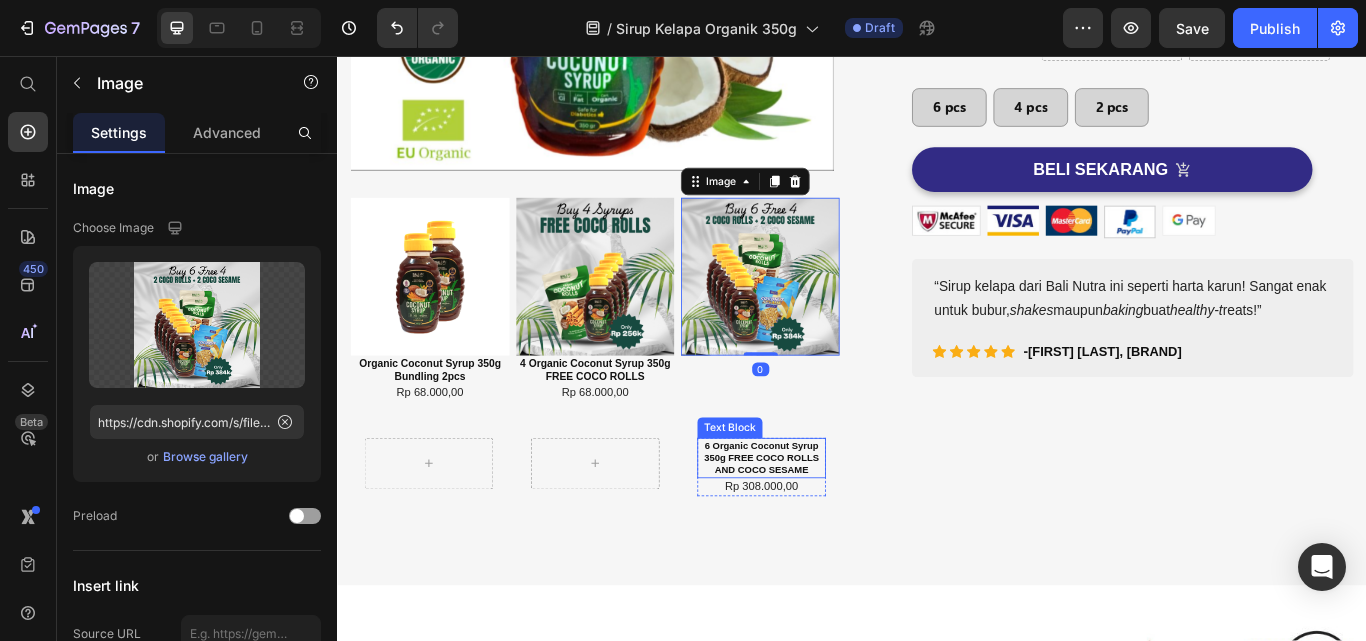 click on "6 Organic Coconut Syrup 350g FREE COCO ROLLS AND COCO SESAME" at bounding box center (831, 525) 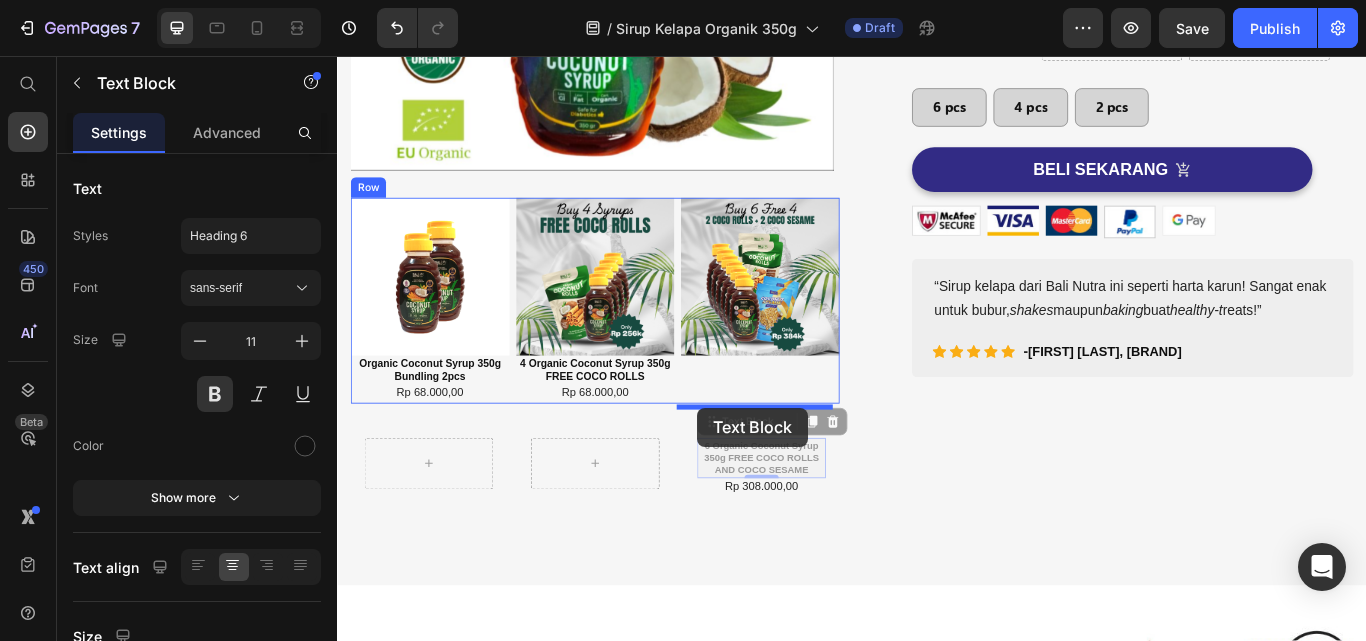 drag, startPoint x: 766, startPoint y: 551, endPoint x: 757, endPoint y: 465, distance: 86.46965 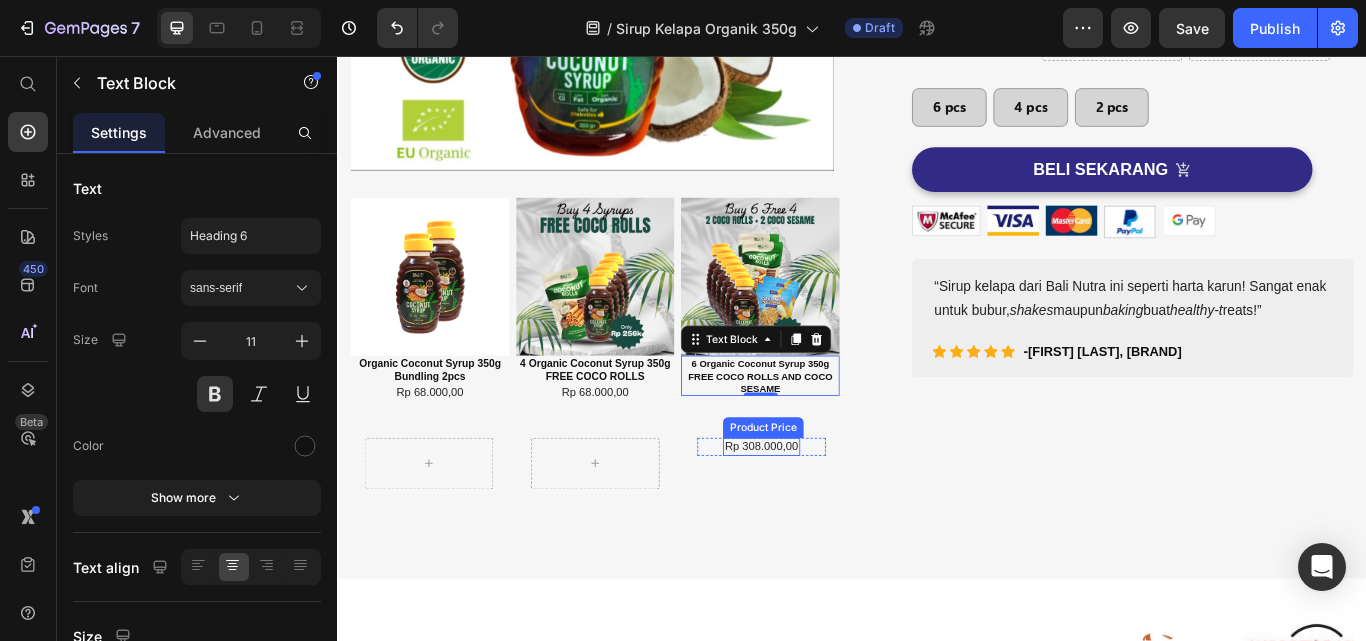click on "Rp 308.000,00 Product Price Row" at bounding box center (831, 512) 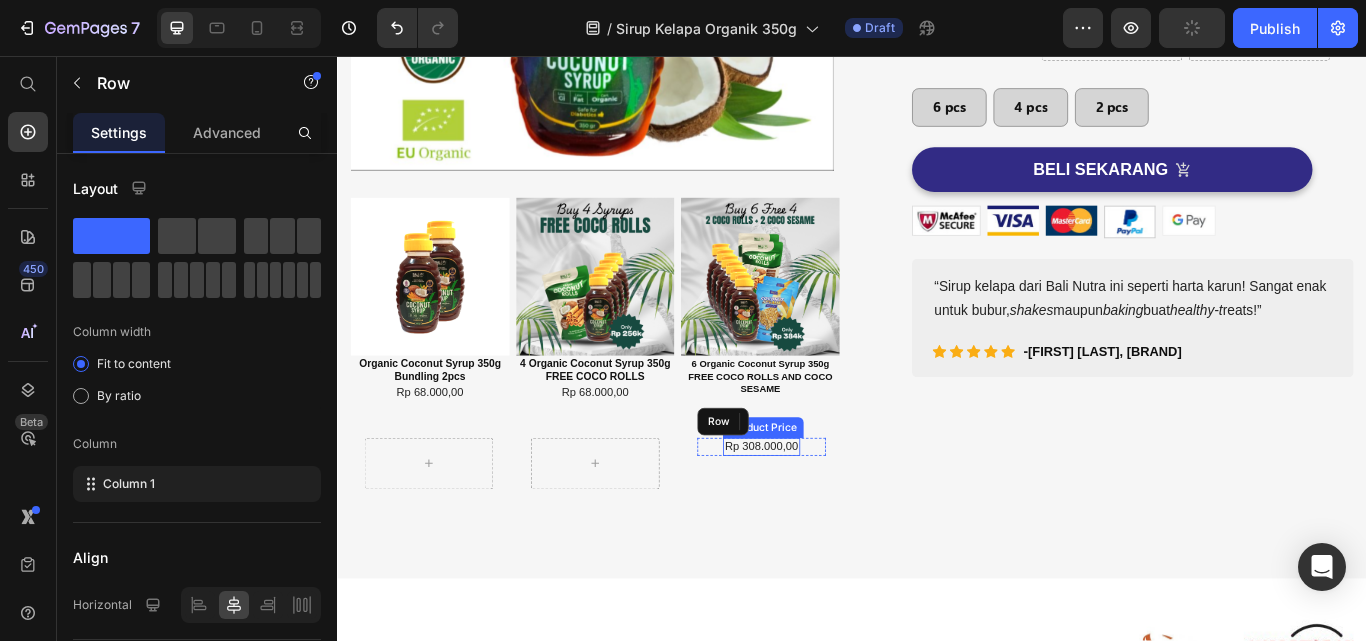 click on "Rp 308.000,00" at bounding box center (830, 511) 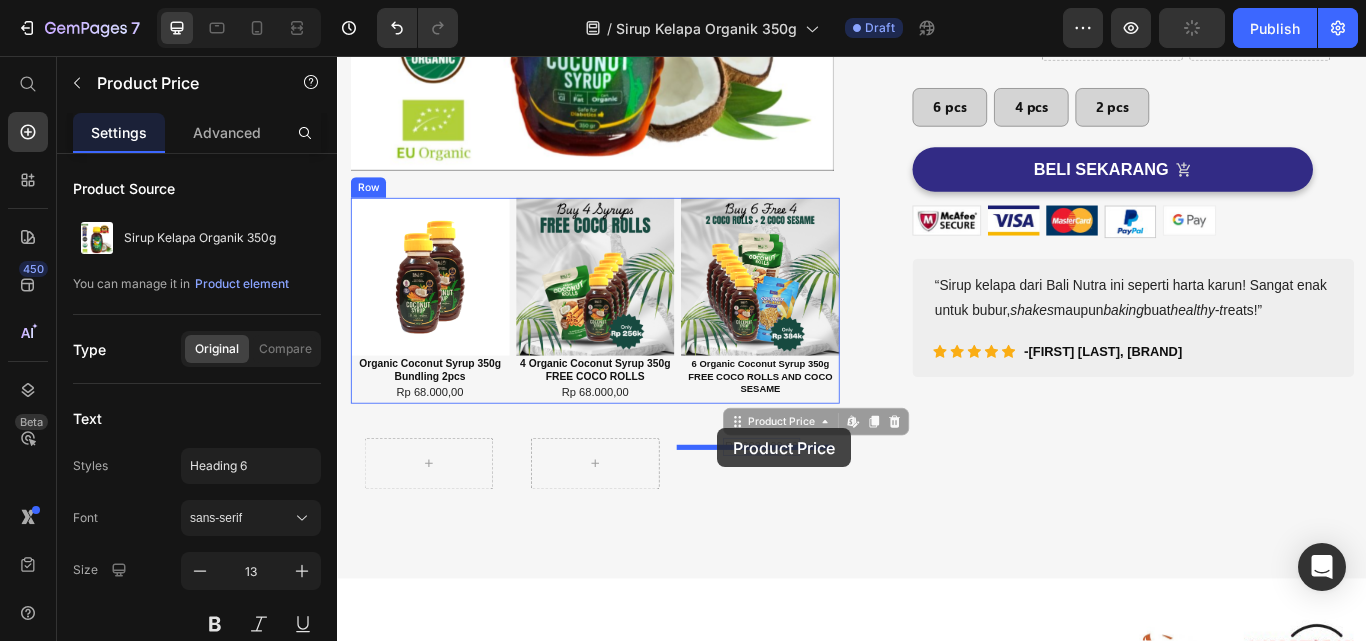 drag, startPoint x: 792, startPoint y: 548, endPoint x: 780, endPoint y: 490, distance: 59.22837 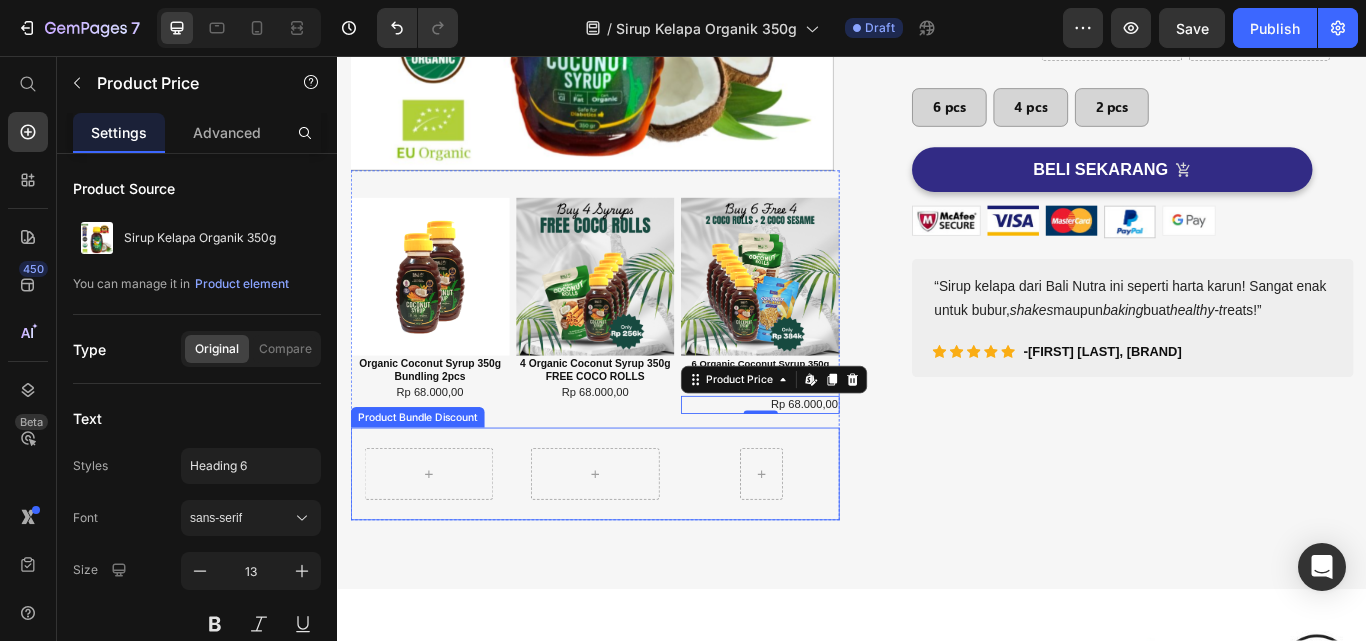 click on "Row" at bounding box center [637, 544] 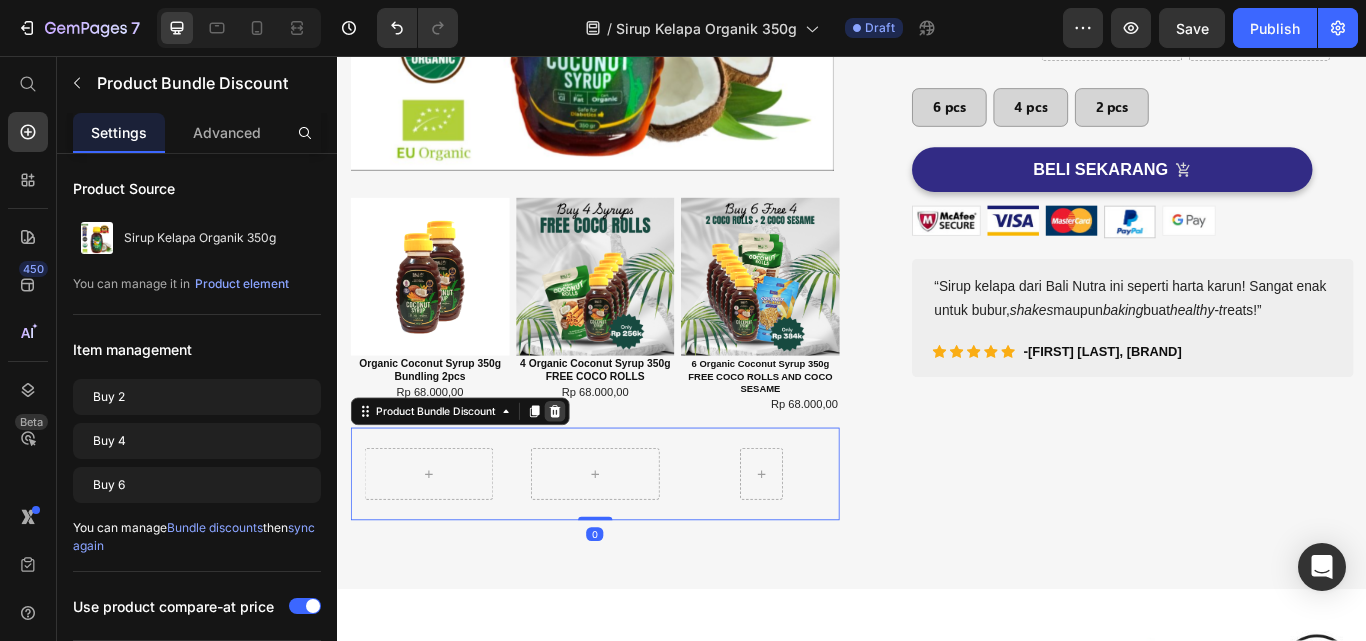 click 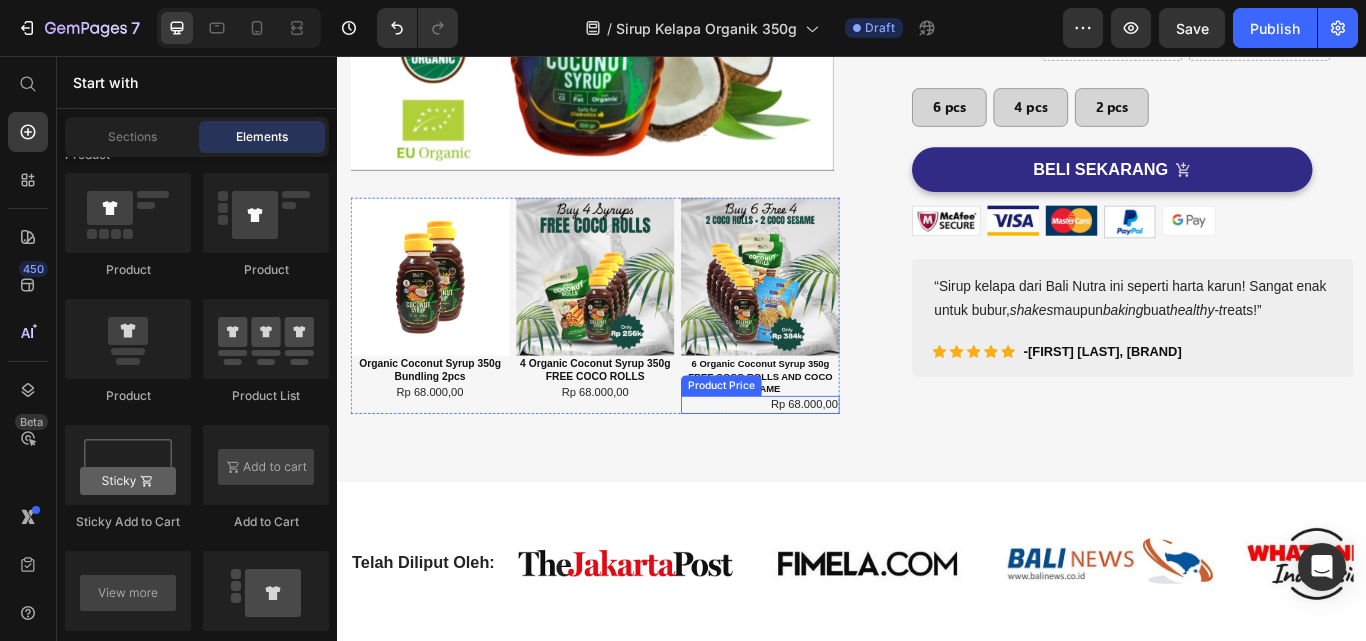 click on "Rp 68.000,00" at bounding box center (881, 462) 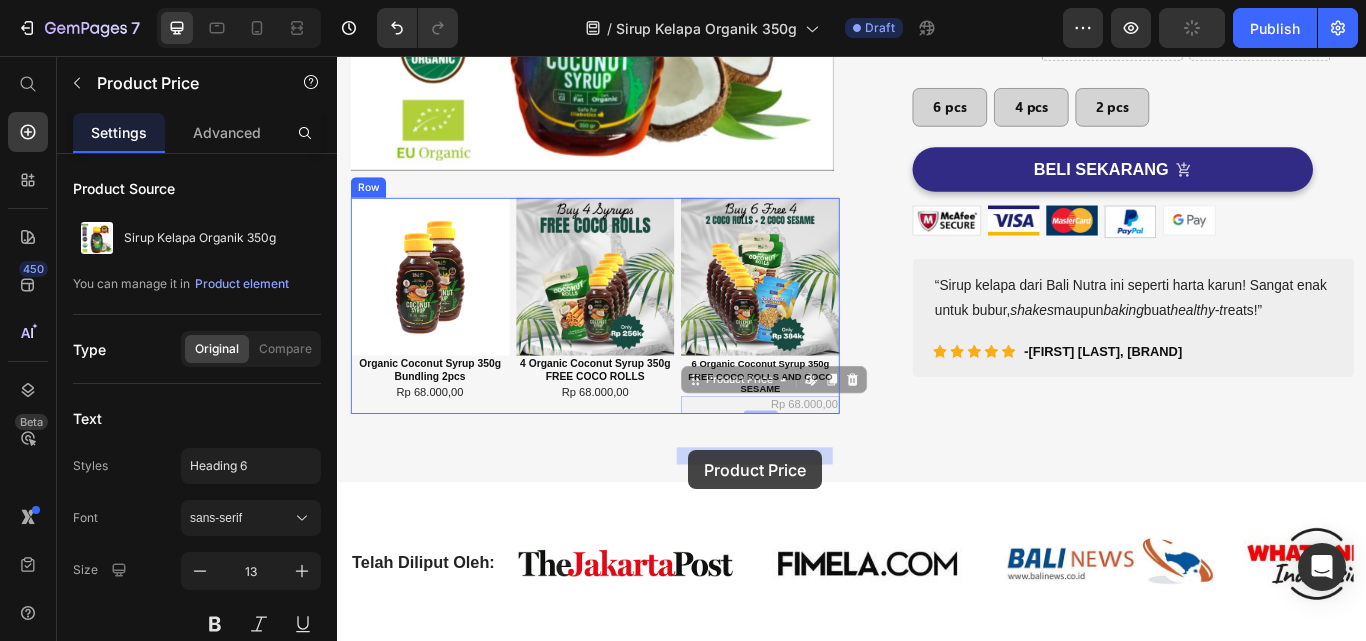 drag, startPoint x: 746, startPoint y: 494, endPoint x: 746, endPoint y: 516, distance: 22 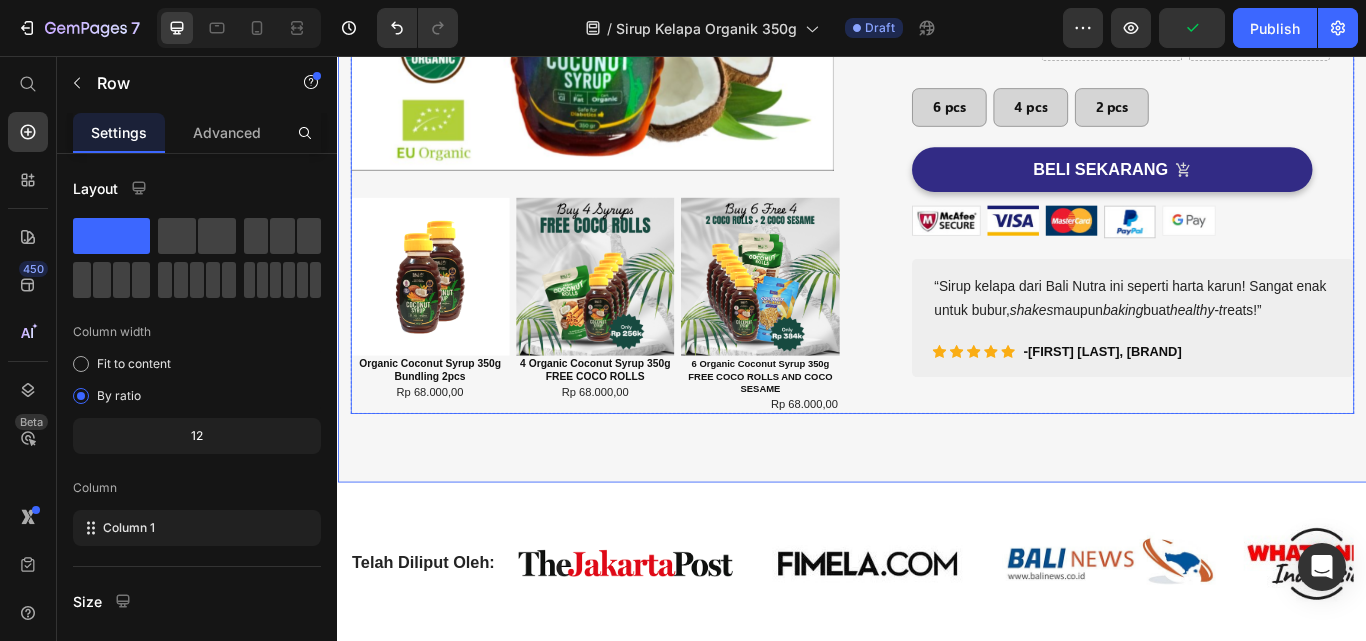click on "(P) Images & Gallery Sirup Kelapa Organik 350g (P) Title                Icon                Icon                Icon                Icon                Icon Icon List Hoz 1000+ Pelanggan Percaya Text block Row
Icon Rendah Indeks Glikemik Text block
Icon Alternatif pemanis alami Text block
Icon Tersertifikasi USDA & EU Organic Text block
Icon Peraih Penghargaan  Great Taste & Superior Taste Text block Icon List Rp 68.000,00 (P) Price
Drop element here
Drop element here Row 6 pcs Button 4 pcs Button 2 pcs Button Row
Icon Rendah Indeks Glikemik Text block
Icon Alternatif Pemanis Alami Text block
Icon Tersertifikasi EU & USDA Organic Text block
Icon Peraih Penghargaan  Great Taste & Superior Taste Text block Icon List BELI SEKARANG (P) Cart Button Image Image Image Image Image Row shakes  maupun  baking  buat  healthy-t reats!” Text block Icon Icon" at bounding box center (1237, 81) 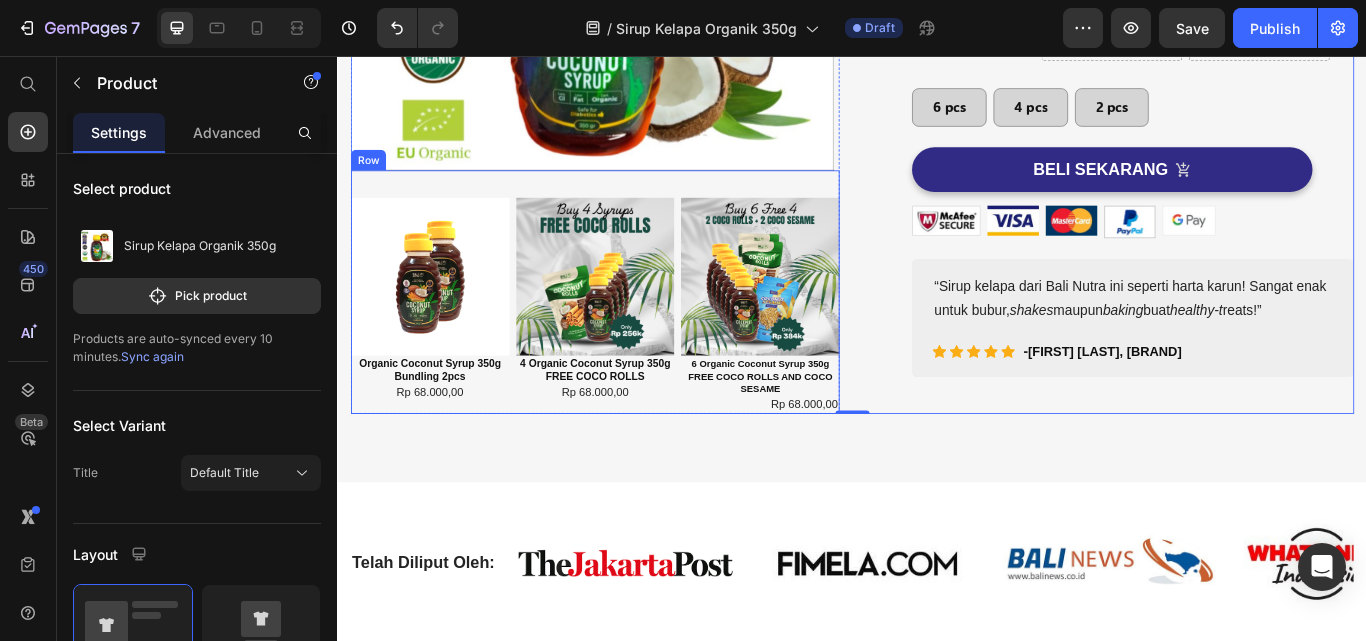 click on "Image Organic Coconut Syrup 350g Bundling 2pcs Text Block Rp 68.000,00 Product Price Row Image 4 Organic Coconut Syrup 350g FREE COCO ROLLS Text Block Rp 68.000,00 Product Price Row Image 6 Organic Coconut Syrup 350g FREE COCO ROLLS AND COCO SESAME Text Block Rp 68.000,00 Product Price Row Row" at bounding box center (637, 332) 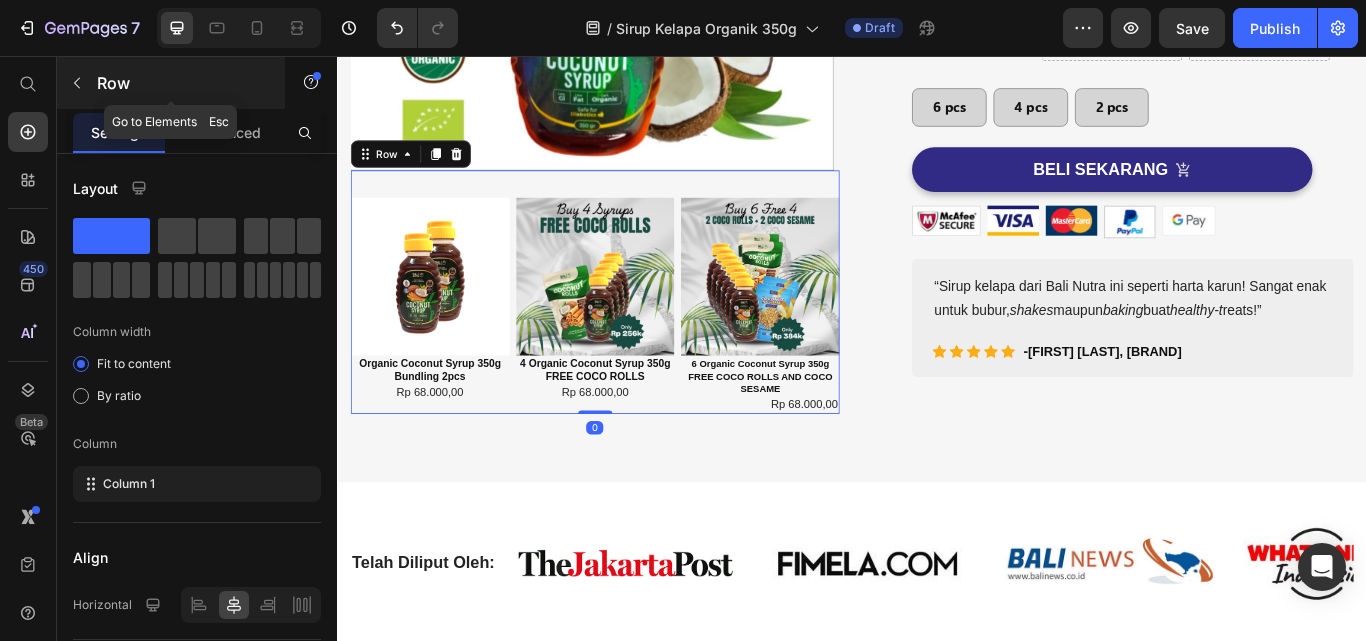 click on "Row" at bounding box center [171, 83] 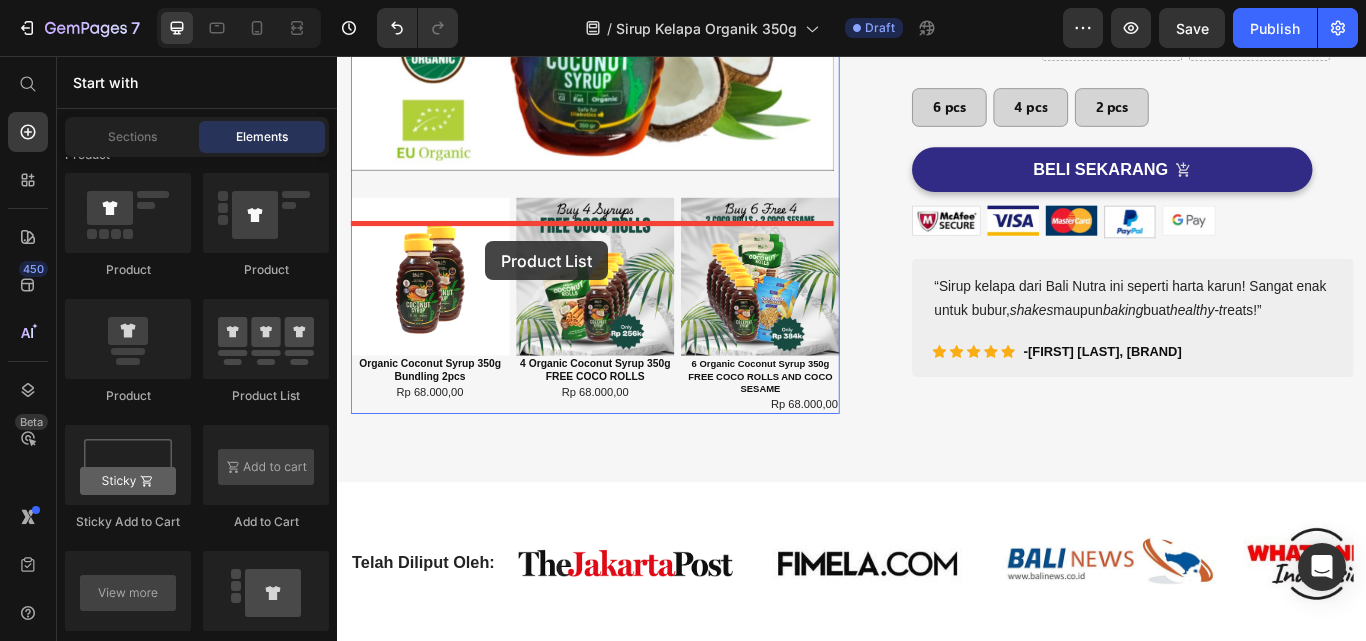 drag, startPoint x: 606, startPoint y: 410, endPoint x: 510, endPoint y: 272, distance: 168.1071 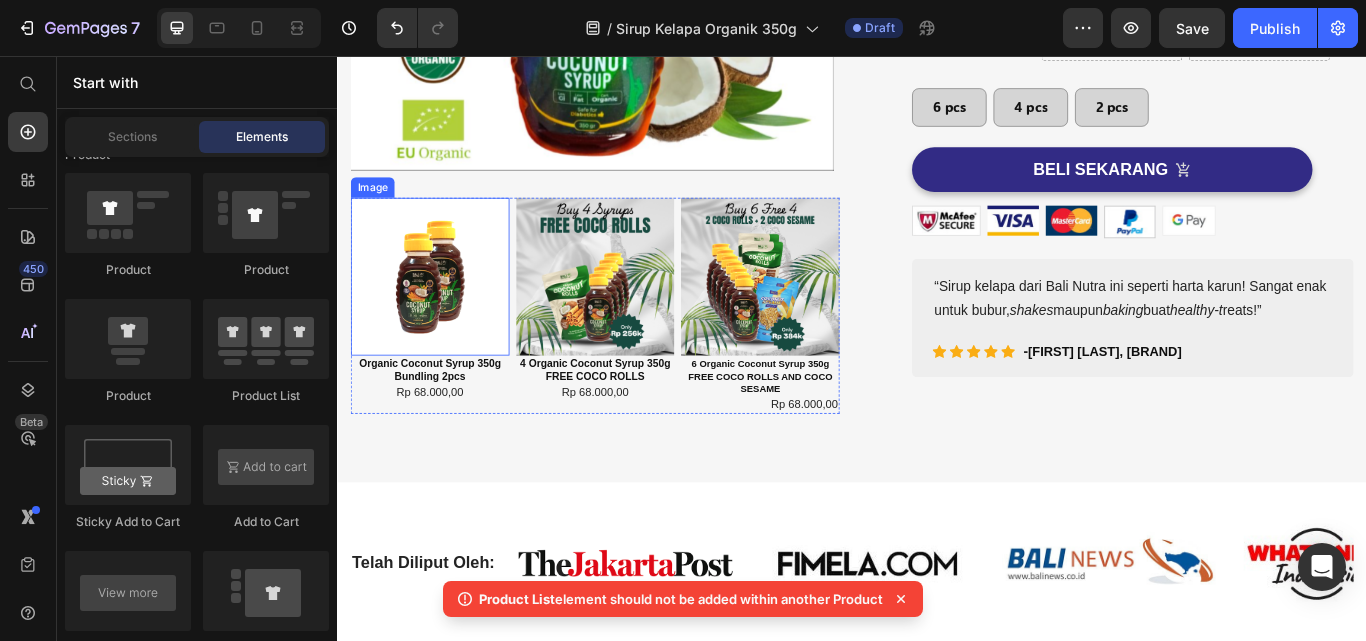 click at bounding box center (444, 314) 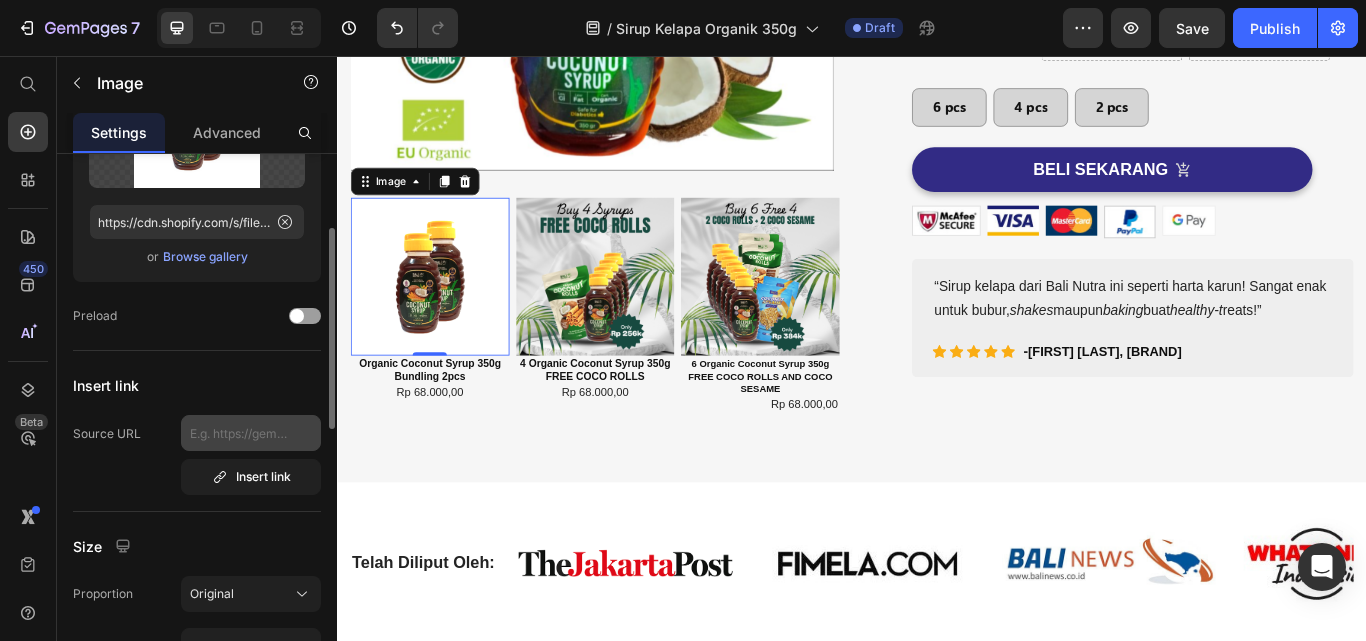 scroll, scrollTop: 300, scrollLeft: 0, axis: vertical 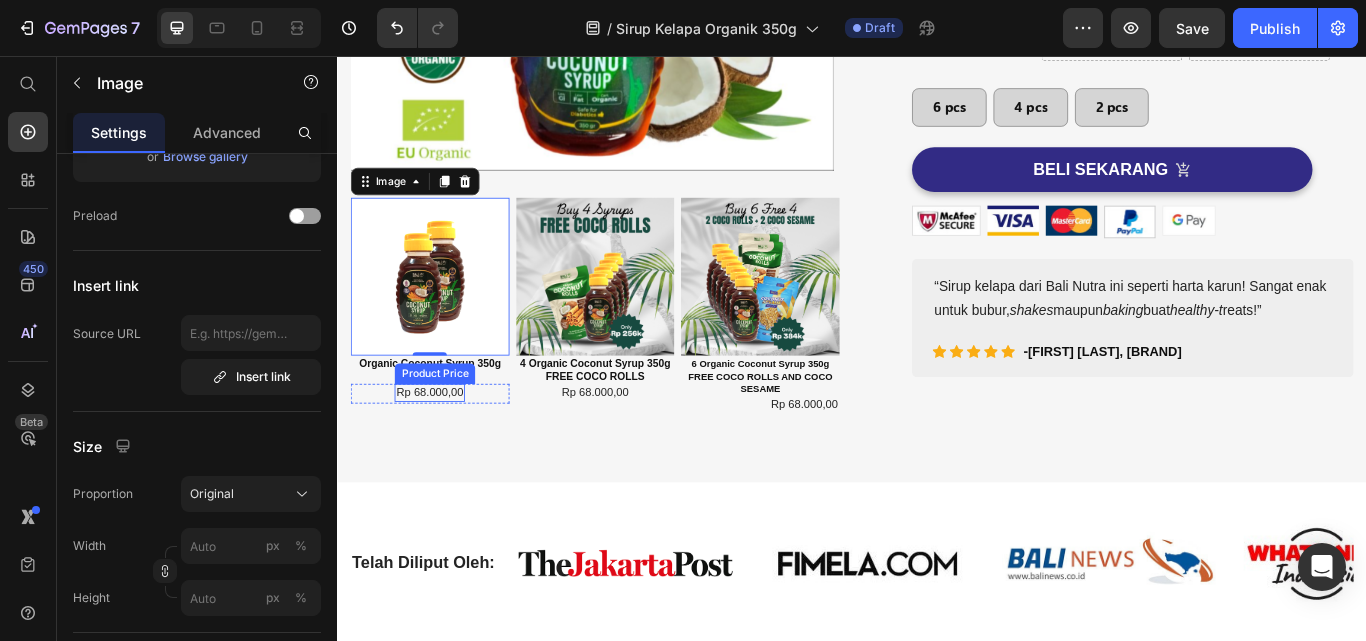 click on "Rp 68.000,00" at bounding box center (444, 448) 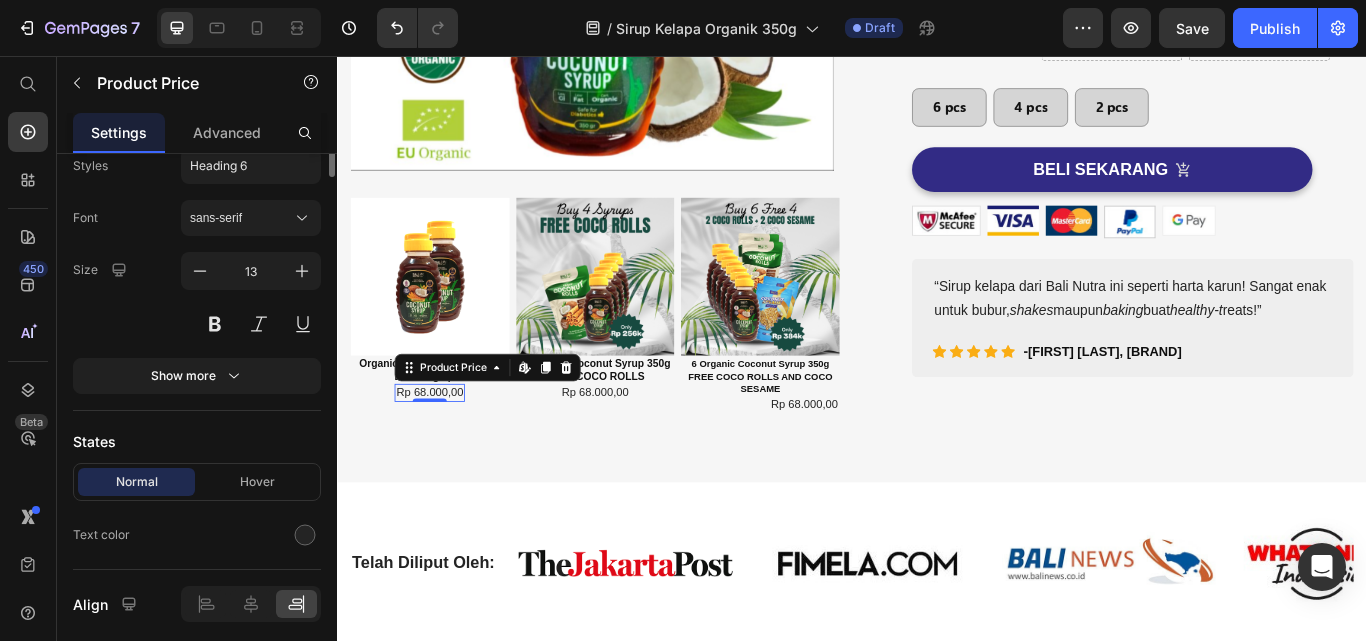 scroll, scrollTop: 0, scrollLeft: 0, axis: both 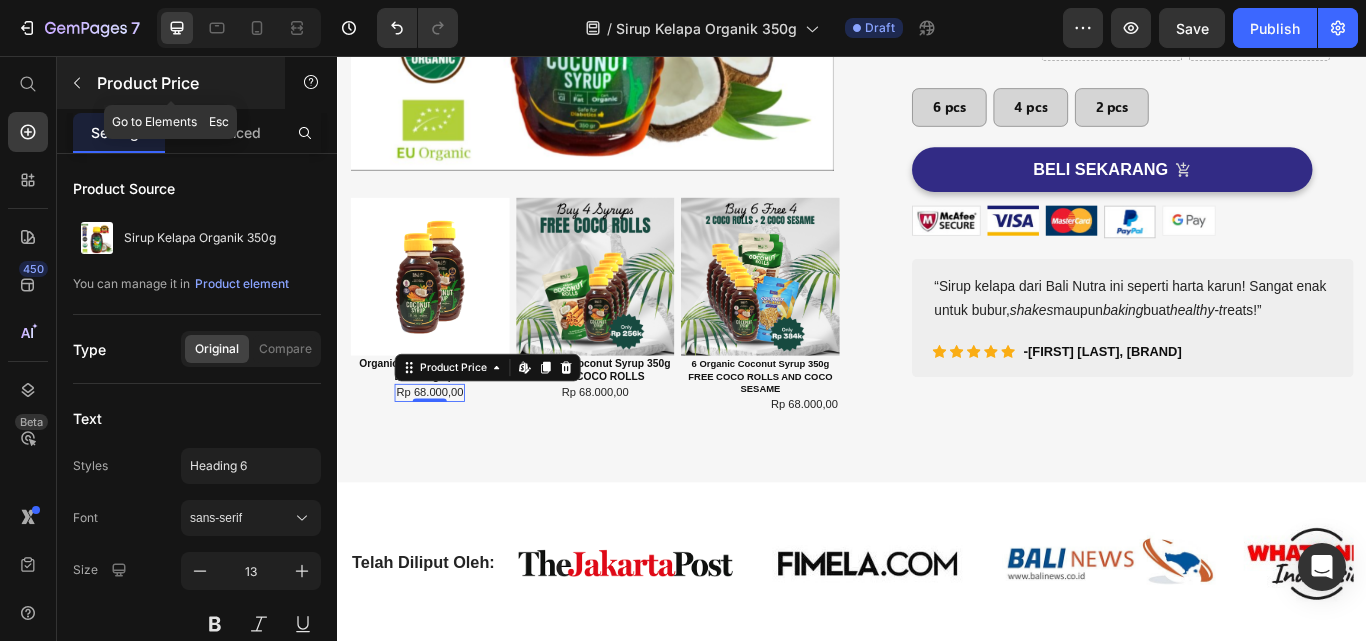 click 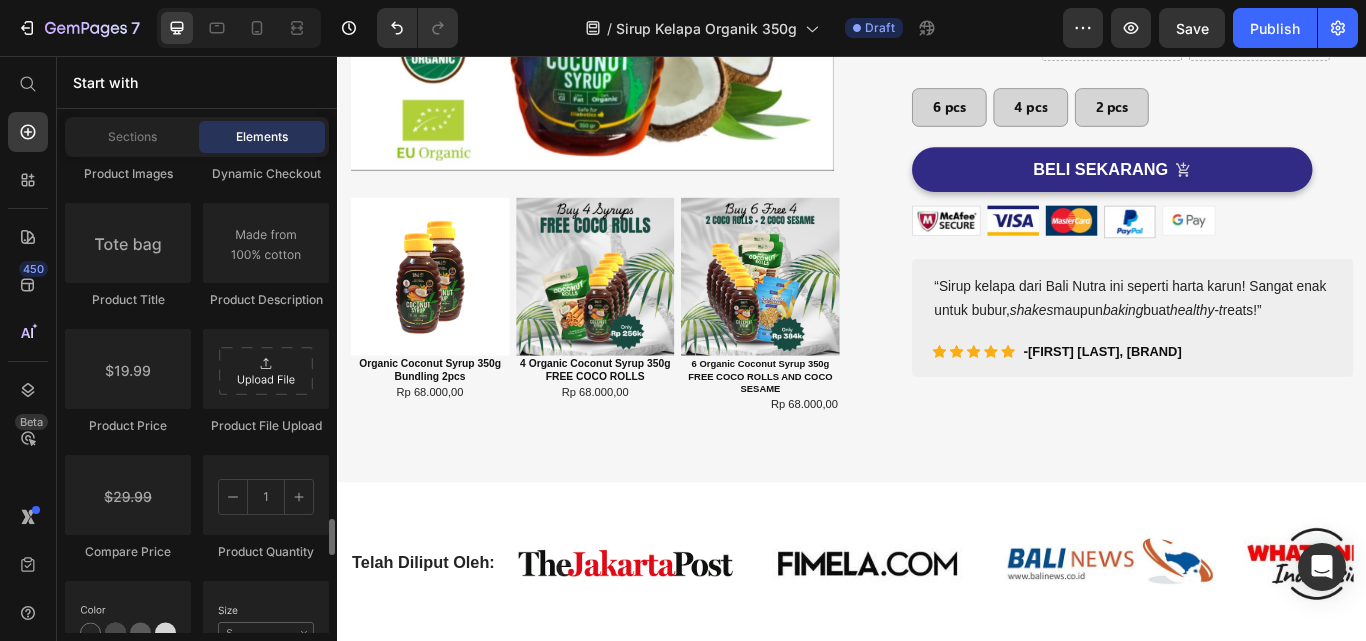 scroll, scrollTop: 3400, scrollLeft: 0, axis: vertical 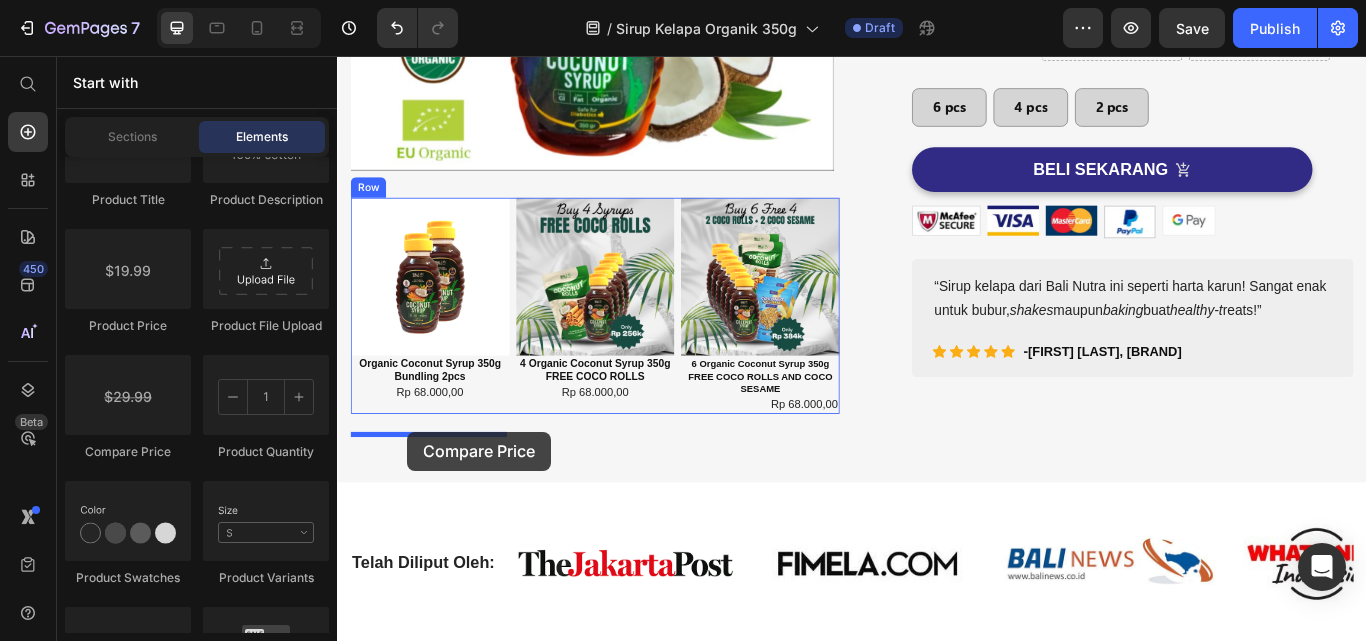 drag, startPoint x: 460, startPoint y: 462, endPoint x: 419, endPoint y: 493, distance: 51.40039 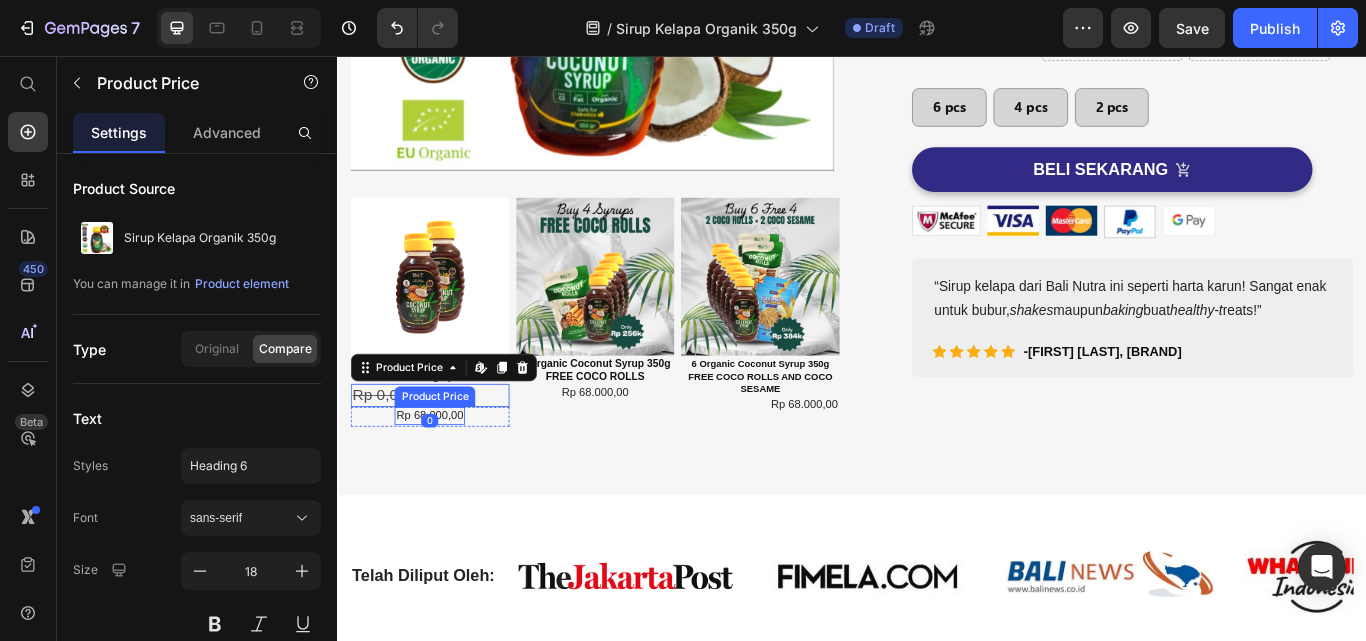 click on "Rp 68.000,00" at bounding box center (444, 475) 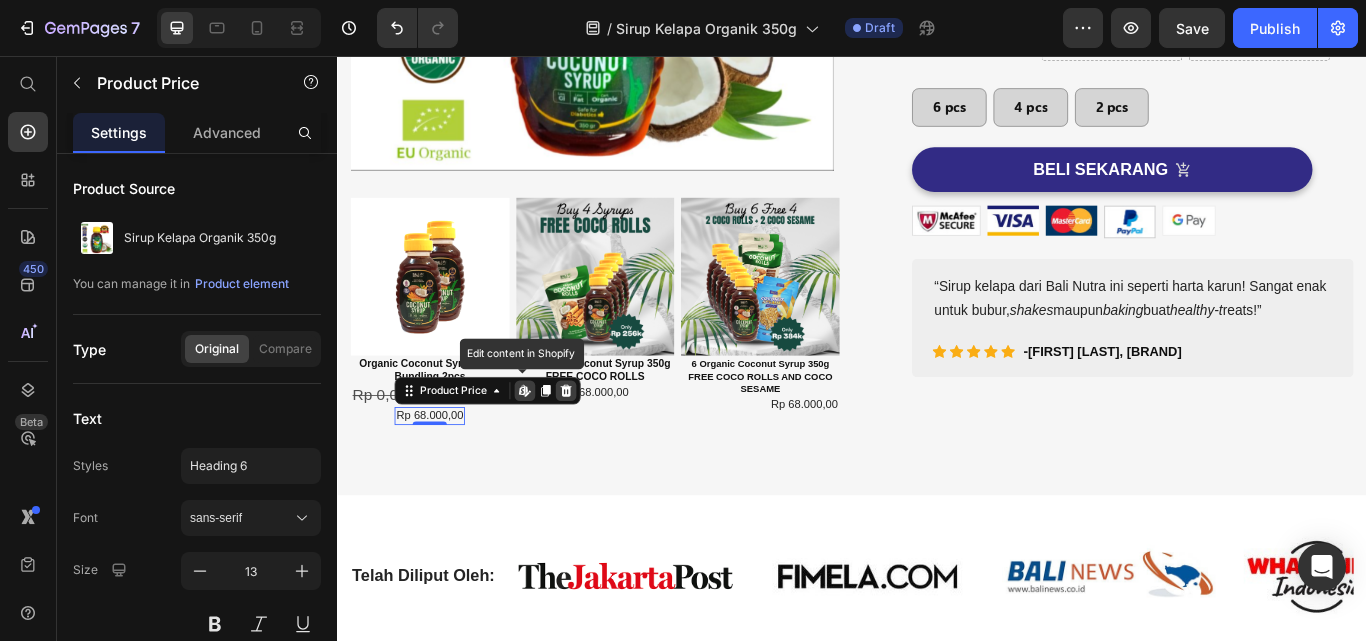 click 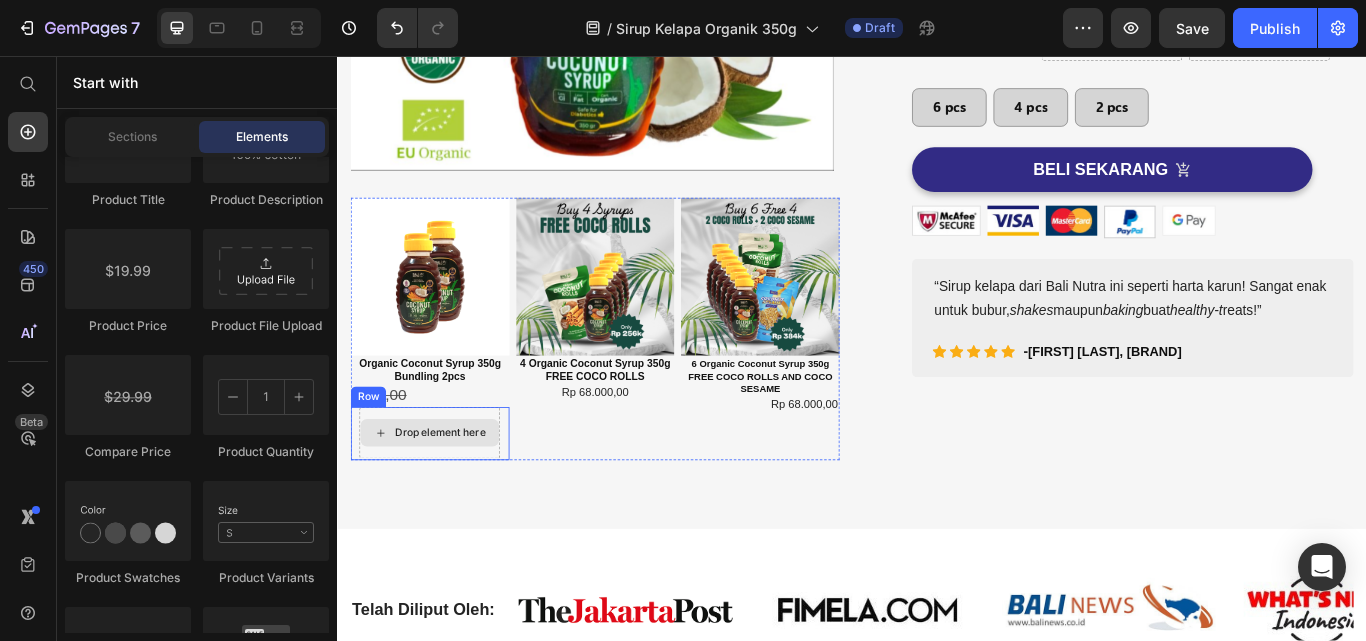 click on "Drop element here" at bounding box center [456, 496] 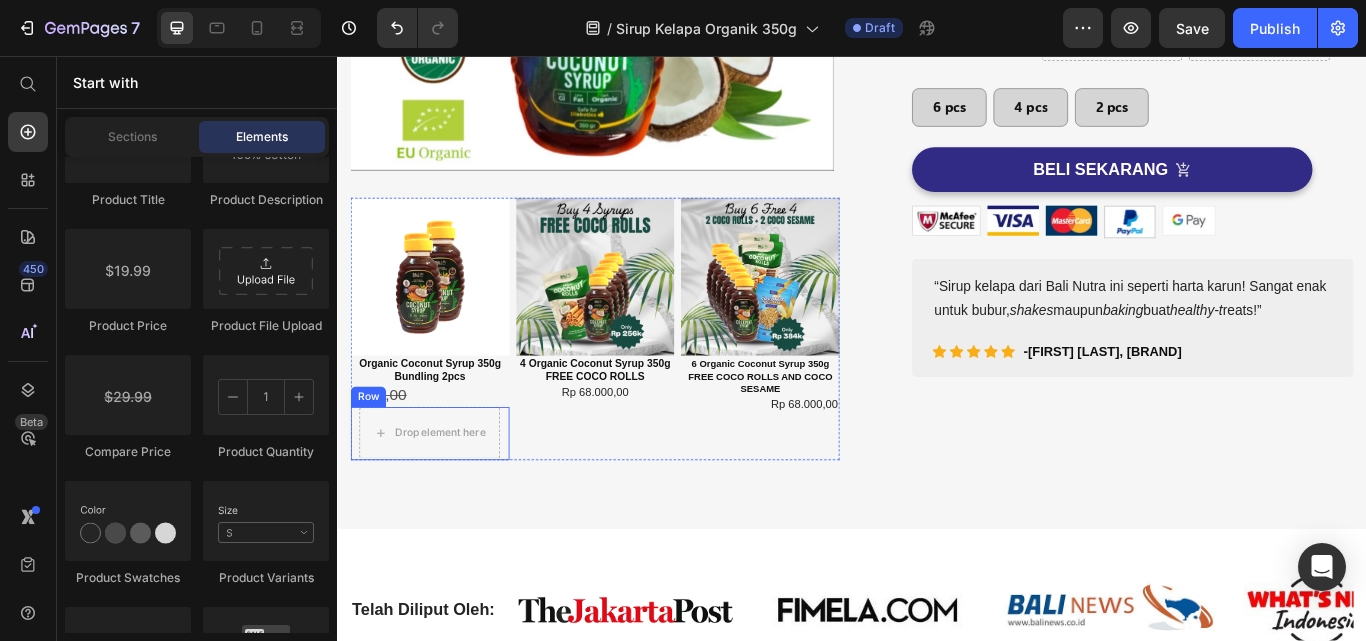 click on "Drop element here Row" at bounding box center (444, 497) 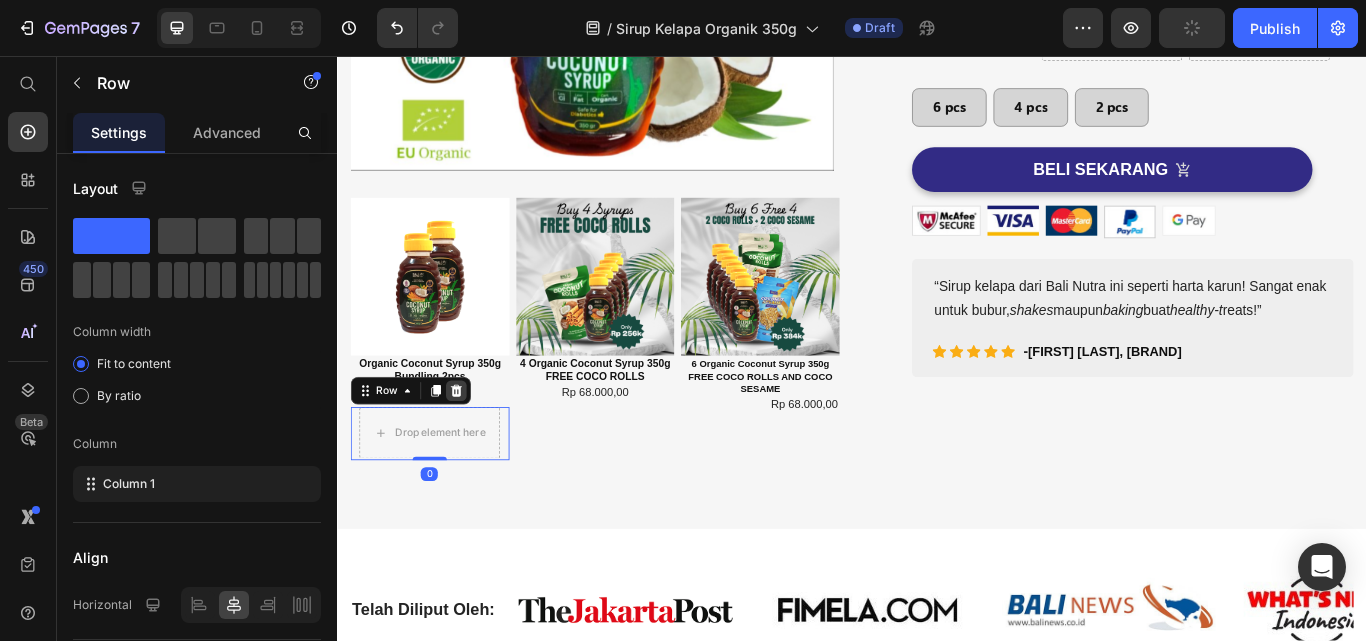click 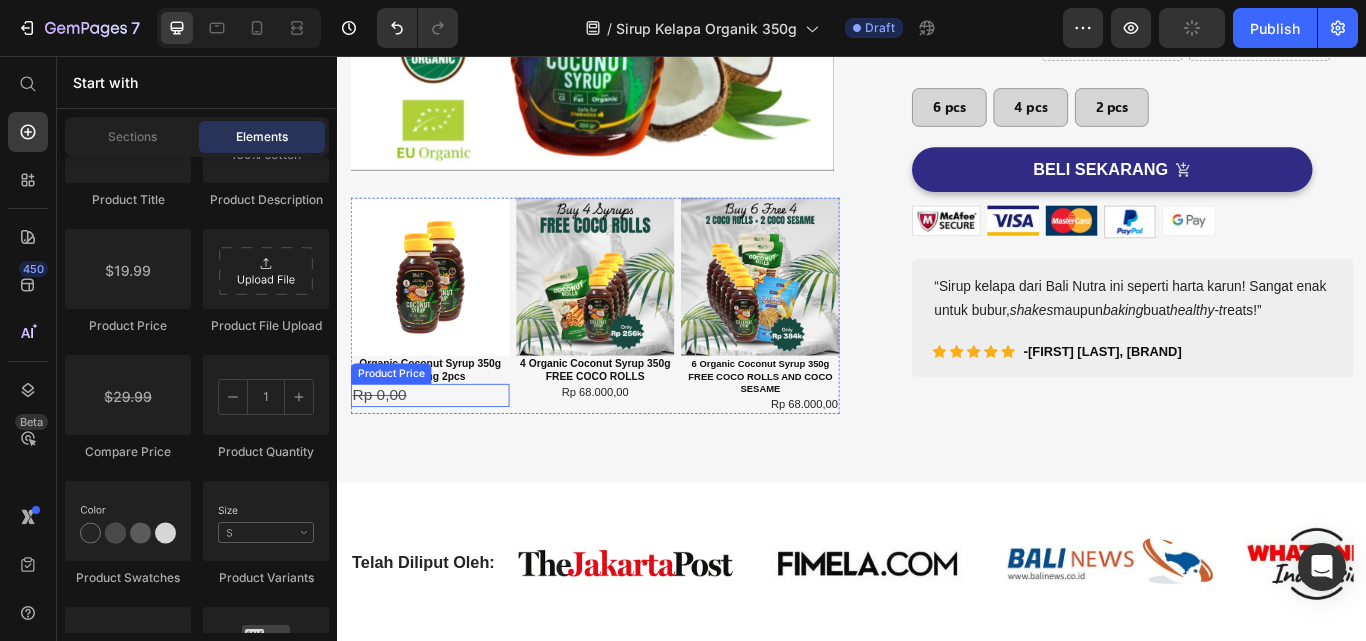 click on "Rp 0,00" at bounding box center (385, 452) 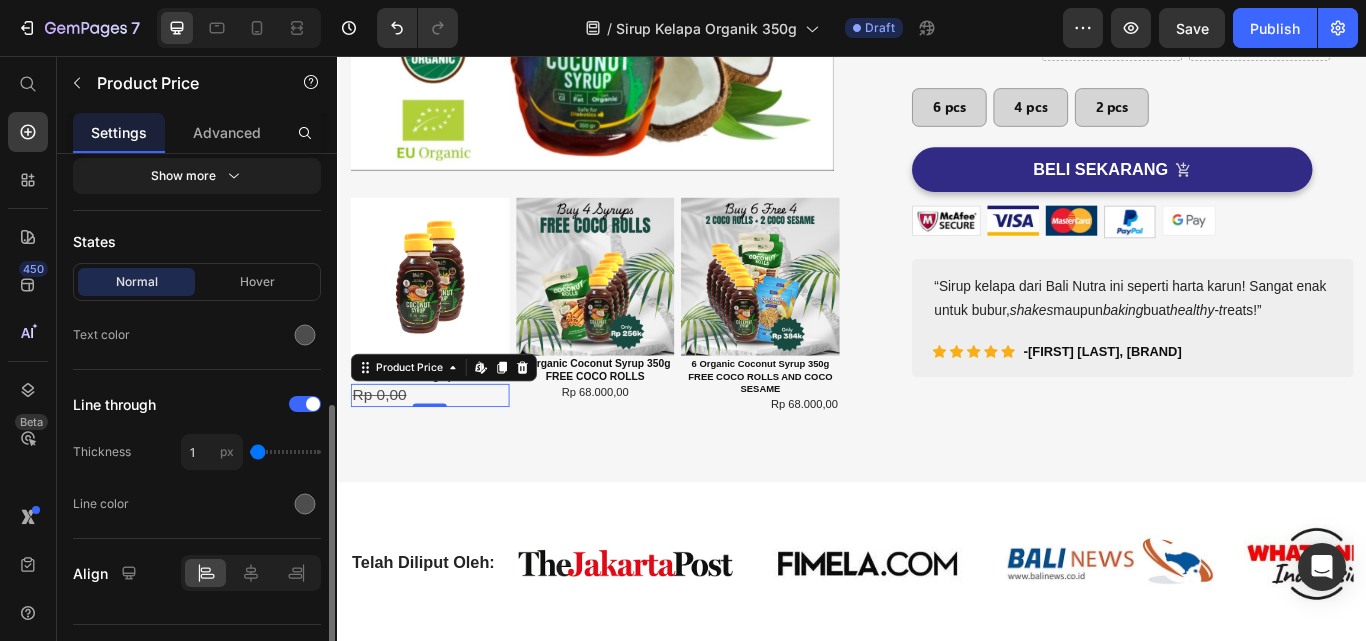 scroll, scrollTop: 541, scrollLeft: 0, axis: vertical 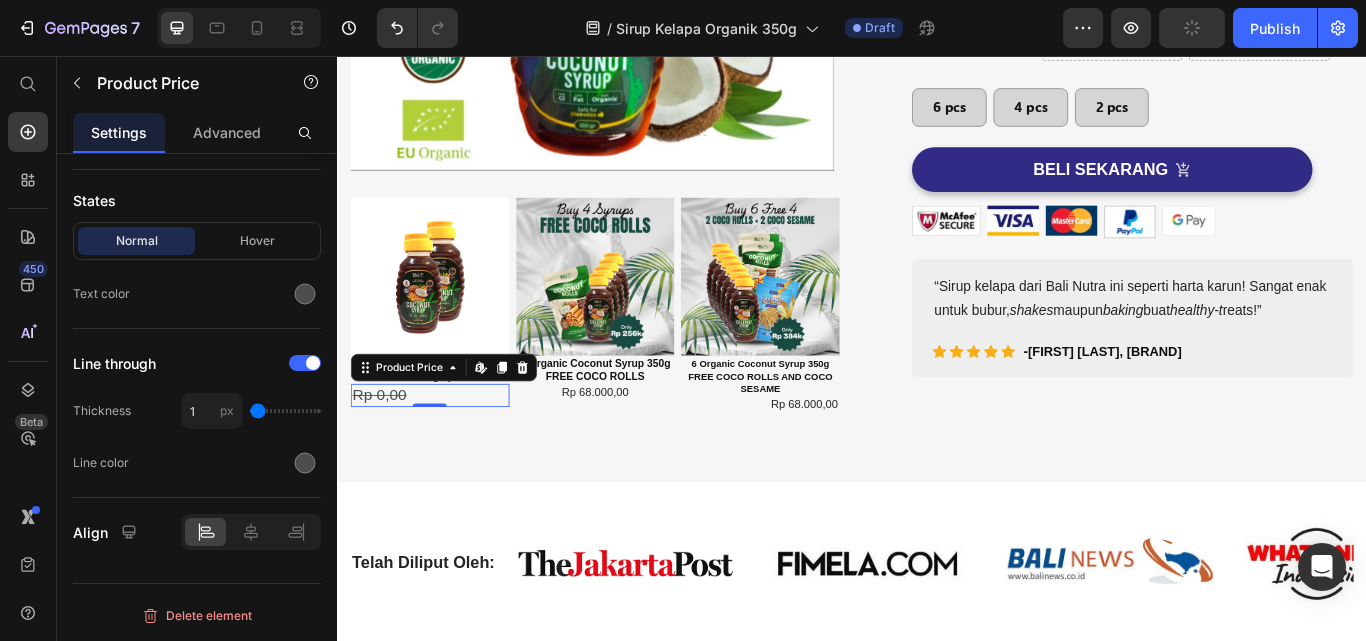 click on "Rp 0,00" at bounding box center (385, 452) 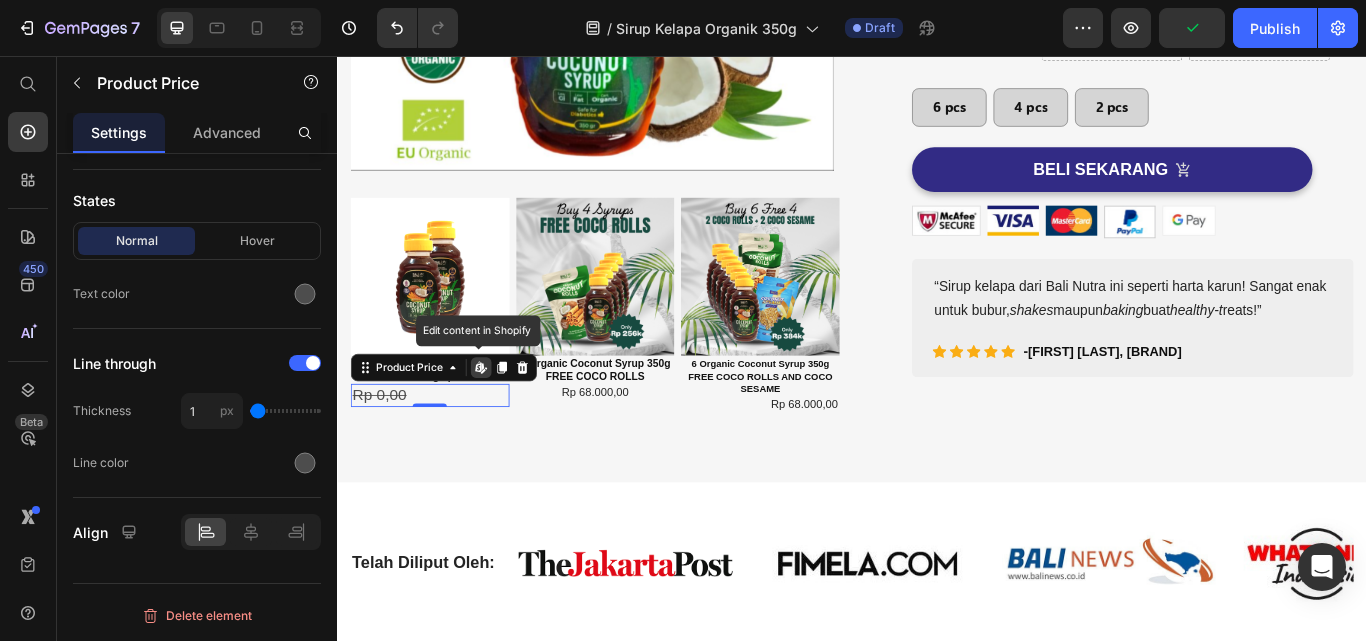 click 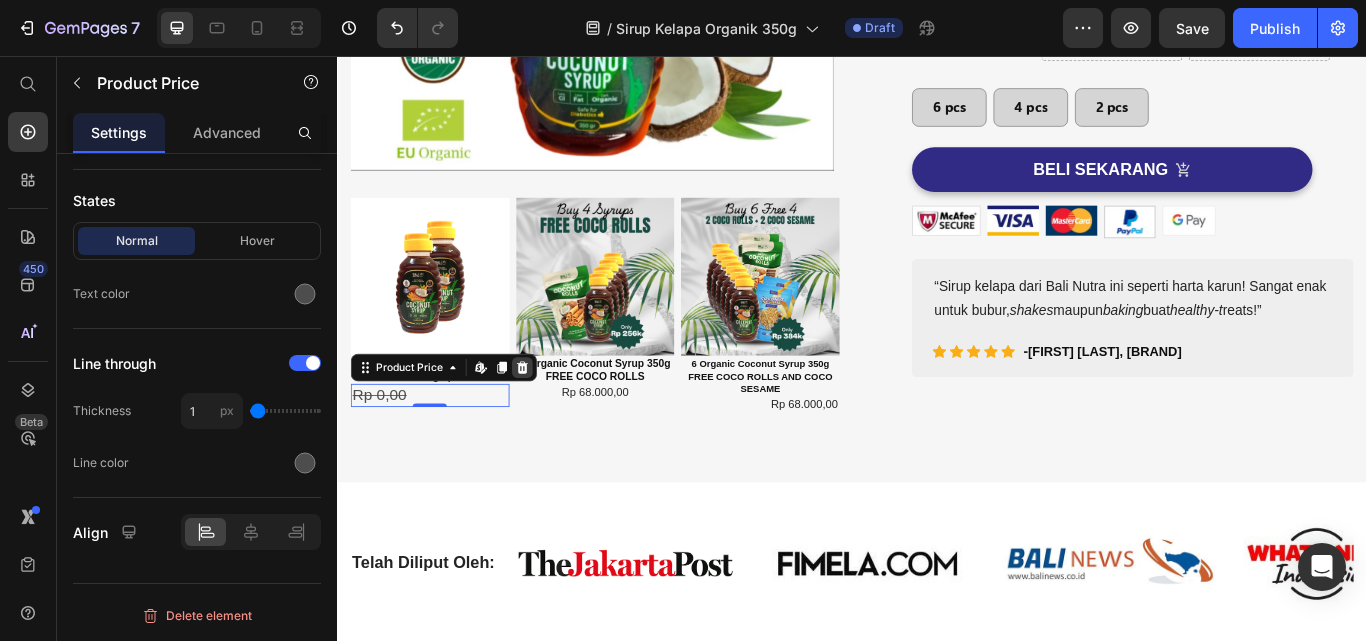 click 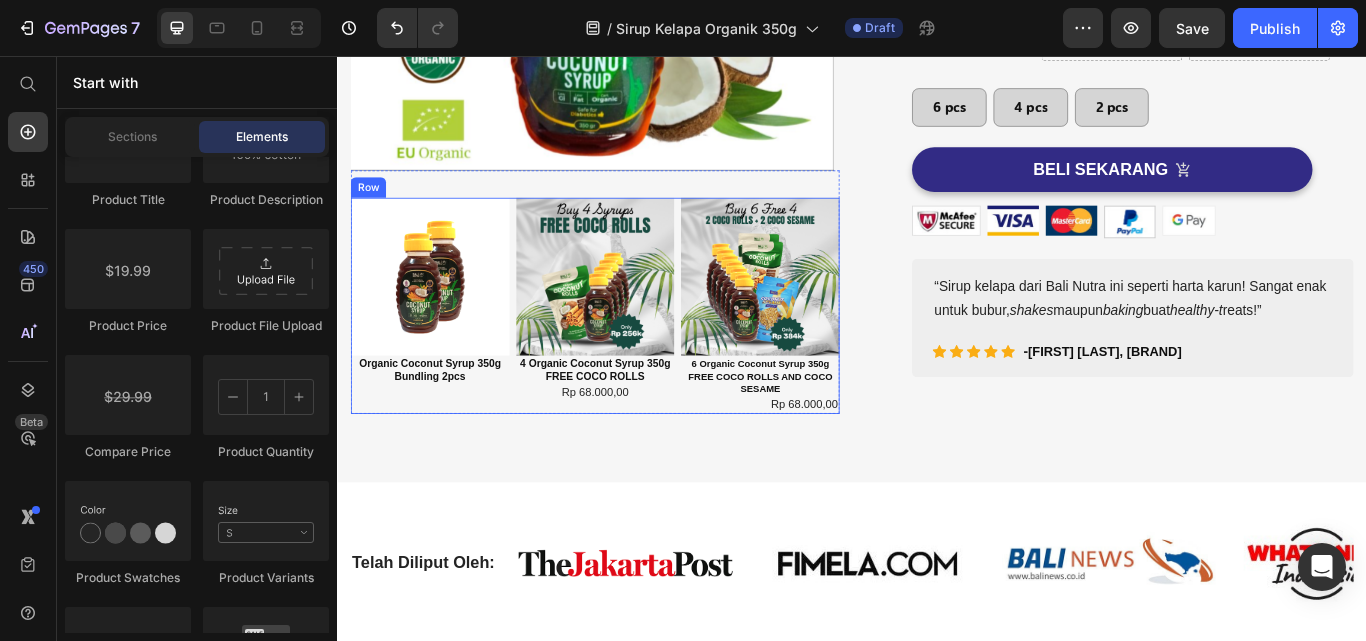 click on "Image Organic Coconut Syrup 350g Bundling 2pcs Text Block" at bounding box center (444, 348) 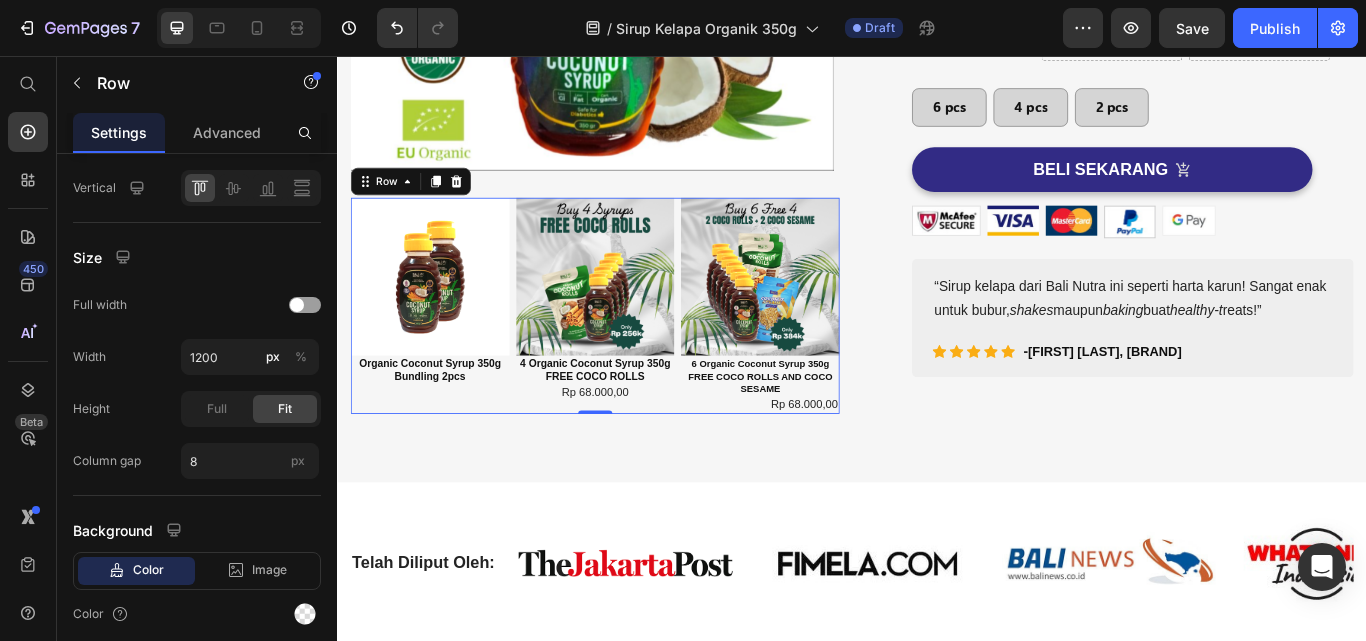 scroll, scrollTop: 0, scrollLeft: 0, axis: both 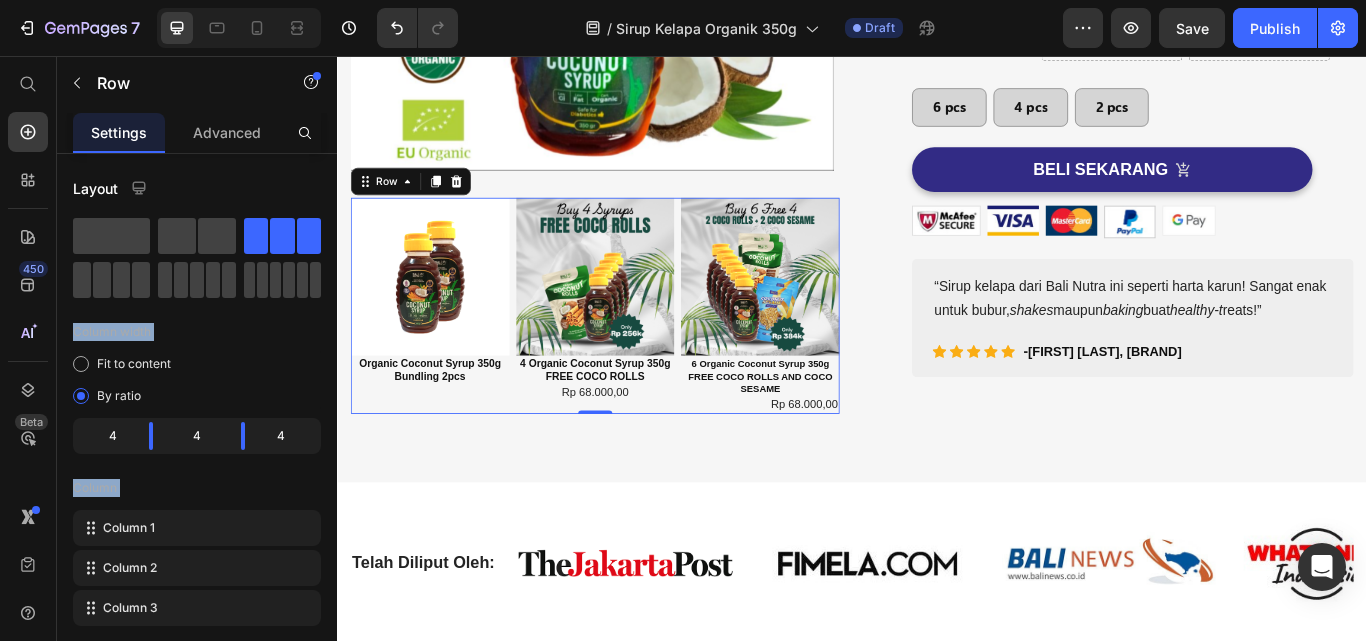 drag, startPoint x: 520, startPoint y: 289, endPoint x: 621, endPoint y: 350, distance: 117.99152 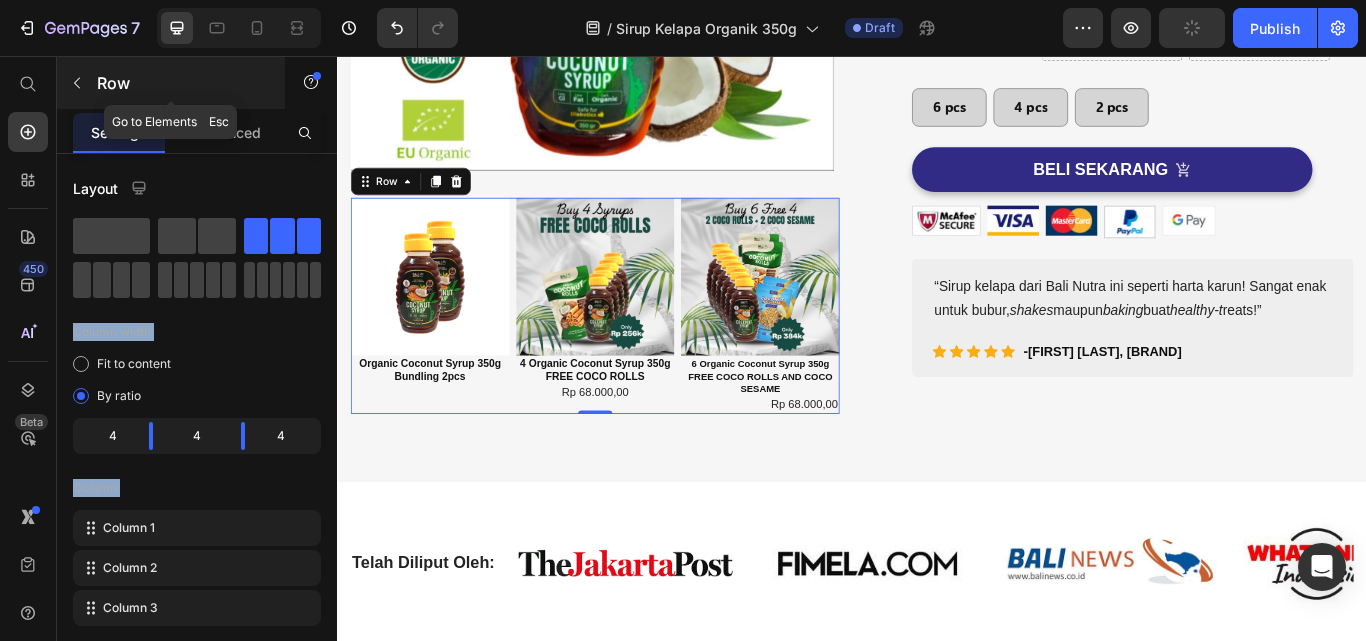 click 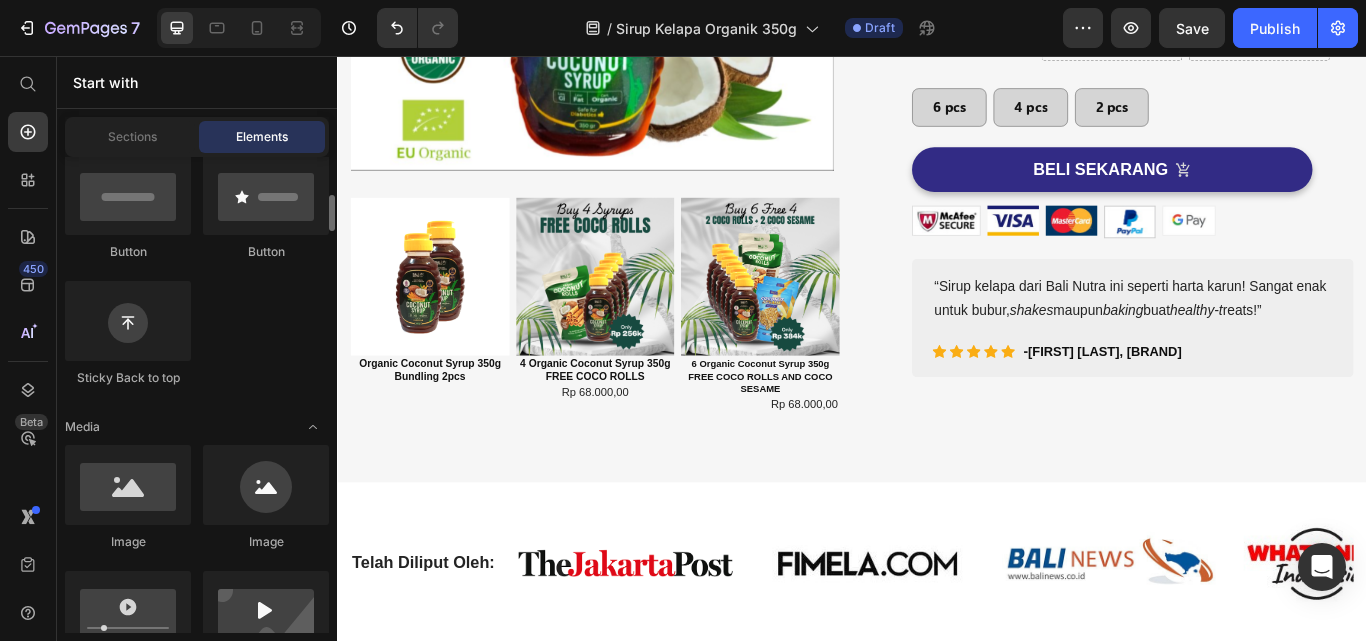 scroll, scrollTop: 0, scrollLeft: 0, axis: both 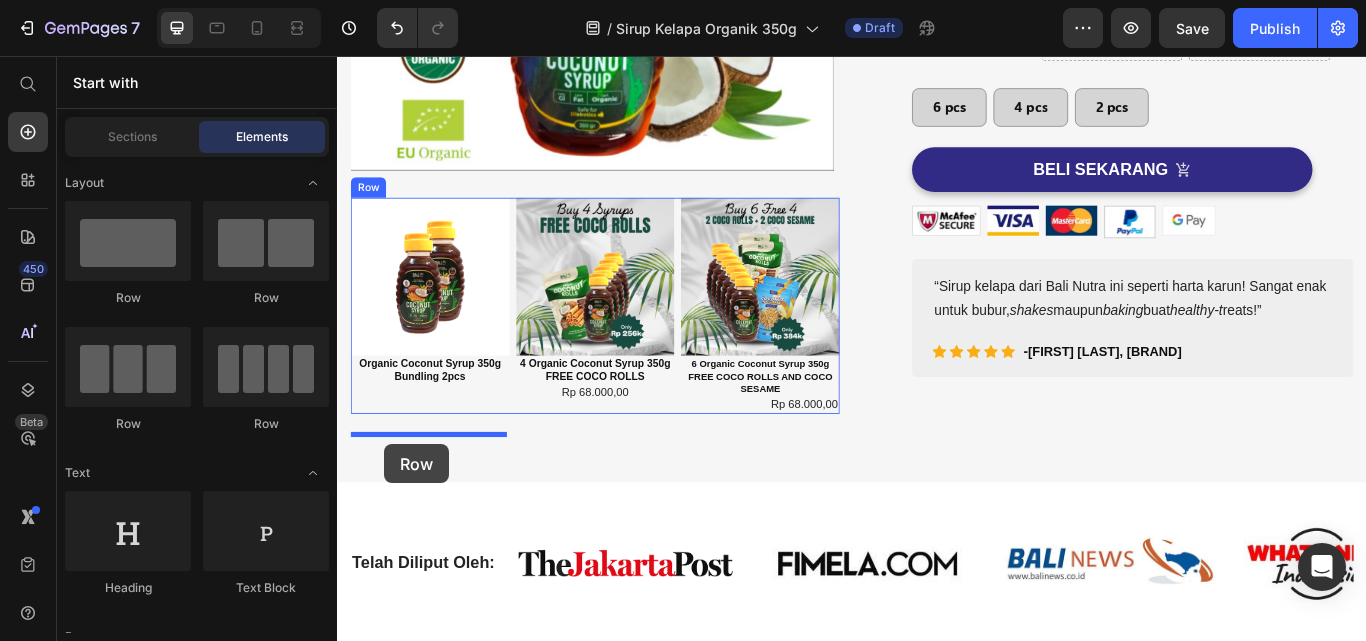 drag, startPoint x: 582, startPoint y: 314, endPoint x: 392, endPoint y: 509, distance: 272.25906 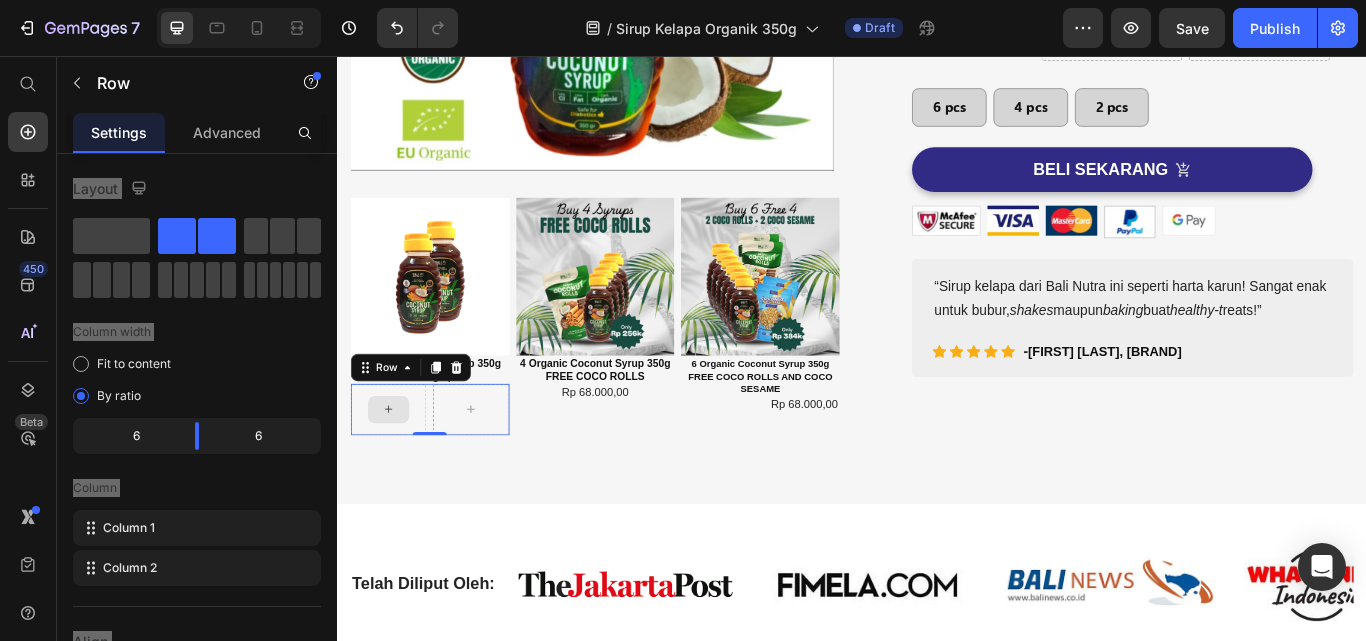 click at bounding box center (396, 469) 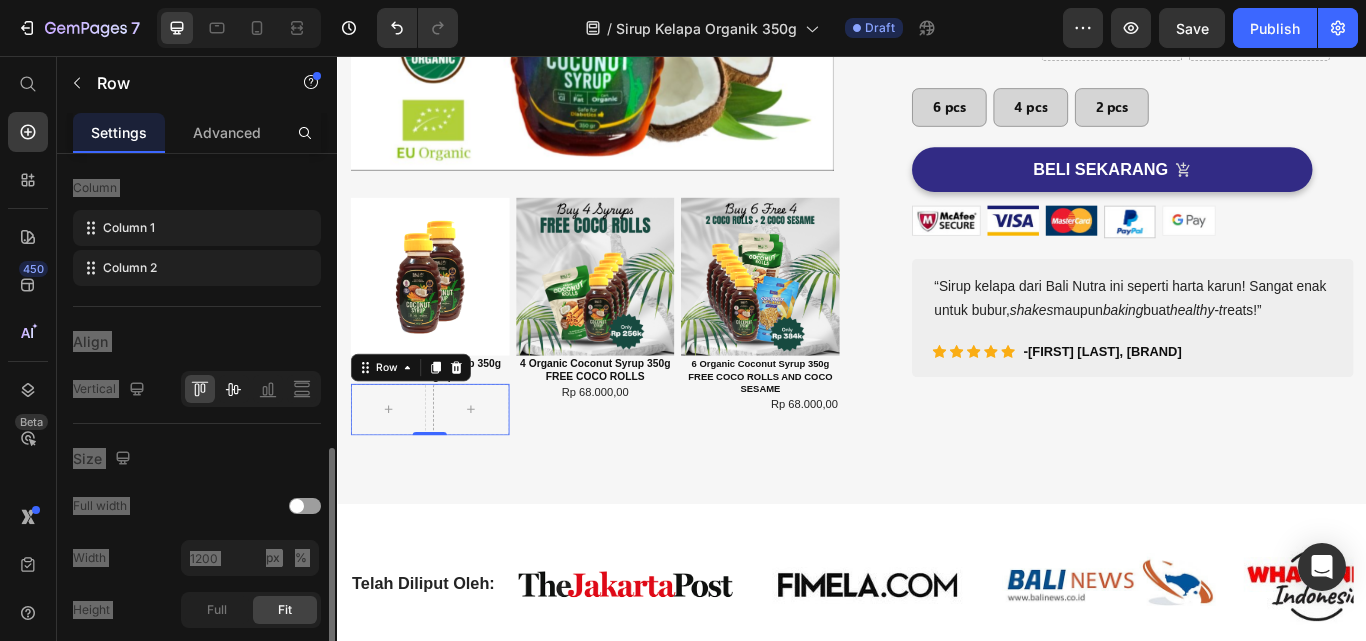 scroll, scrollTop: 400, scrollLeft: 0, axis: vertical 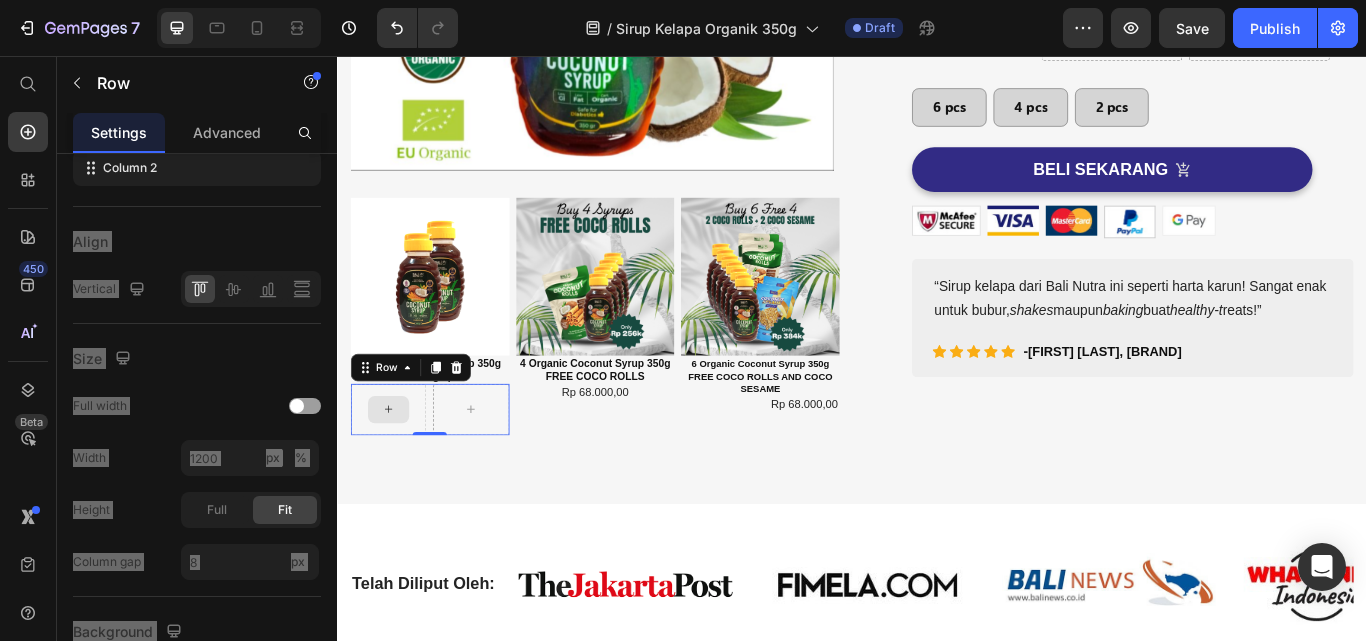 click 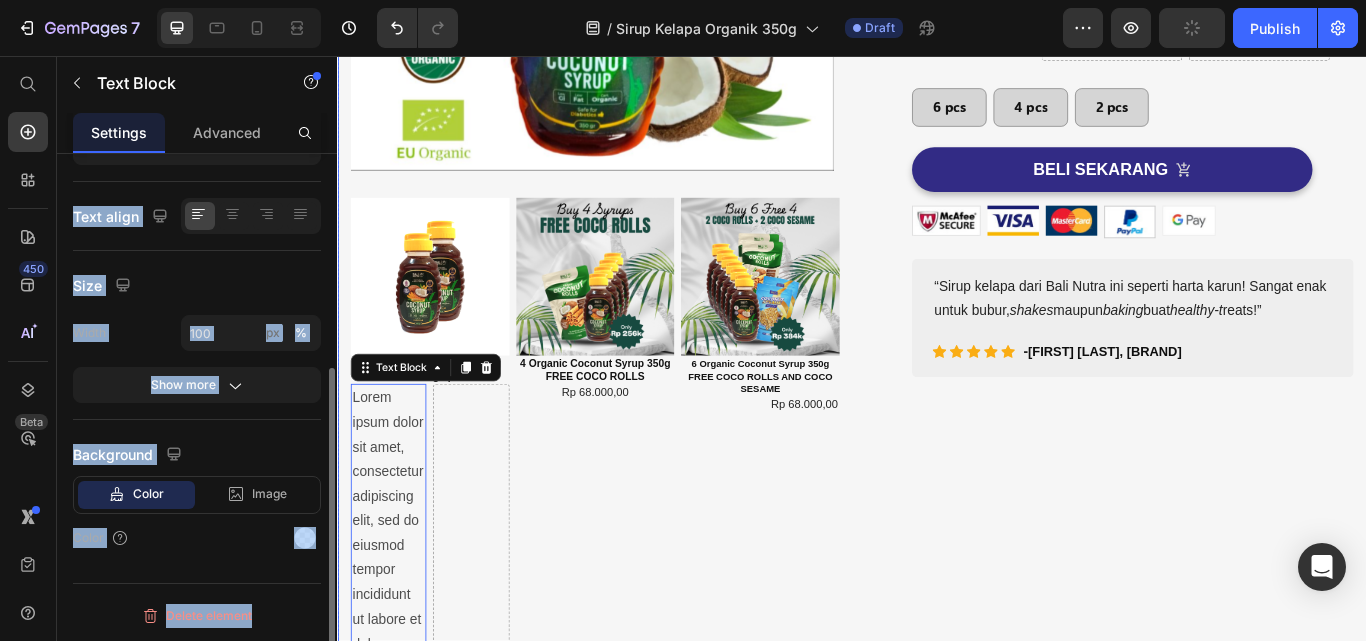 scroll, scrollTop: 0, scrollLeft: 0, axis: both 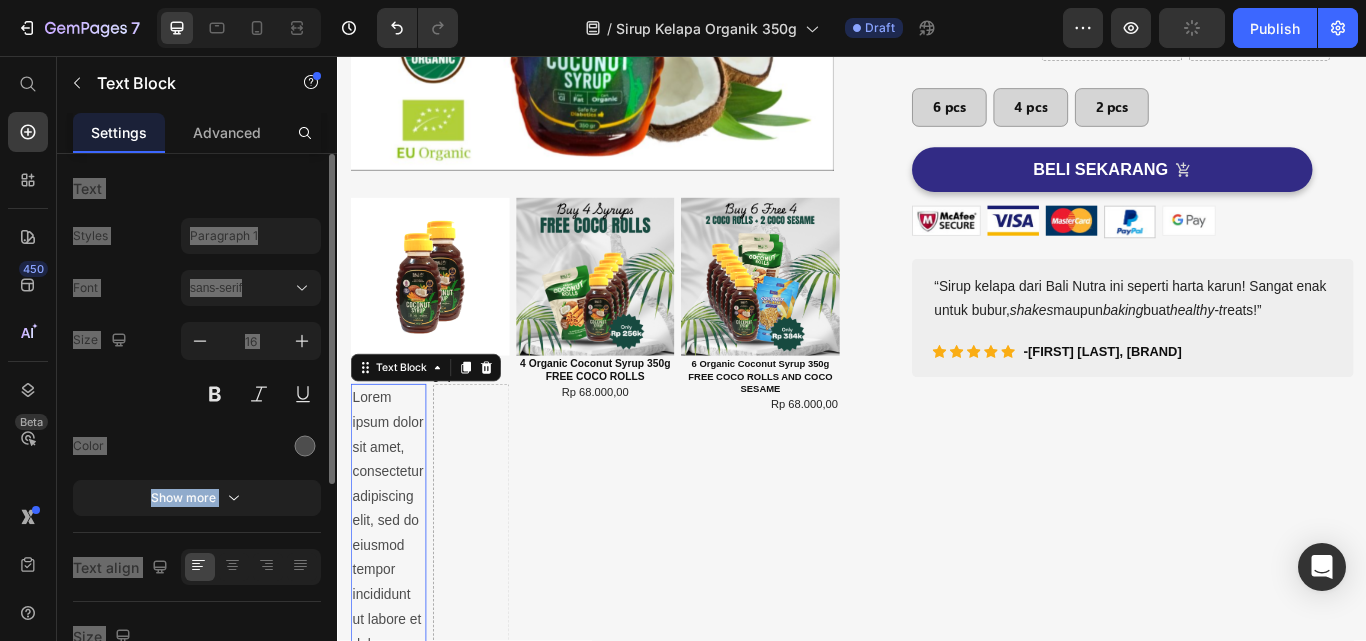 click on "Lorem ipsum dolor sit amet, consectetur adipiscing elit, sed do eiusmod tempor incididunt ut labore et dolore magna aliqua. Ut enim ad minim veniam, quis nostrud exercitation ullamco laboris nisi ut aliquip ex ea commodo consequat." at bounding box center (396, 801) 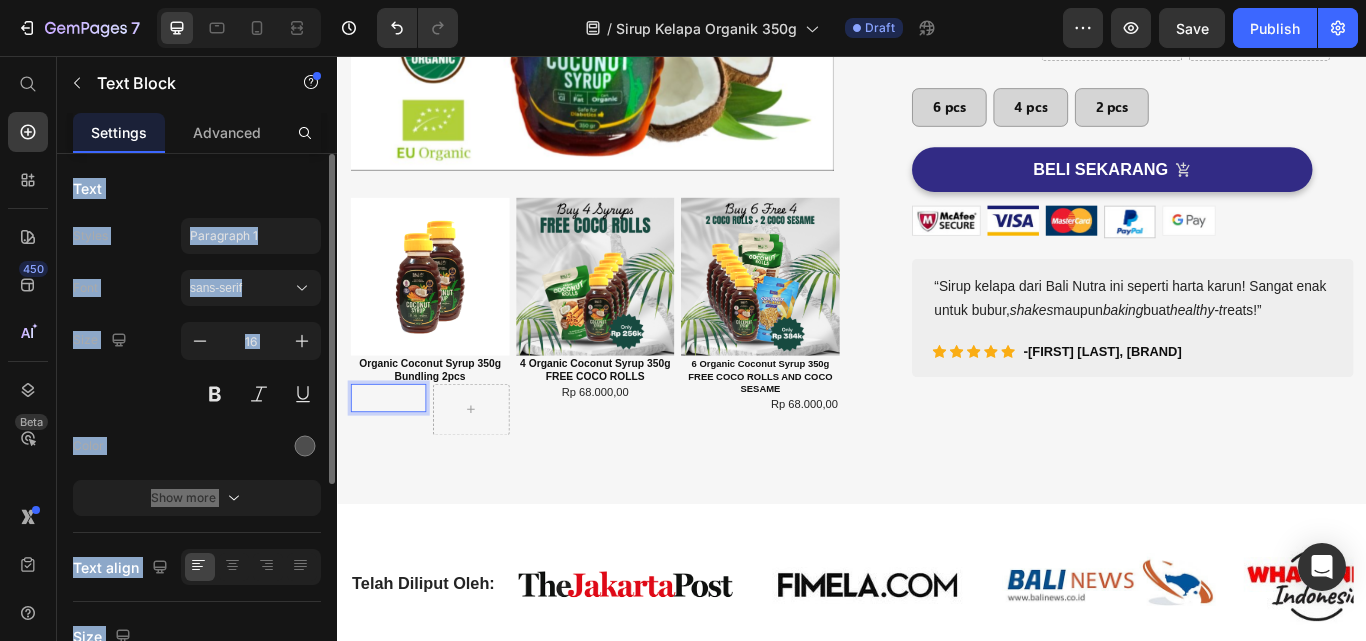 click at bounding box center (251, 446) 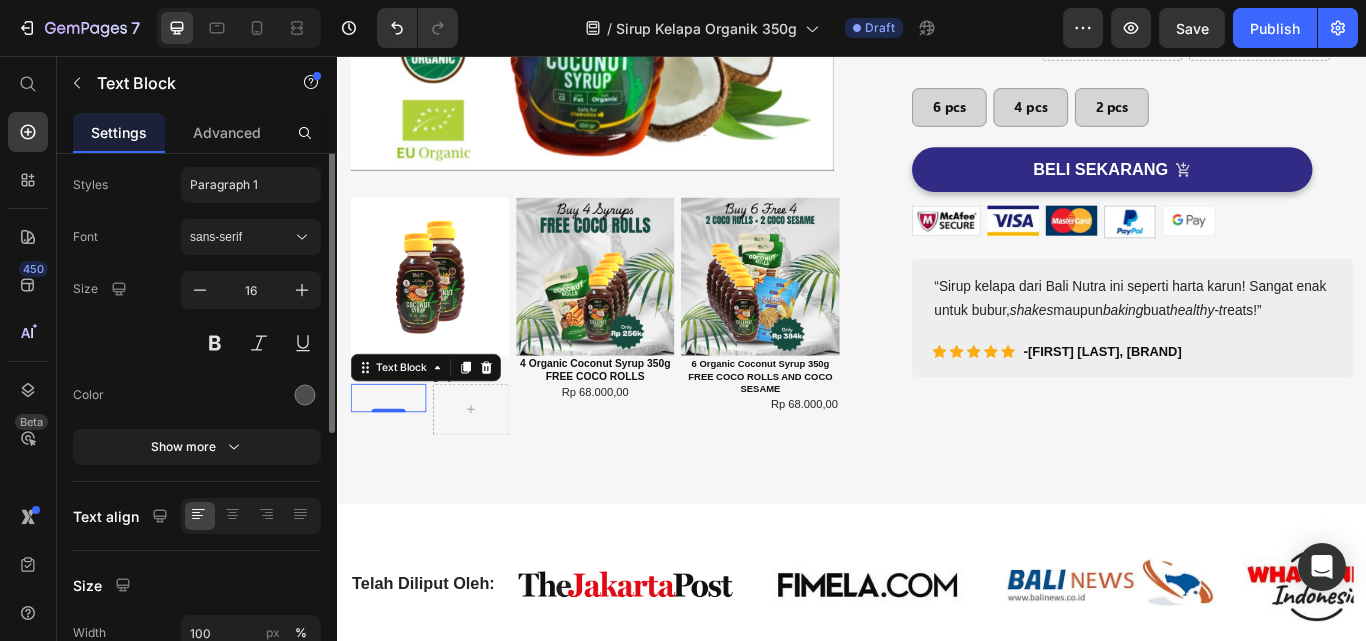 scroll, scrollTop: 0, scrollLeft: 0, axis: both 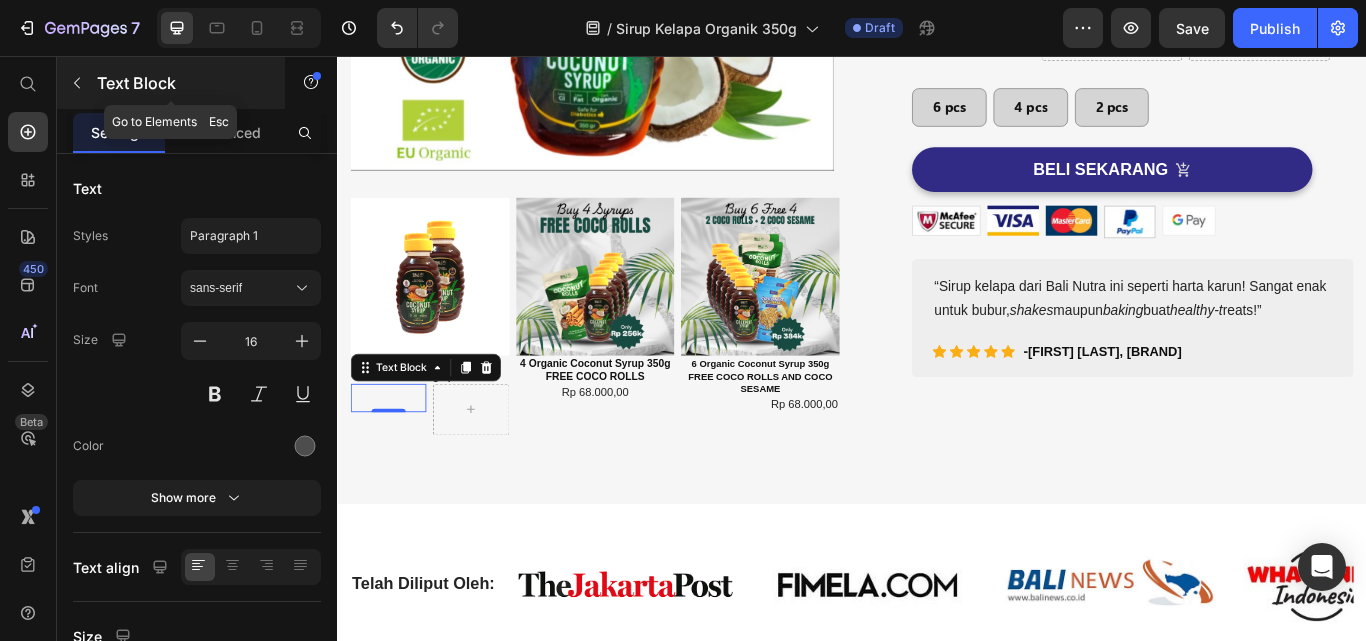 click at bounding box center (77, 83) 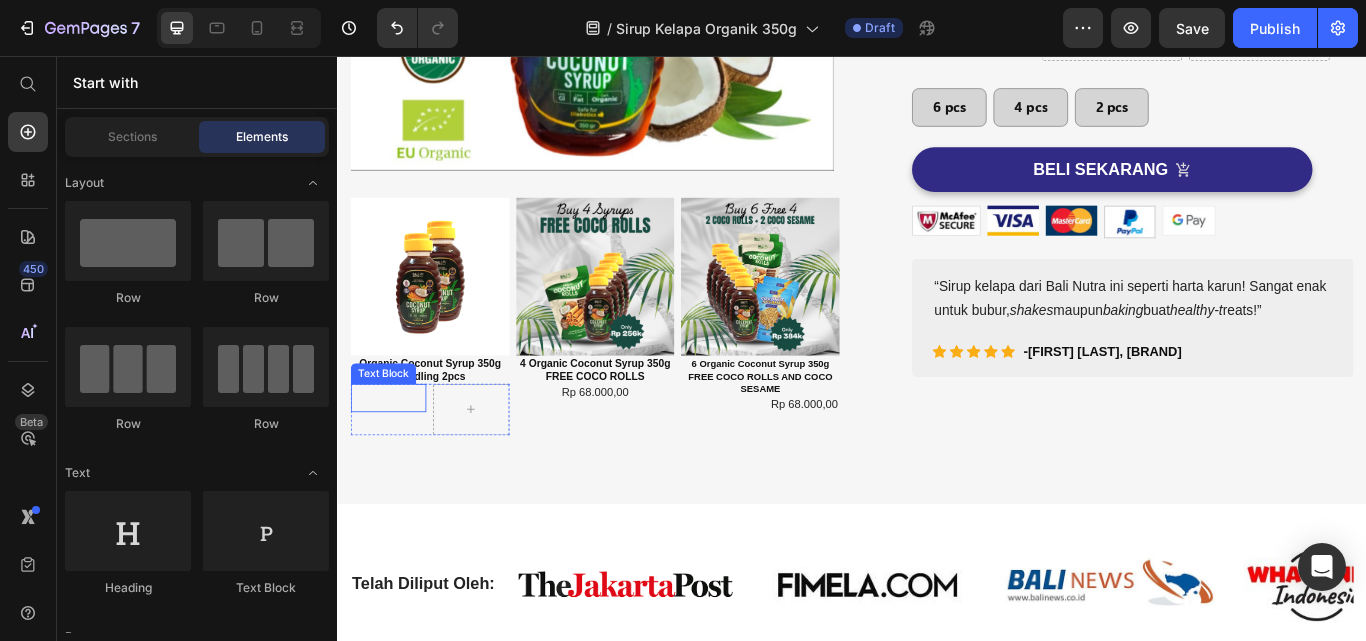click at bounding box center (396, 455) 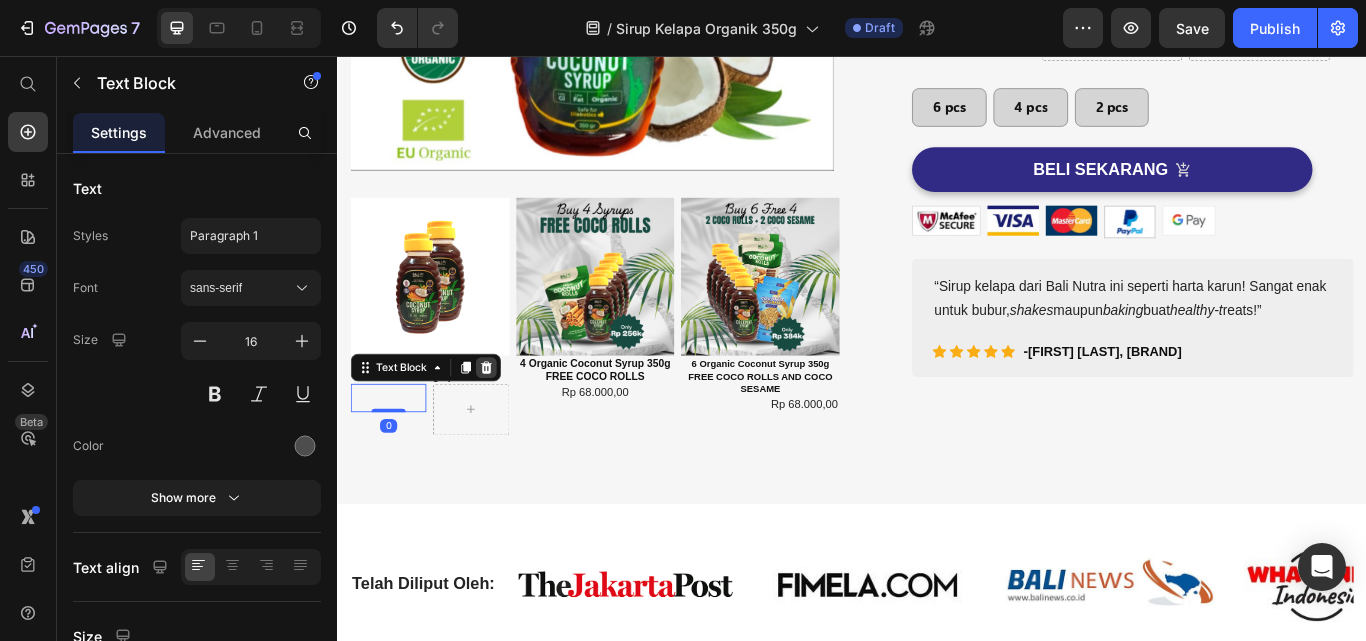 click 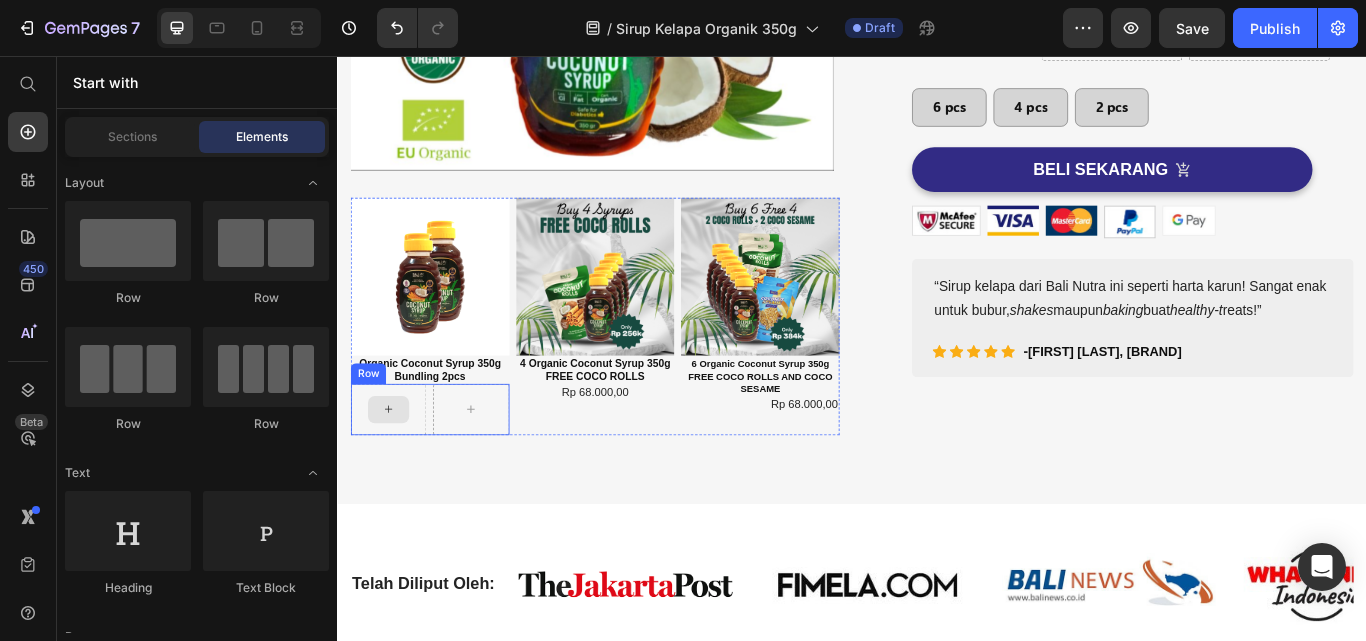 click at bounding box center [396, 469] 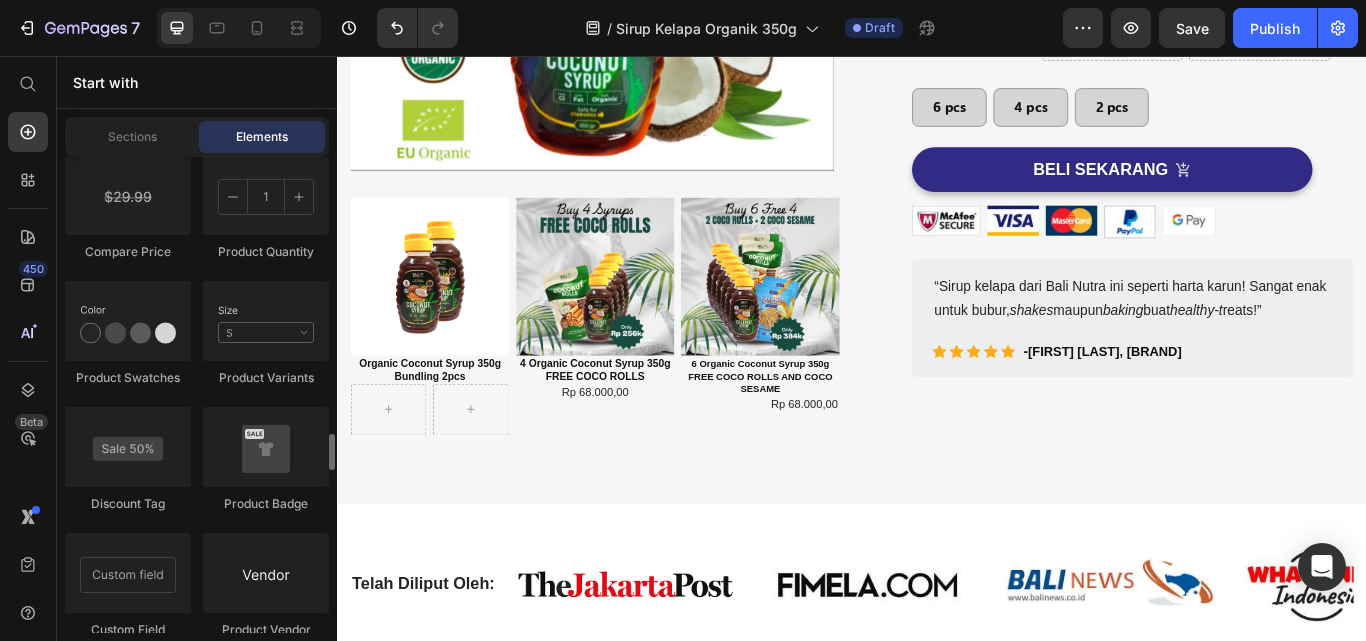 scroll, scrollTop: 3300, scrollLeft: 0, axis: vertical 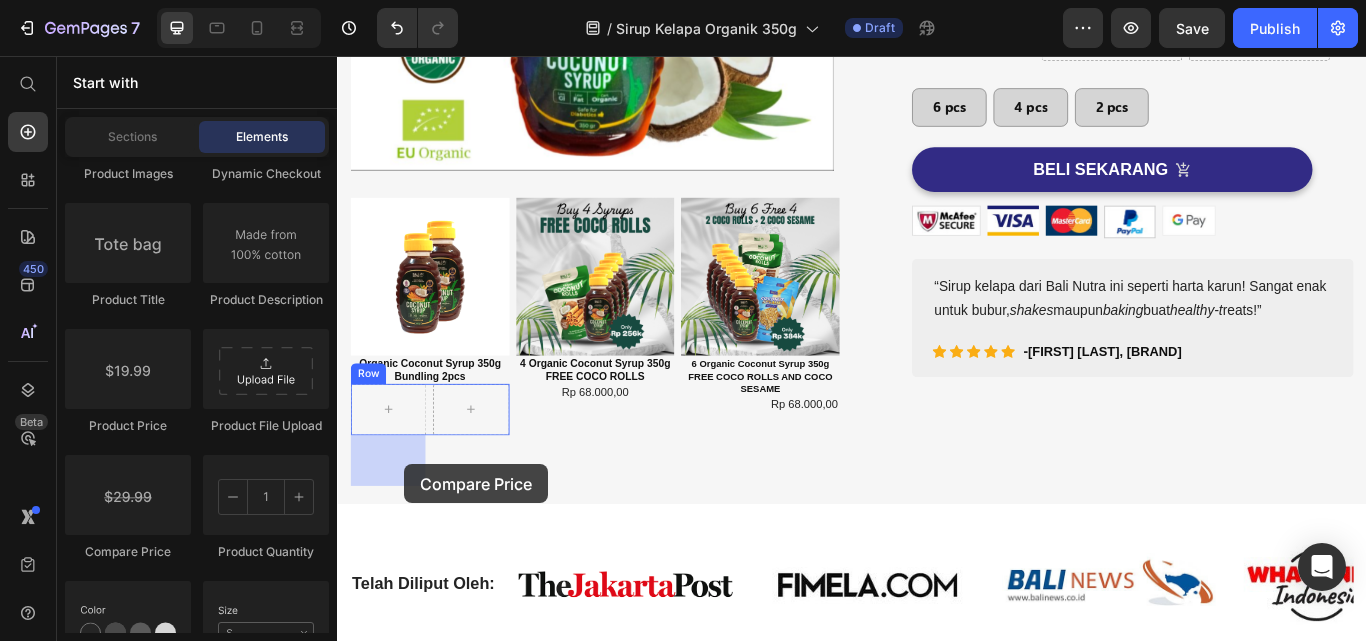 drag, startPoint x: 467, startPoint y: 563, endPoint x: 415, endPoint y: 532, distance: 60.53924 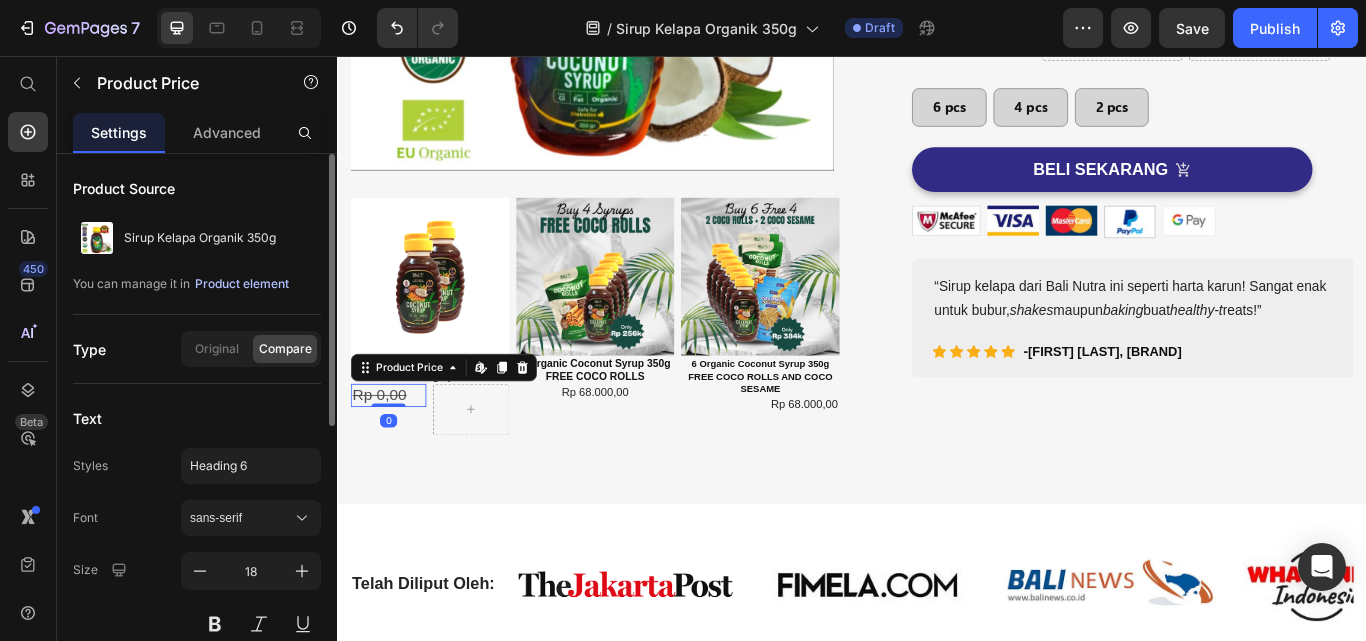 click on "Product element" at bounding box center (242, 284) 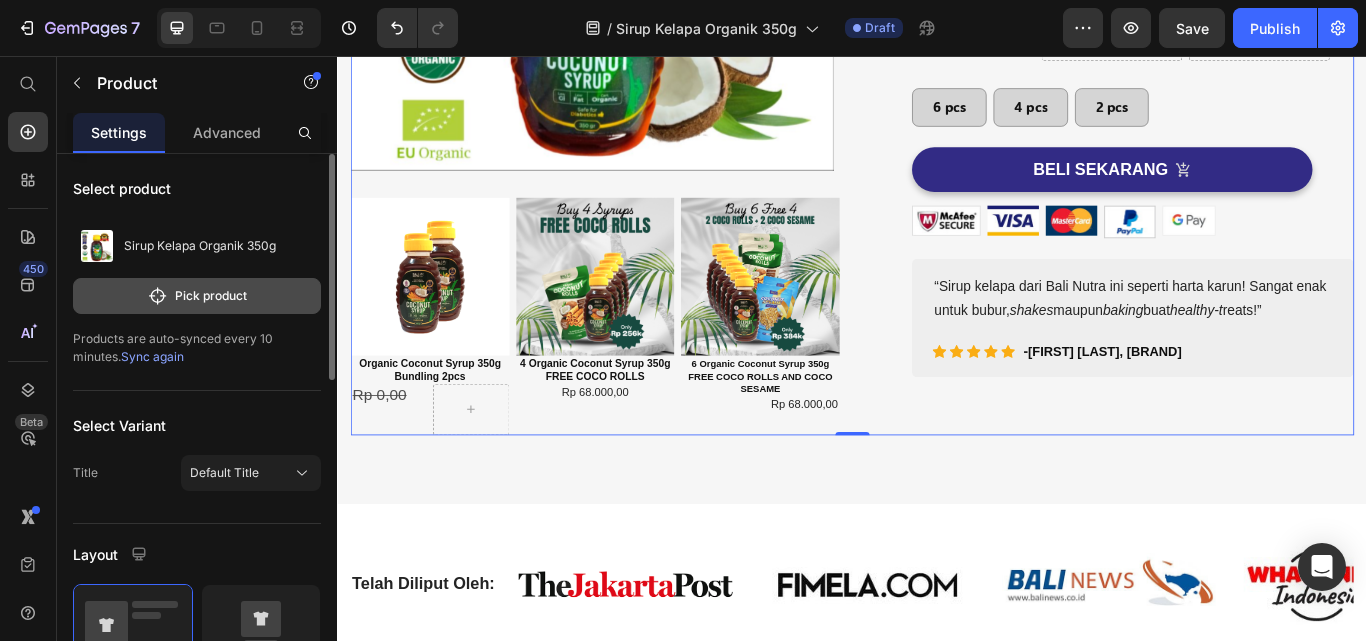 click on "Pick product" 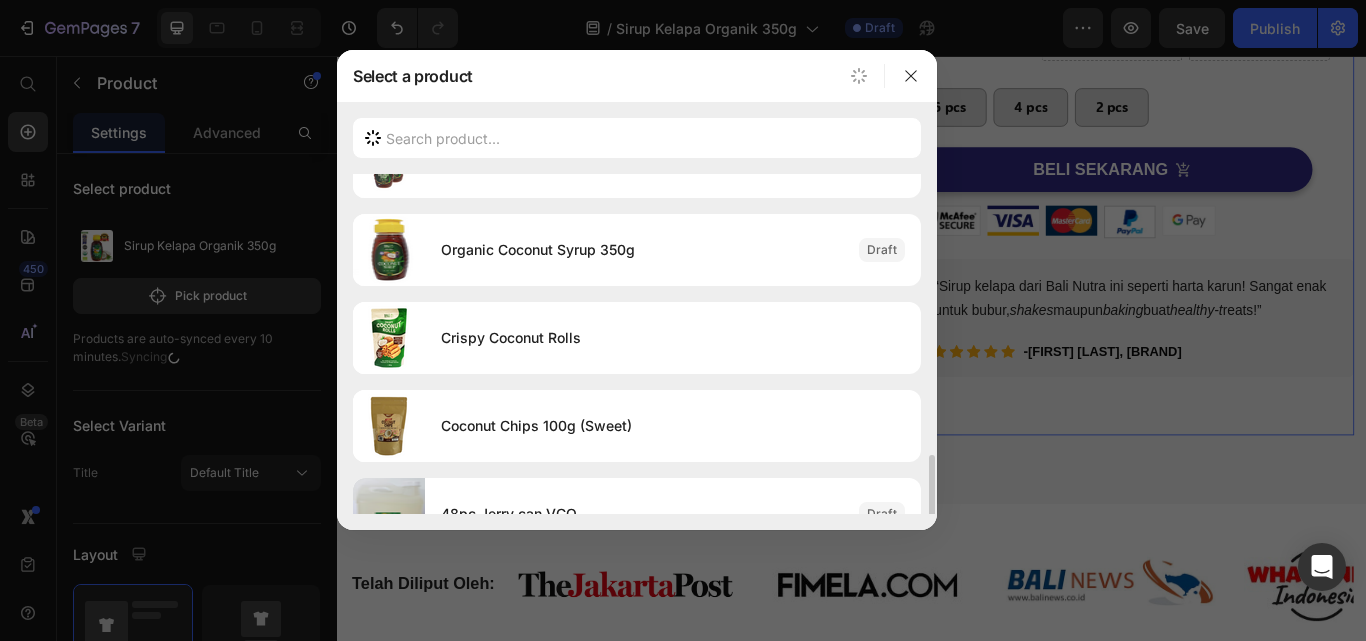 scroll, scrollTop: 300, scrollLeft: 0, axis: vertical 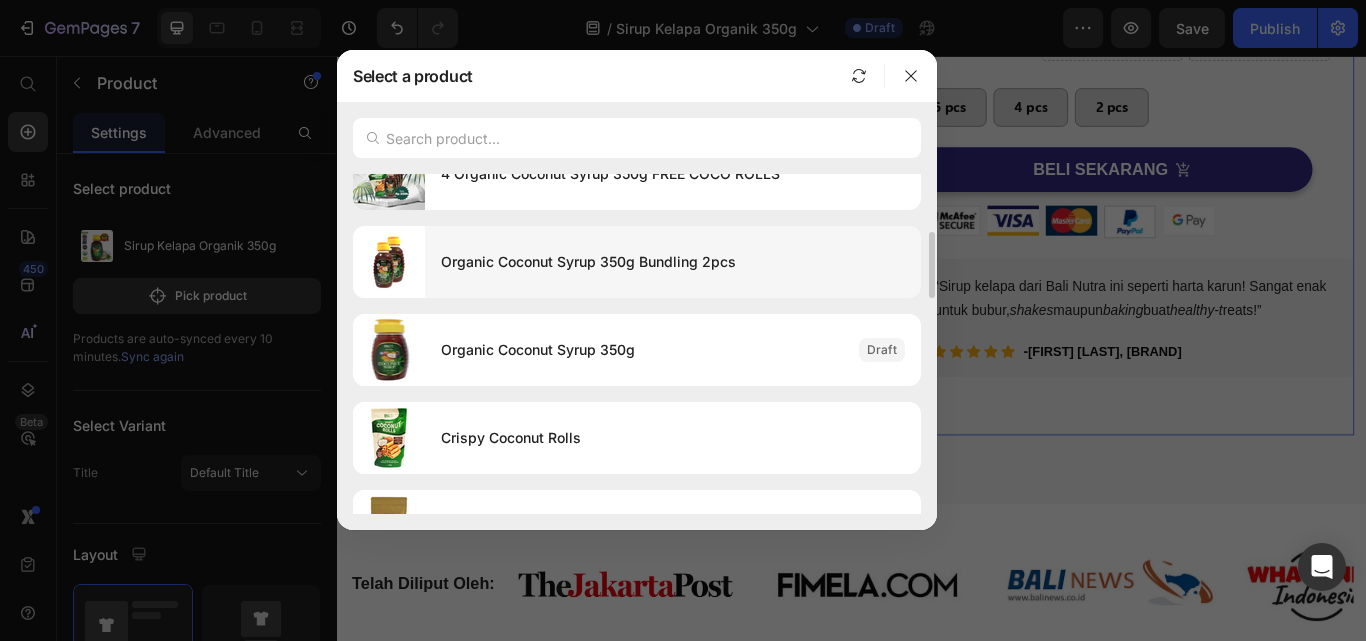 click on "Organic Coconut Syrup 350g Bundling 2pcs" at bounding box center (673, 262) 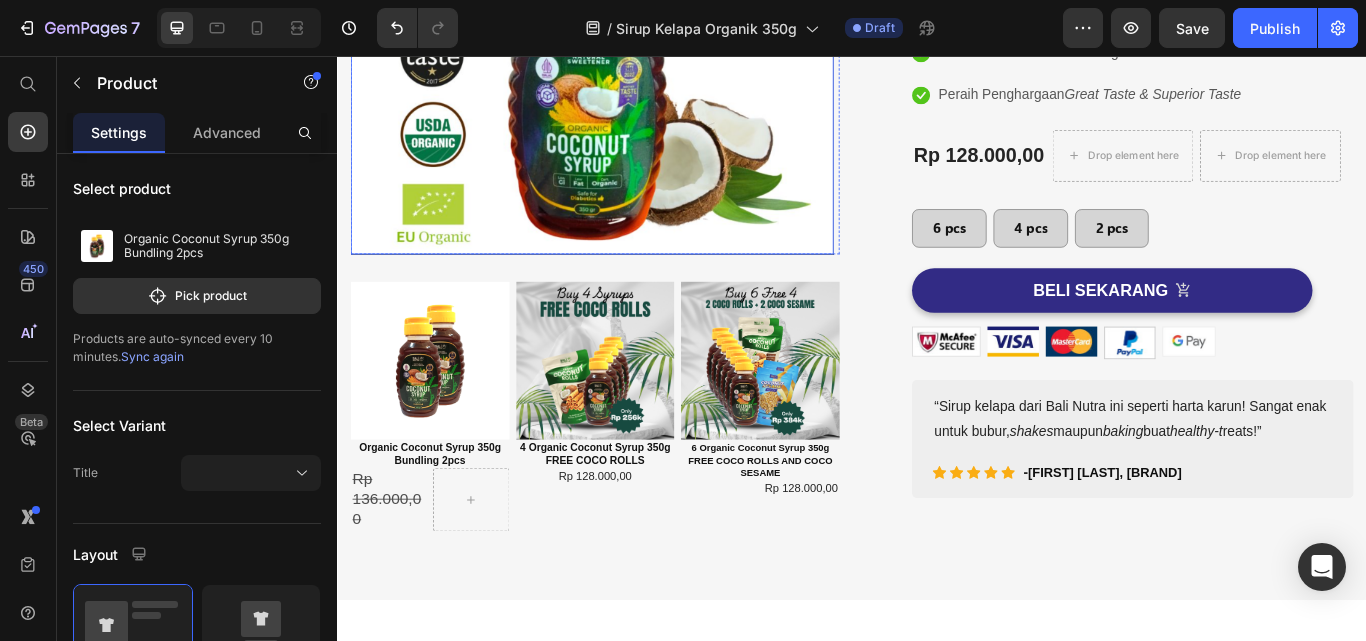 scroll, scrollTop: 400, scrollLeft: 0, axis: vertical 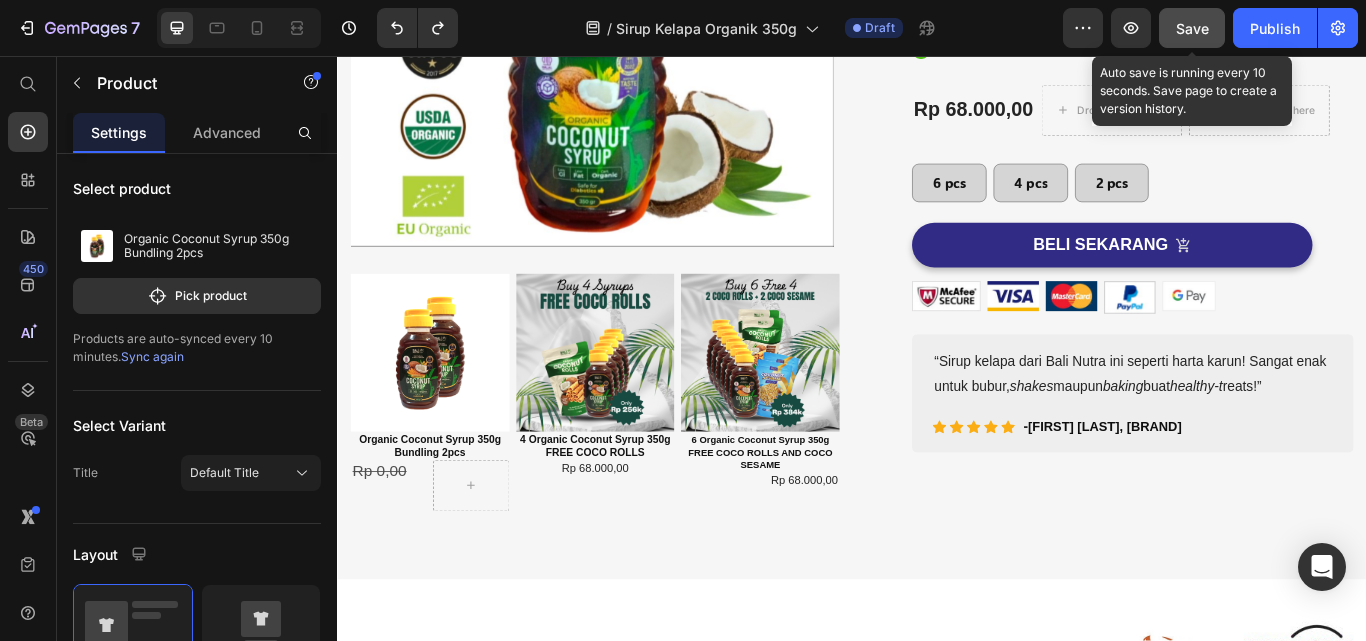 click on "Save" 